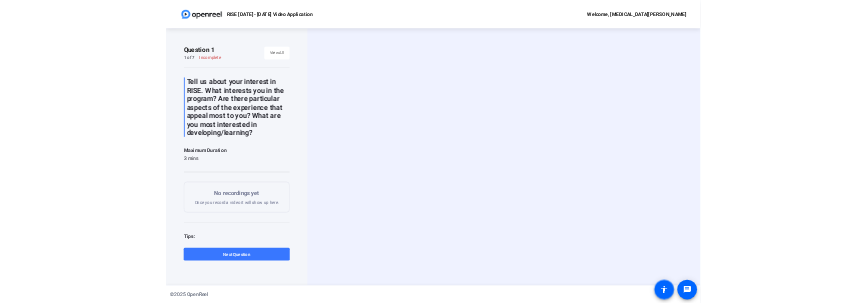 scroll, scrollTop: 0, scrollLeft: 0, axis: both 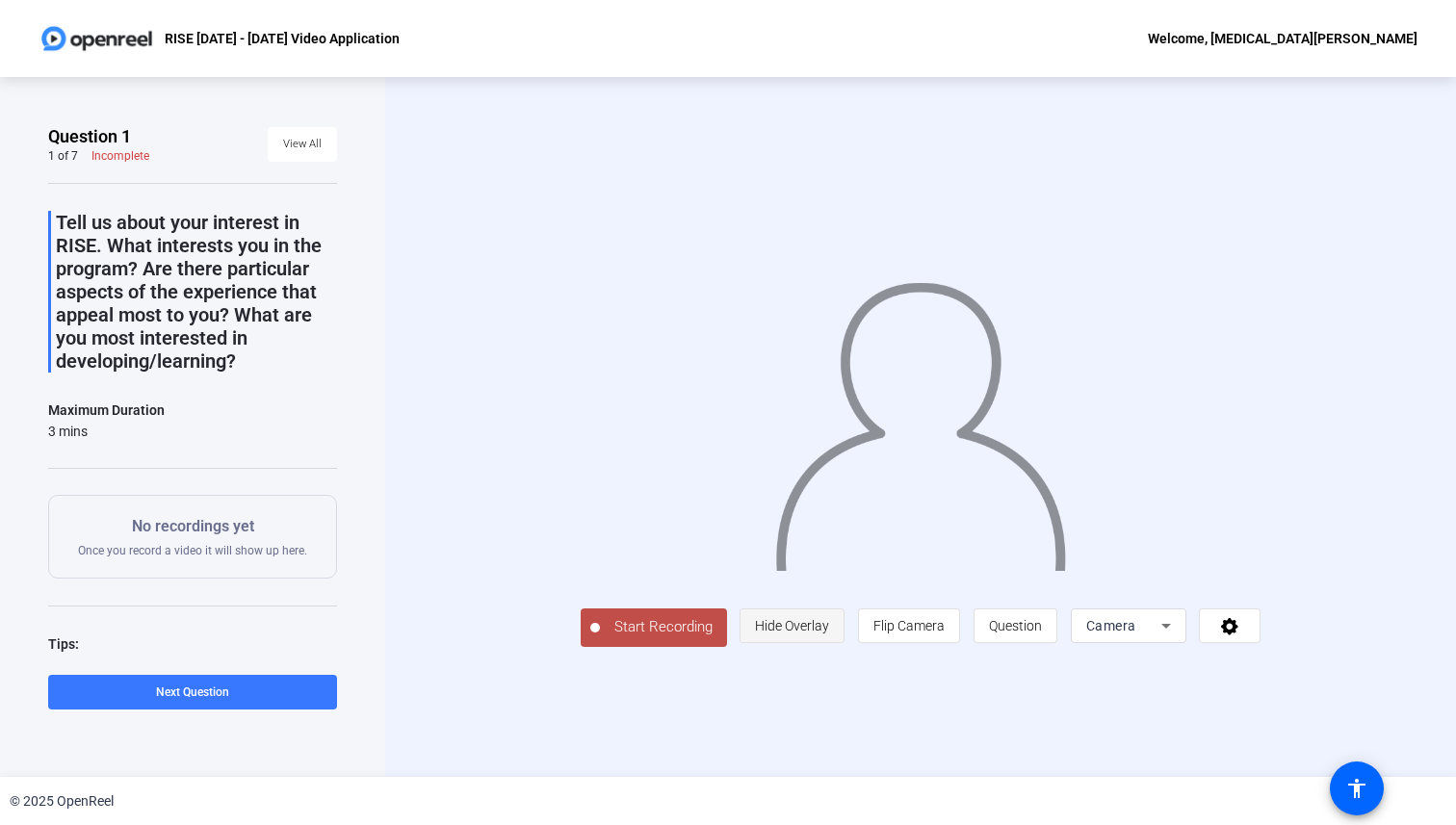 click on "Hide Overlay" 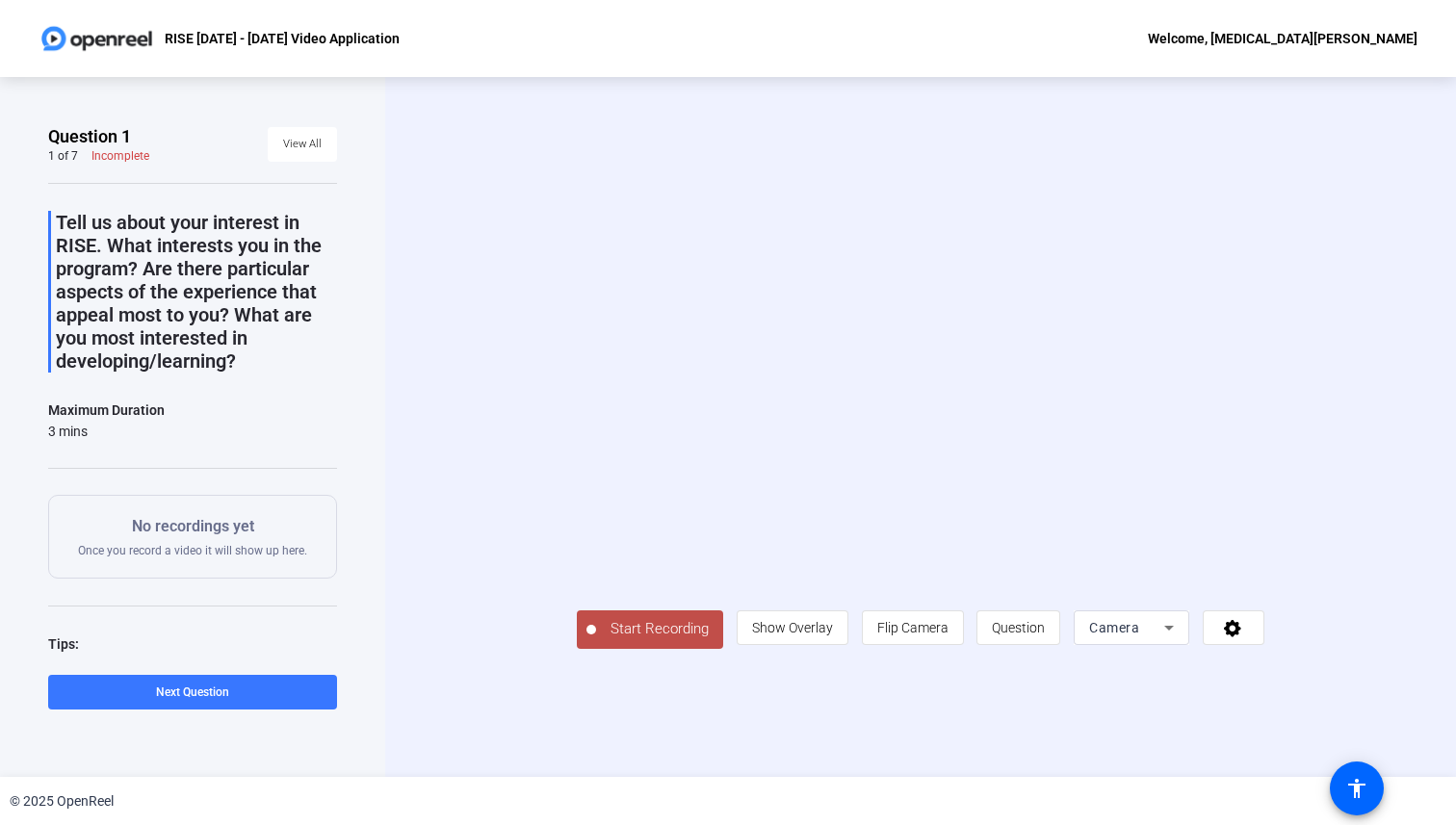click on "Camera" 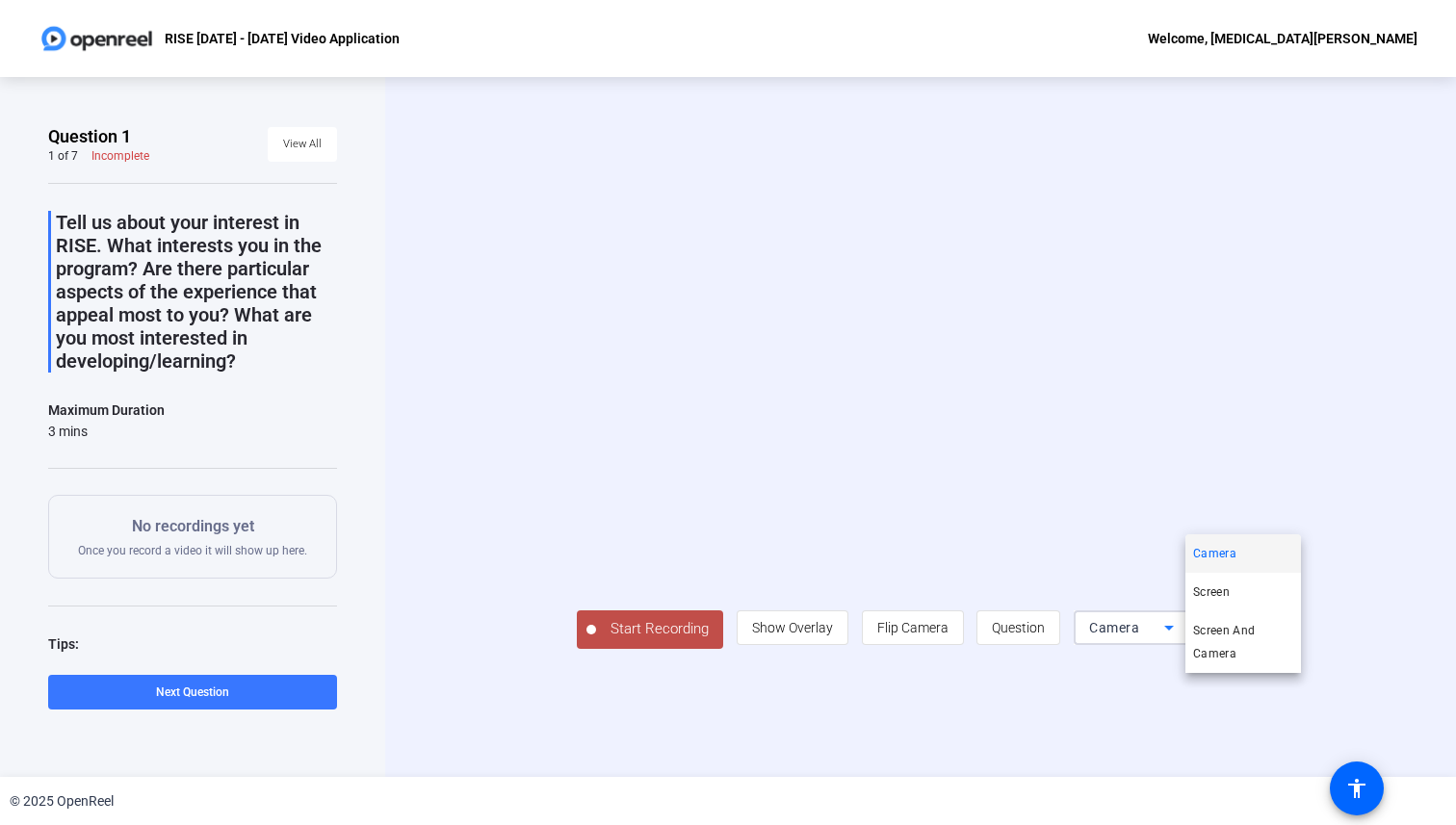 click at bounding box center [728, 412] 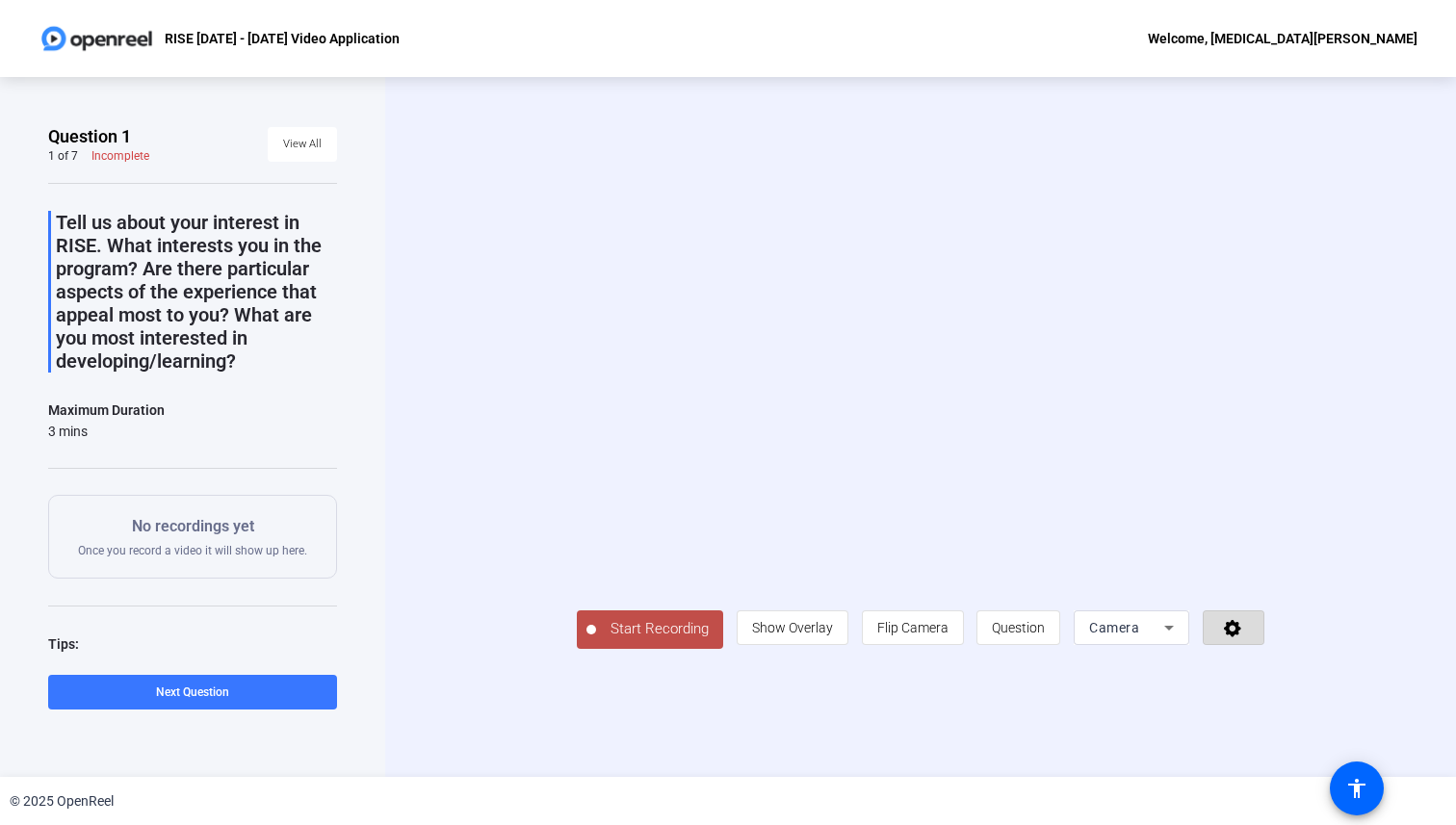click 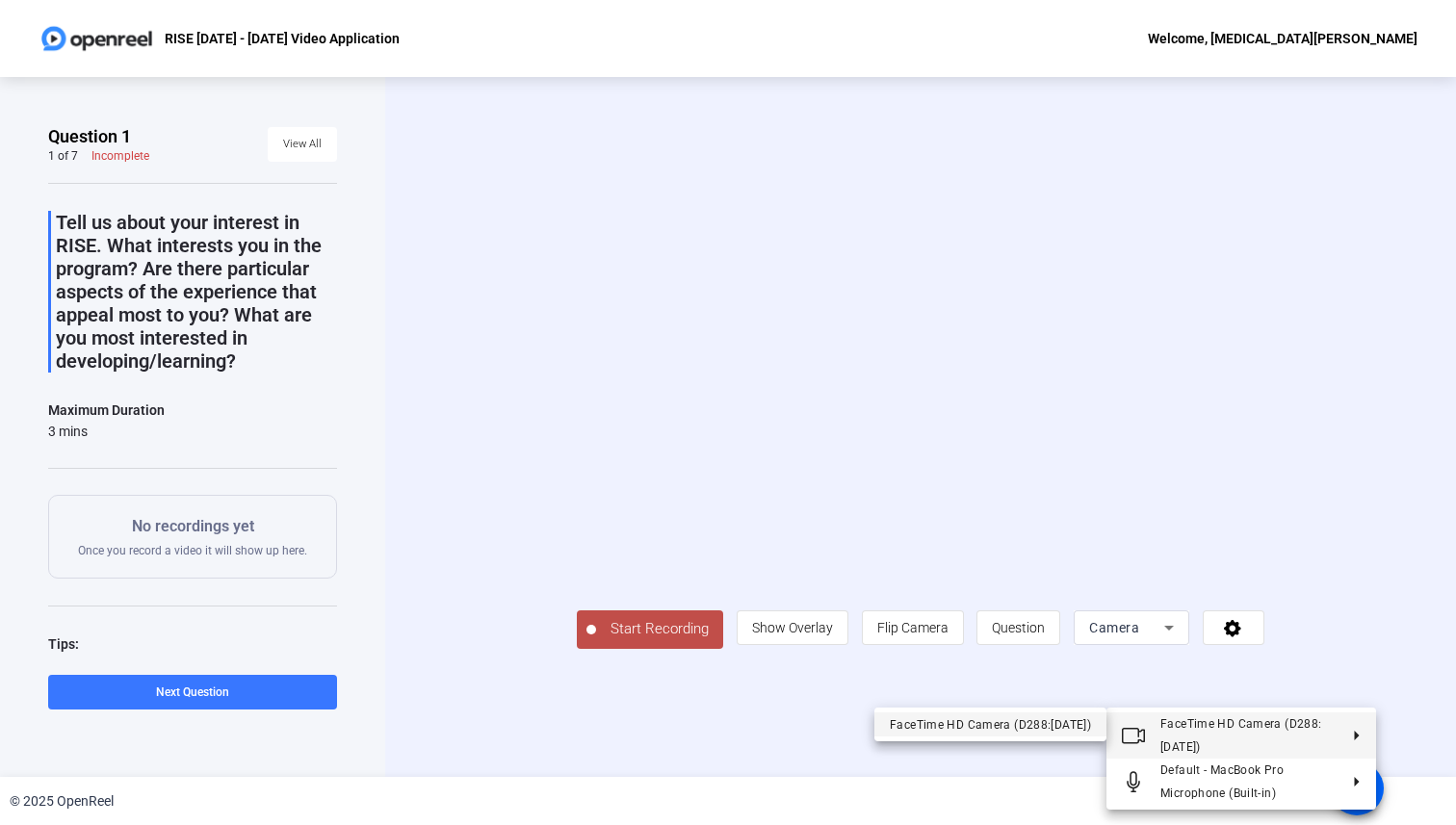 click on "FaceTime HD Camera (D288:CE50)" at bounding box center (990, 724) 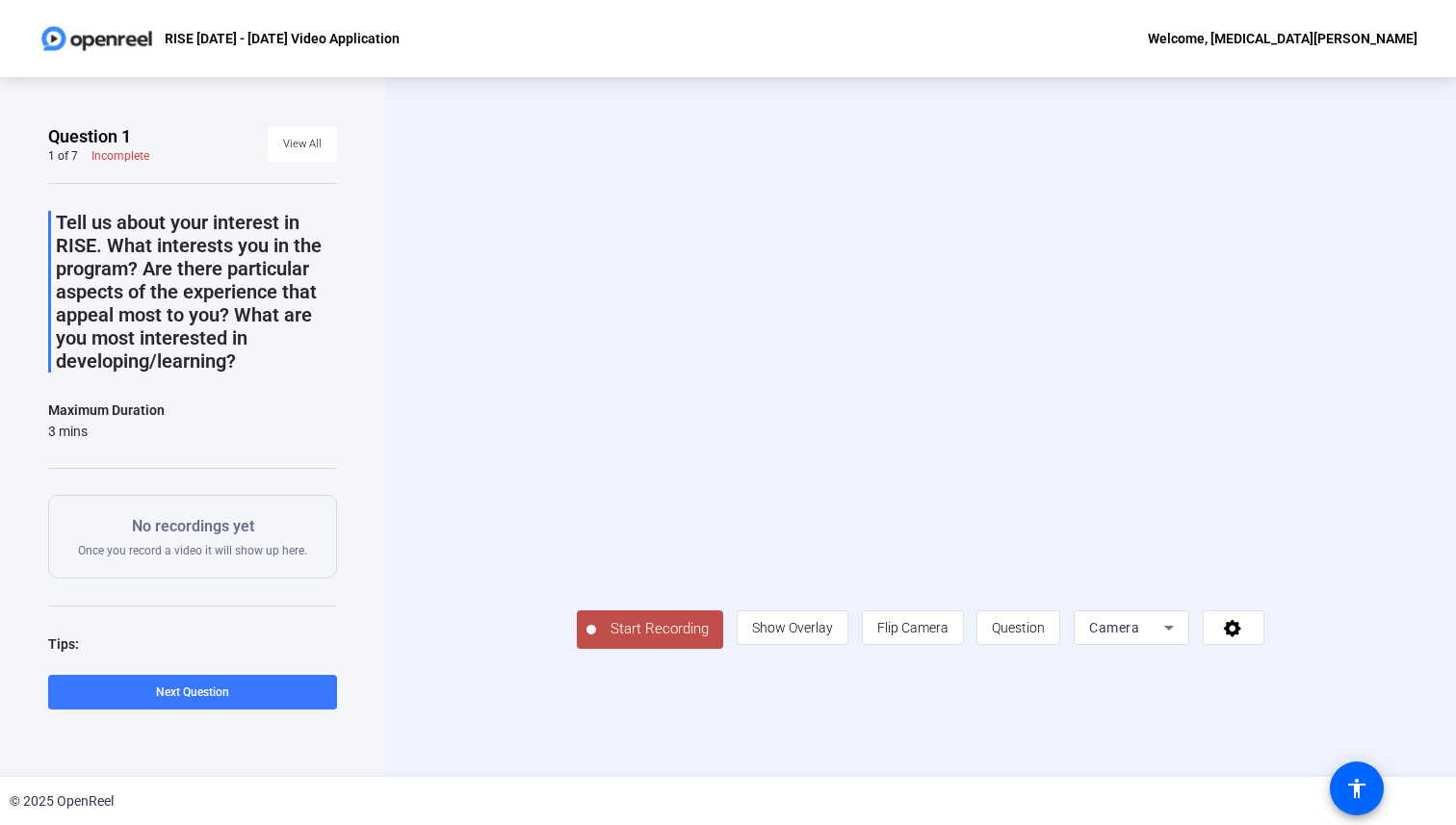 click on "Start Recording  person  Show Overlay flip Flip Camera question_mark  Question Camera" 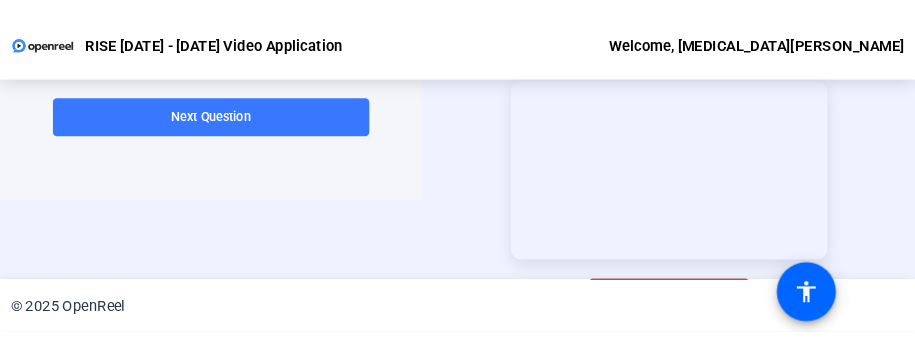 scroll, scrollTop: 140, scrollLeft: 0, axis: vertical 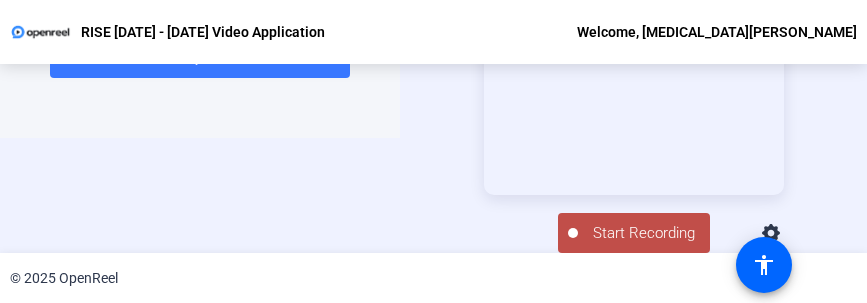 click on "Start Recording" 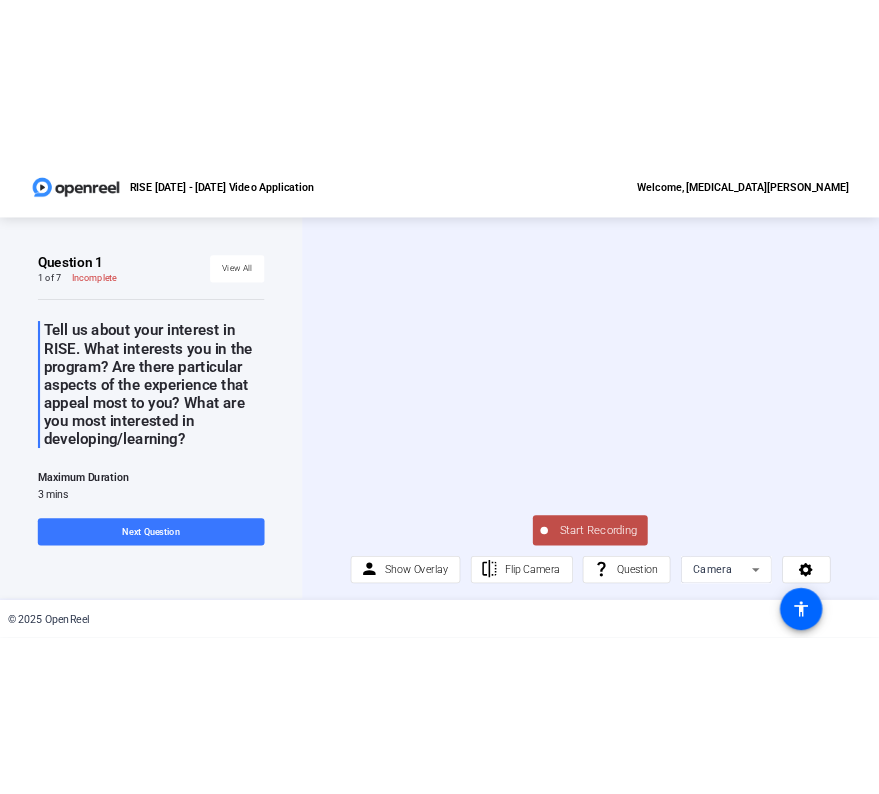 scroll, scrollTop: 0, scrollLeft: 0, axis: both 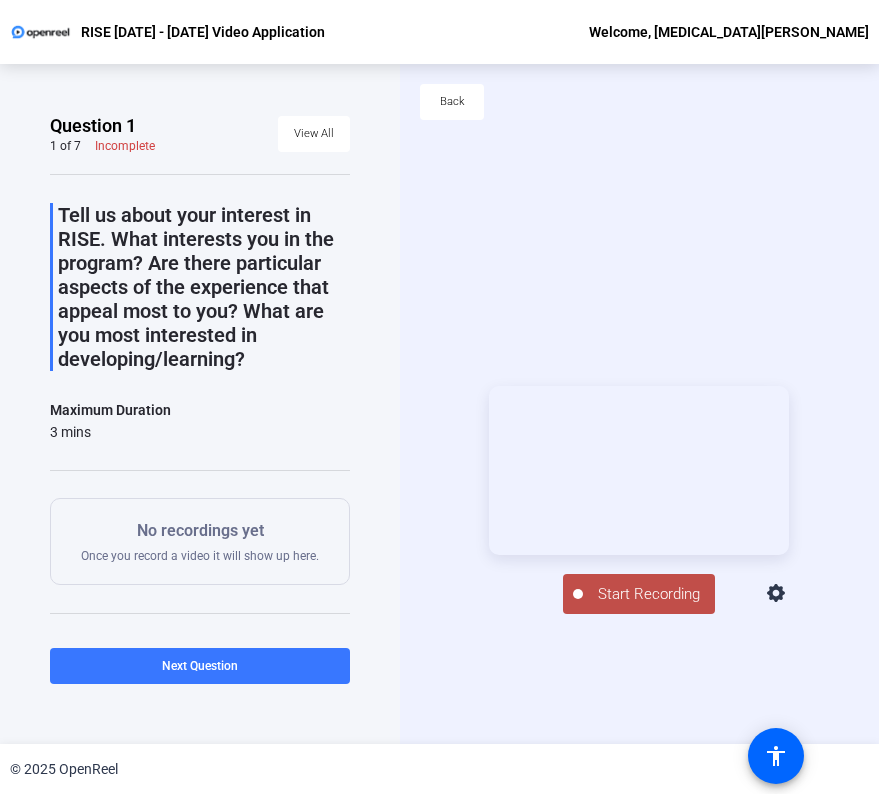 click on "Start Recording" 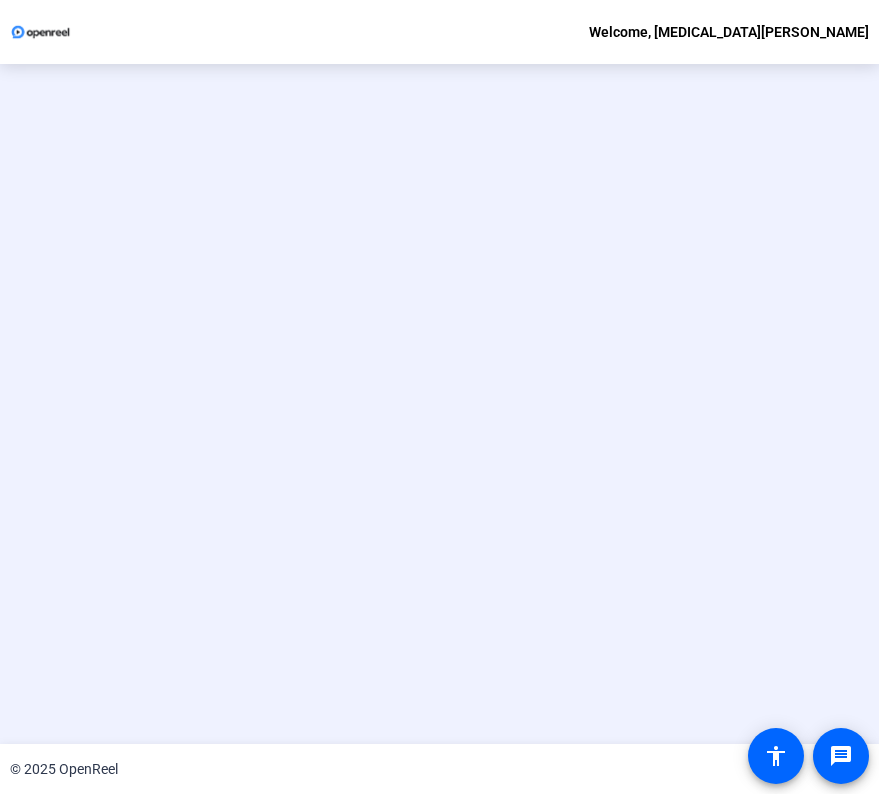 scroll, scrollTop: 0, scrollLeft: 0, axis: both 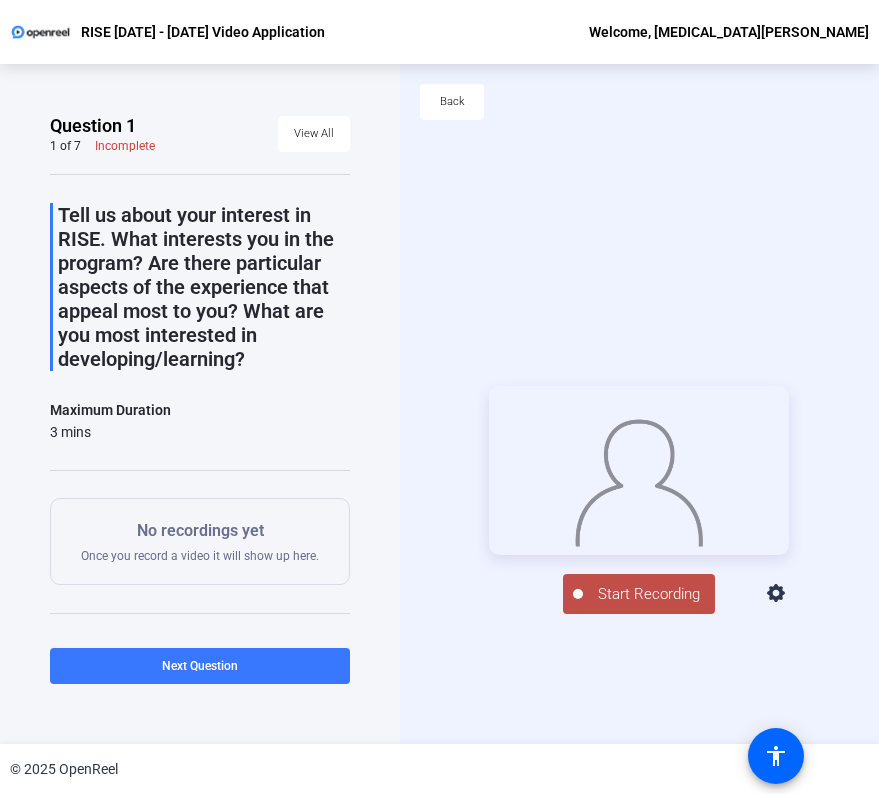 click 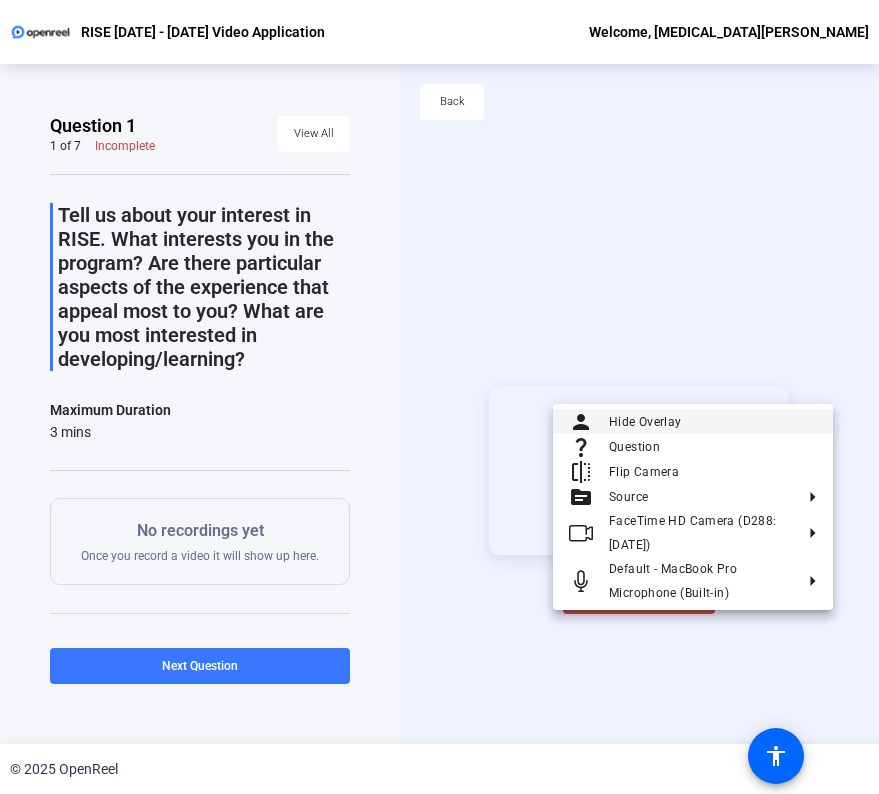 click on "Hide Overlay" at bounding box center [713, 422] 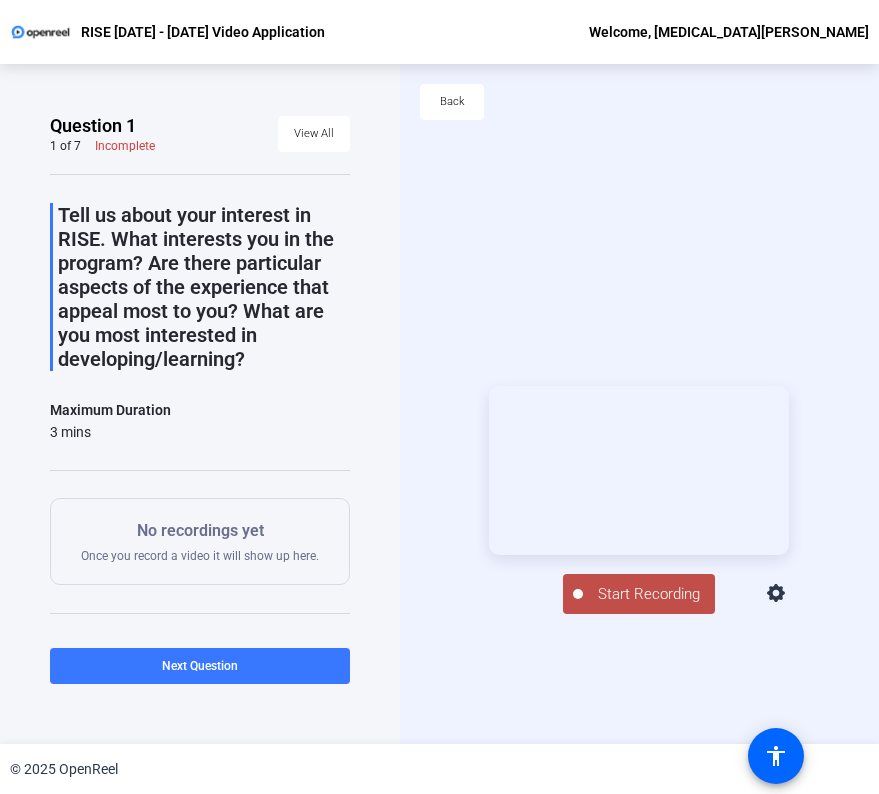 click 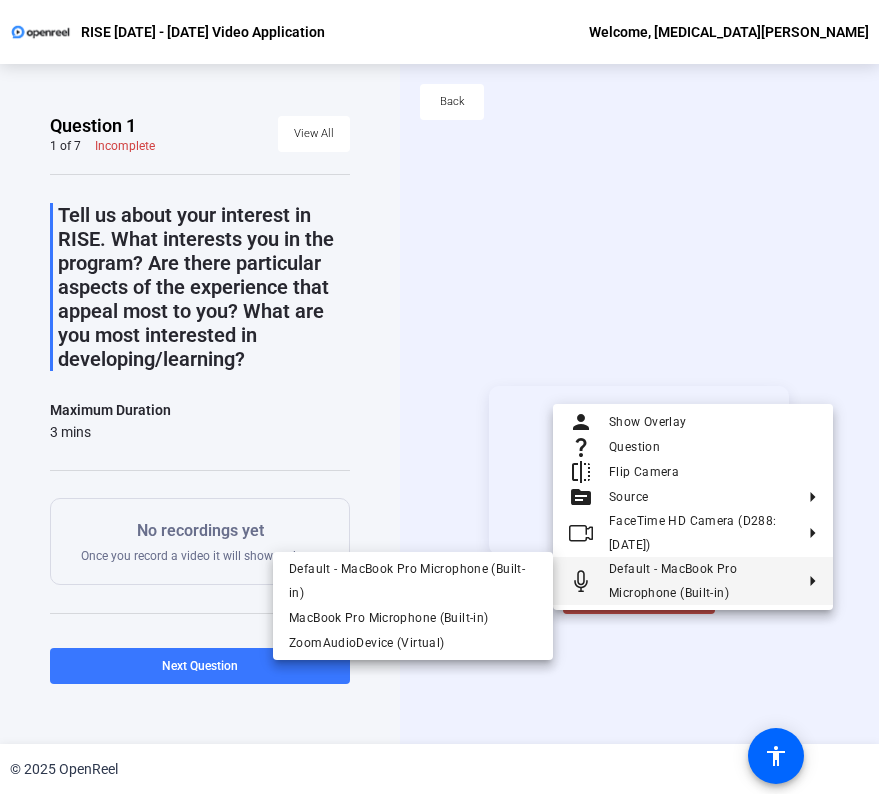 click at bounding box center [439, 397] 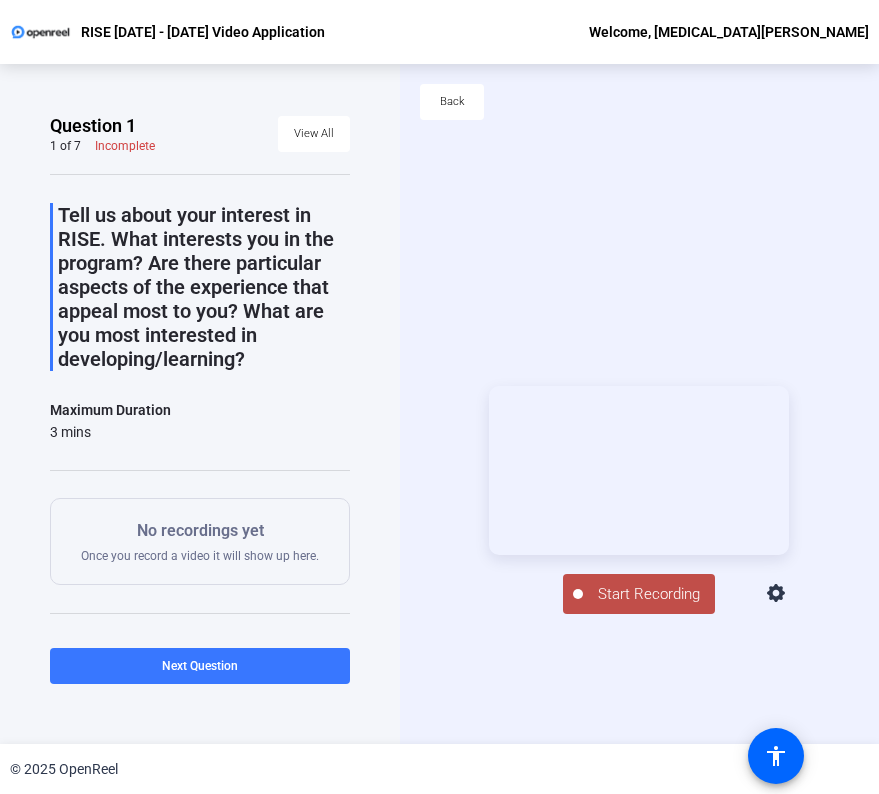 click on "Start Recording" 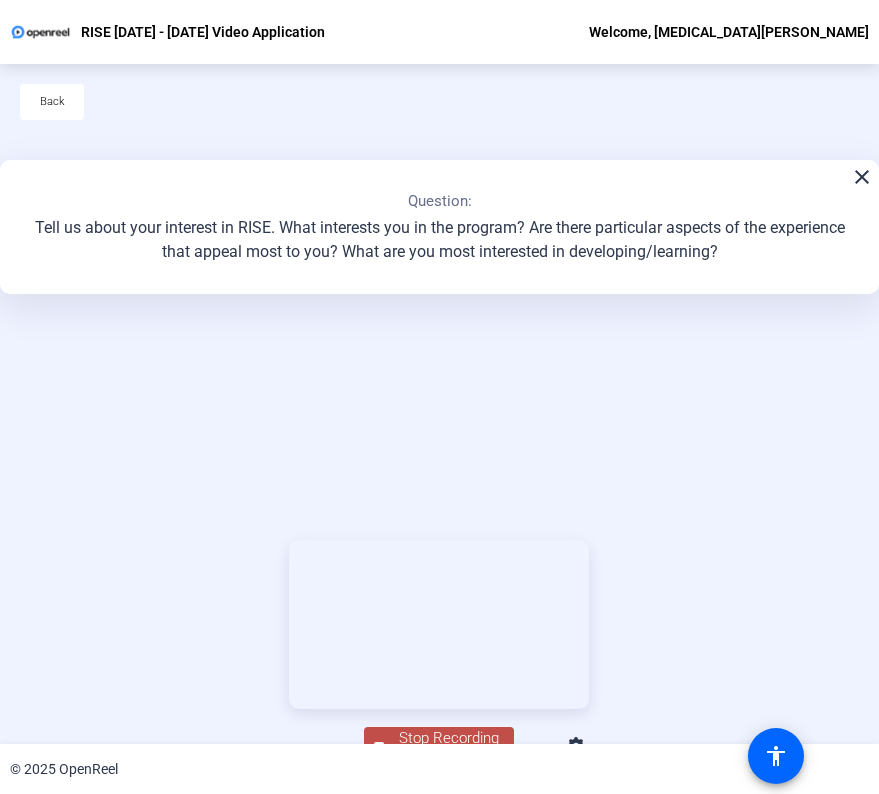 scroll, scrollTop: 188, scrollLeft: 0, axis: vertical 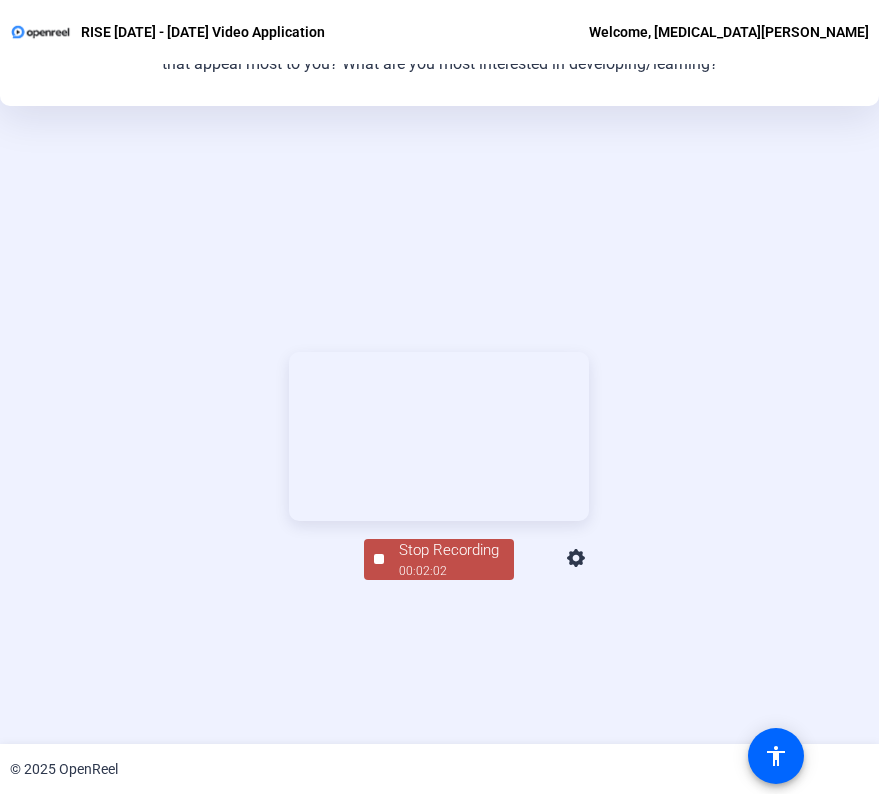 click on "00:02:02" 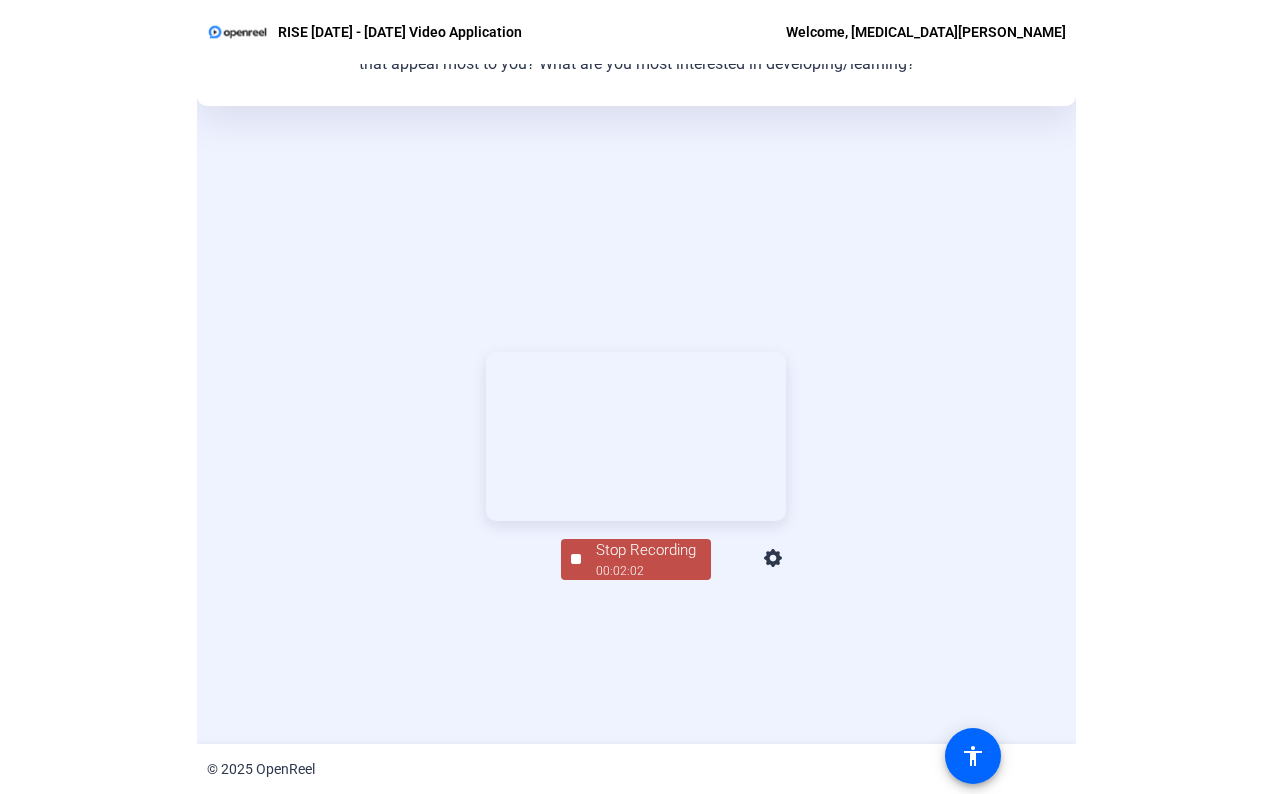 scroll, scrollTop: 96, scrollLeft: 0, axis: vertical 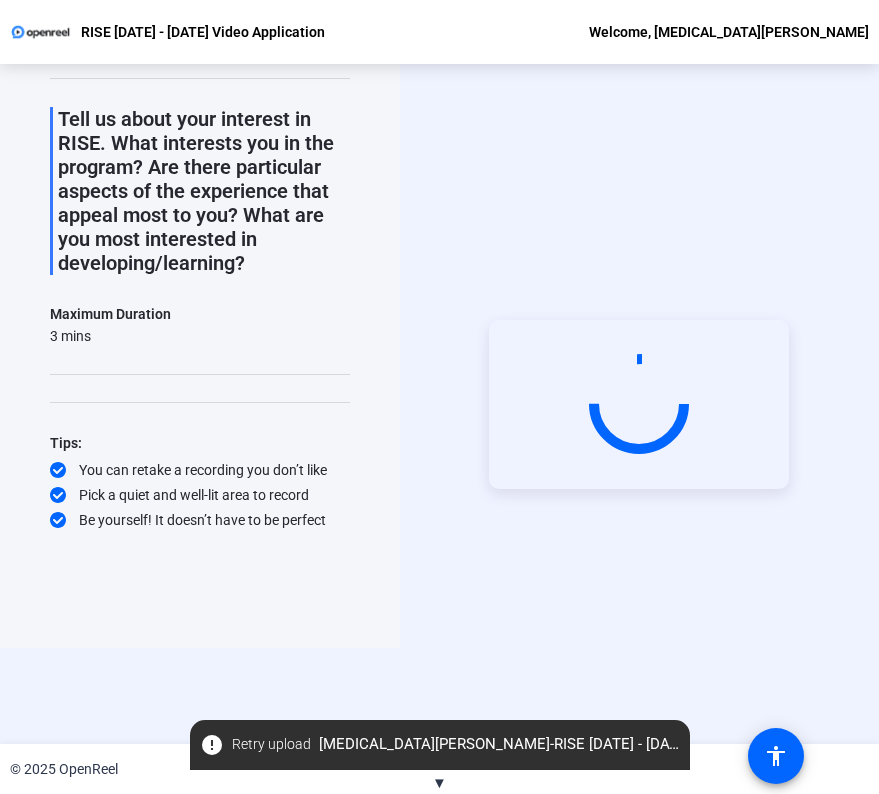 click on "Start Recording" 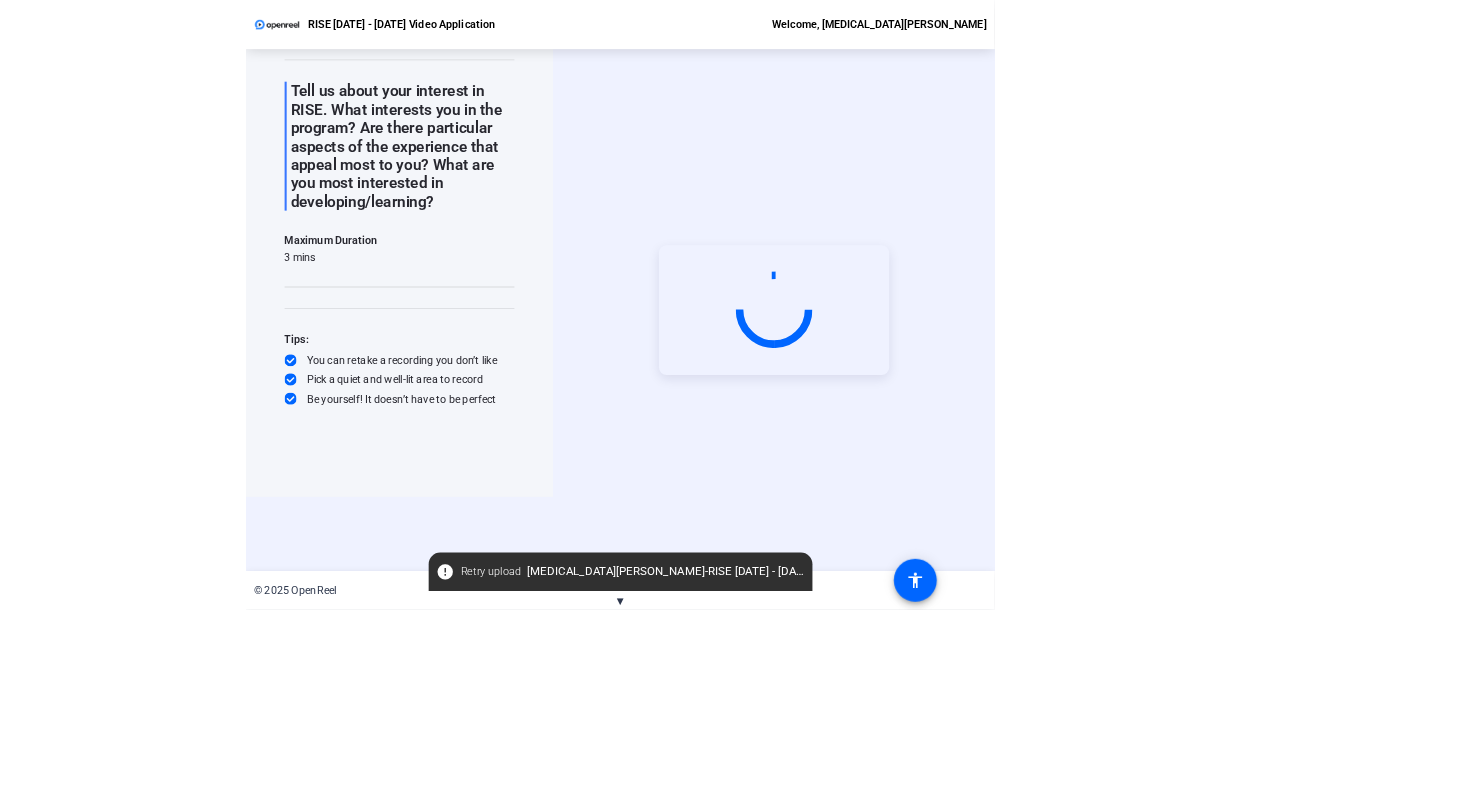 scroll, scrollTop: 0, scrollLeft: 0, axis: both 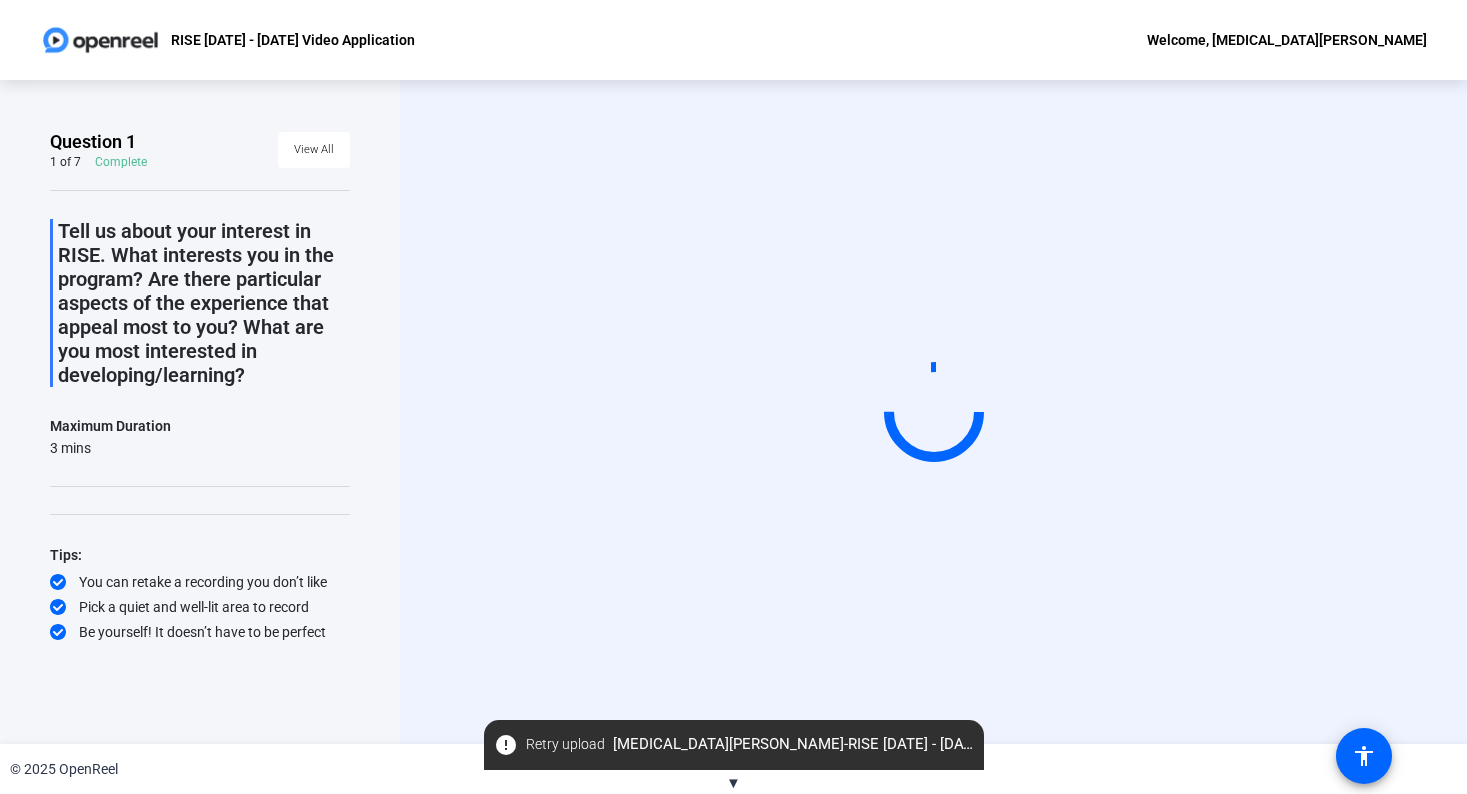 click on "▼" 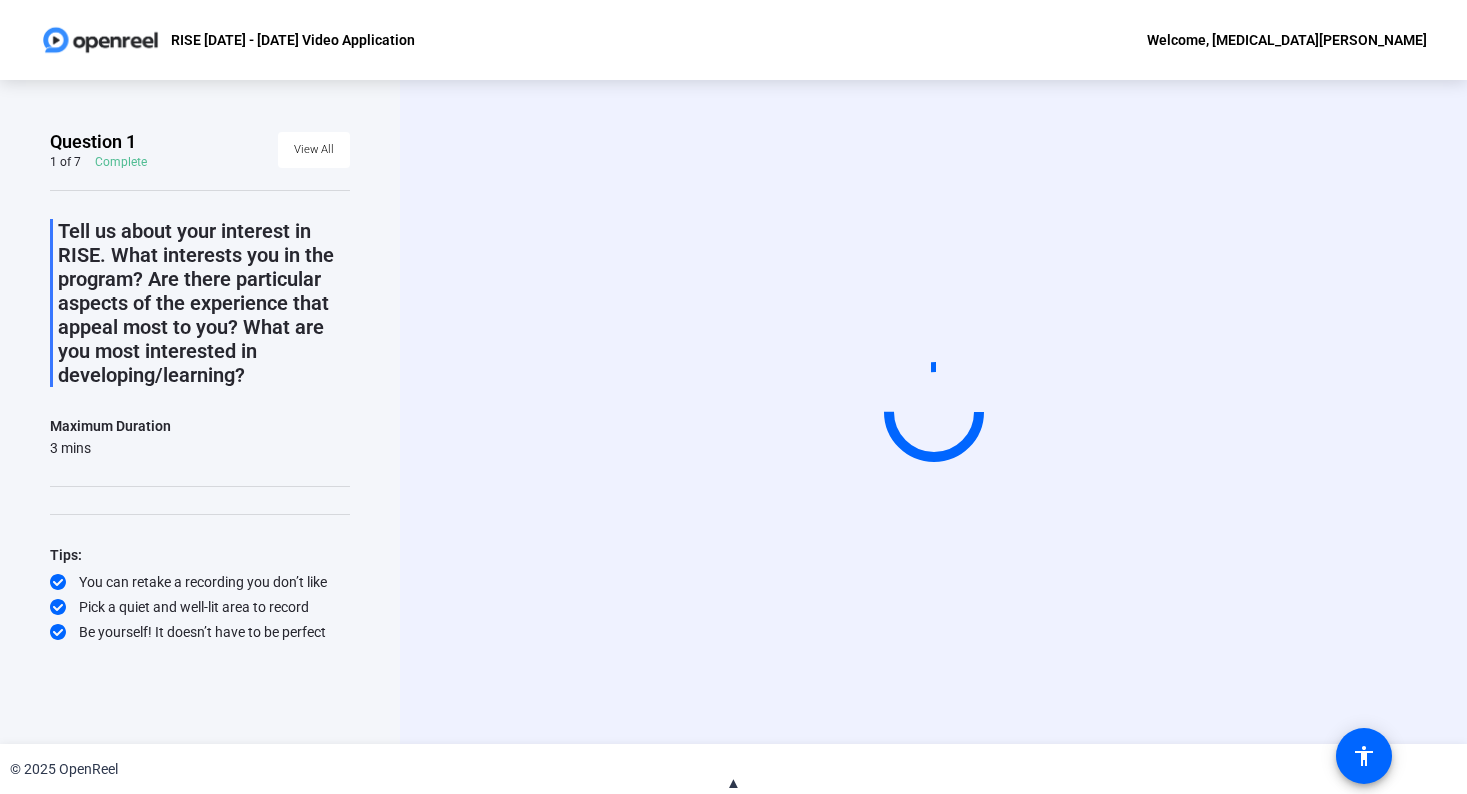 click on "▲" 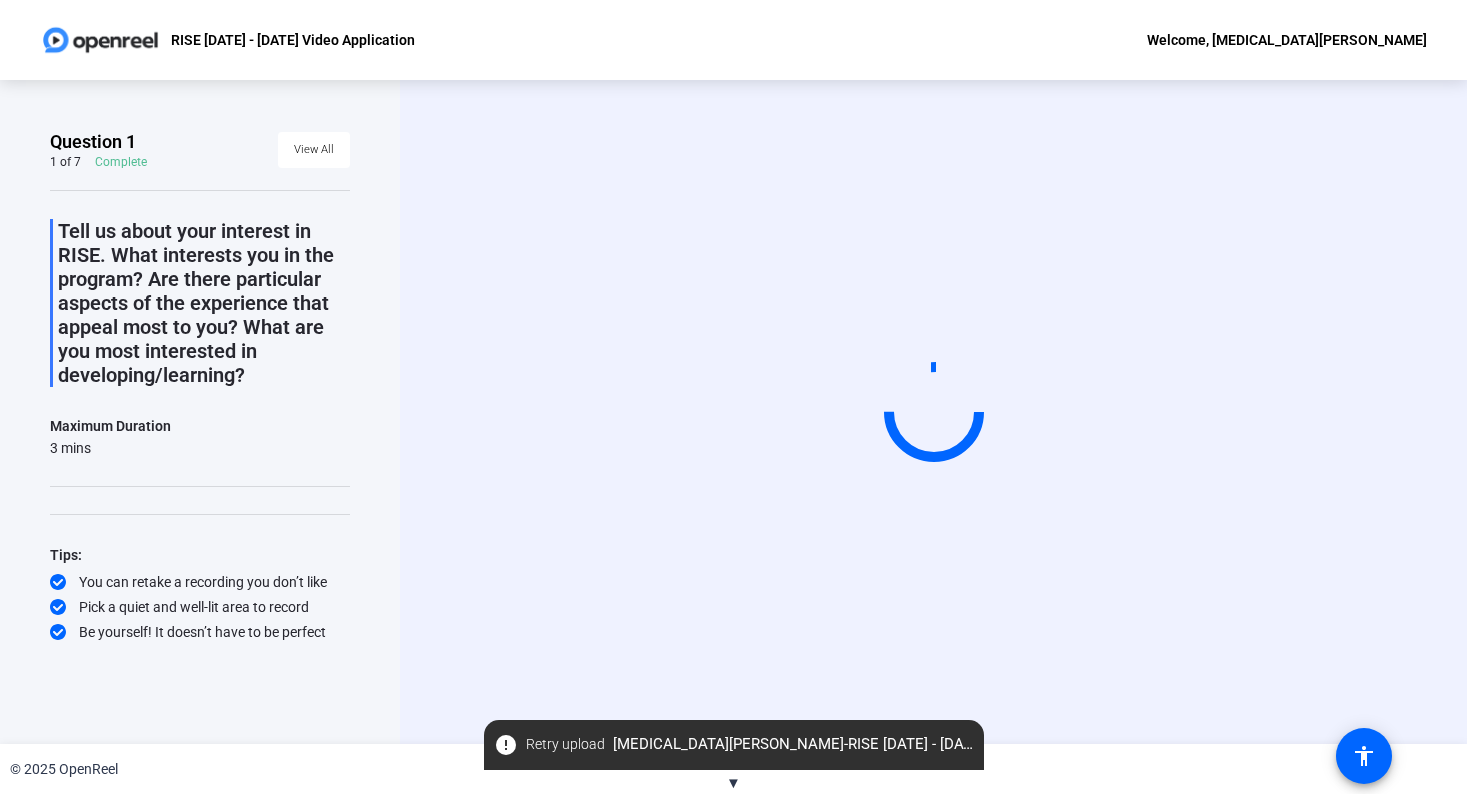 click on "error   Retry upload   Yasmin Weaver-RISE 2025 - 2026 VideoScreen Application-RISE 2025 - 2026 Video Application-1752581646629-webcam" 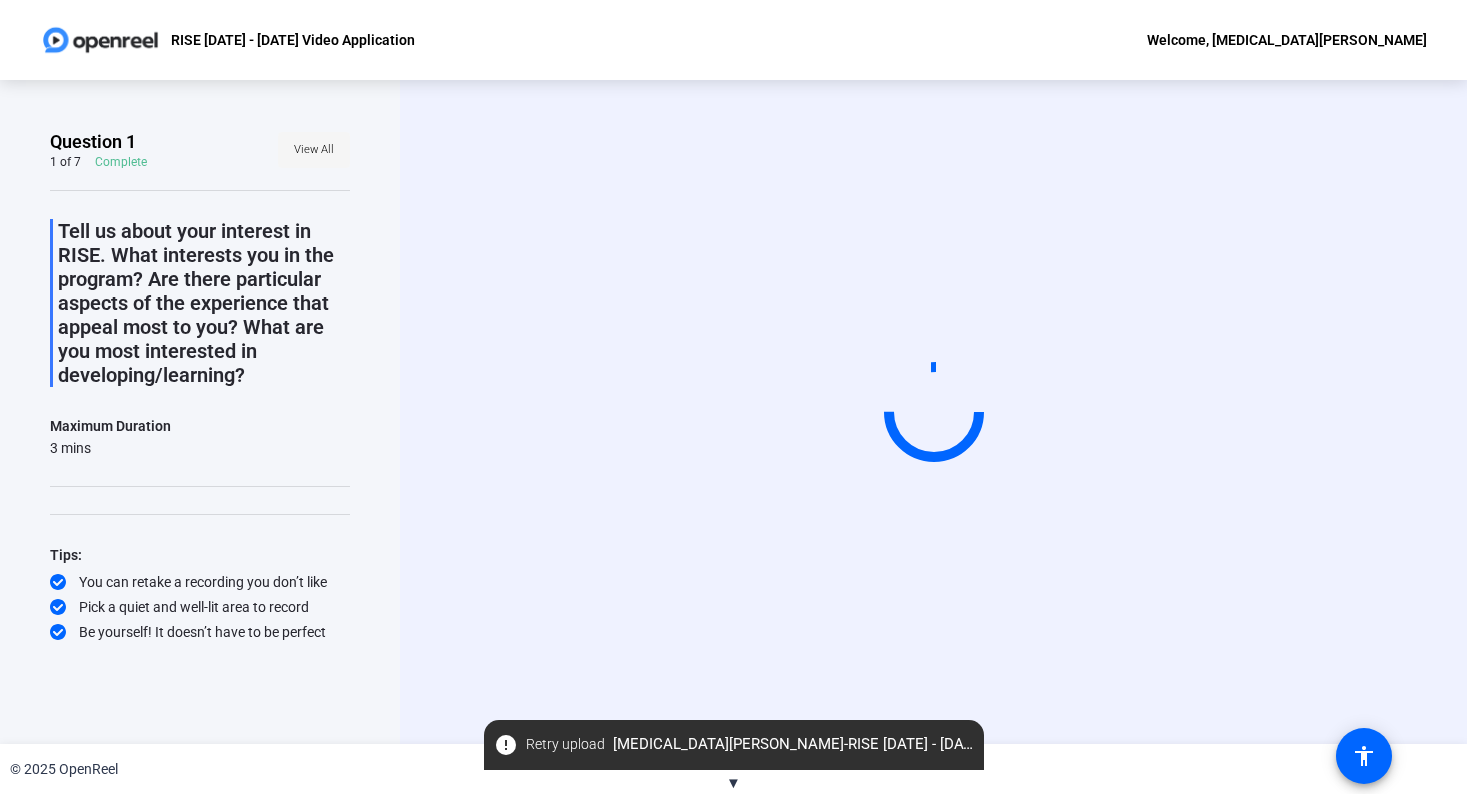 click on "View All" 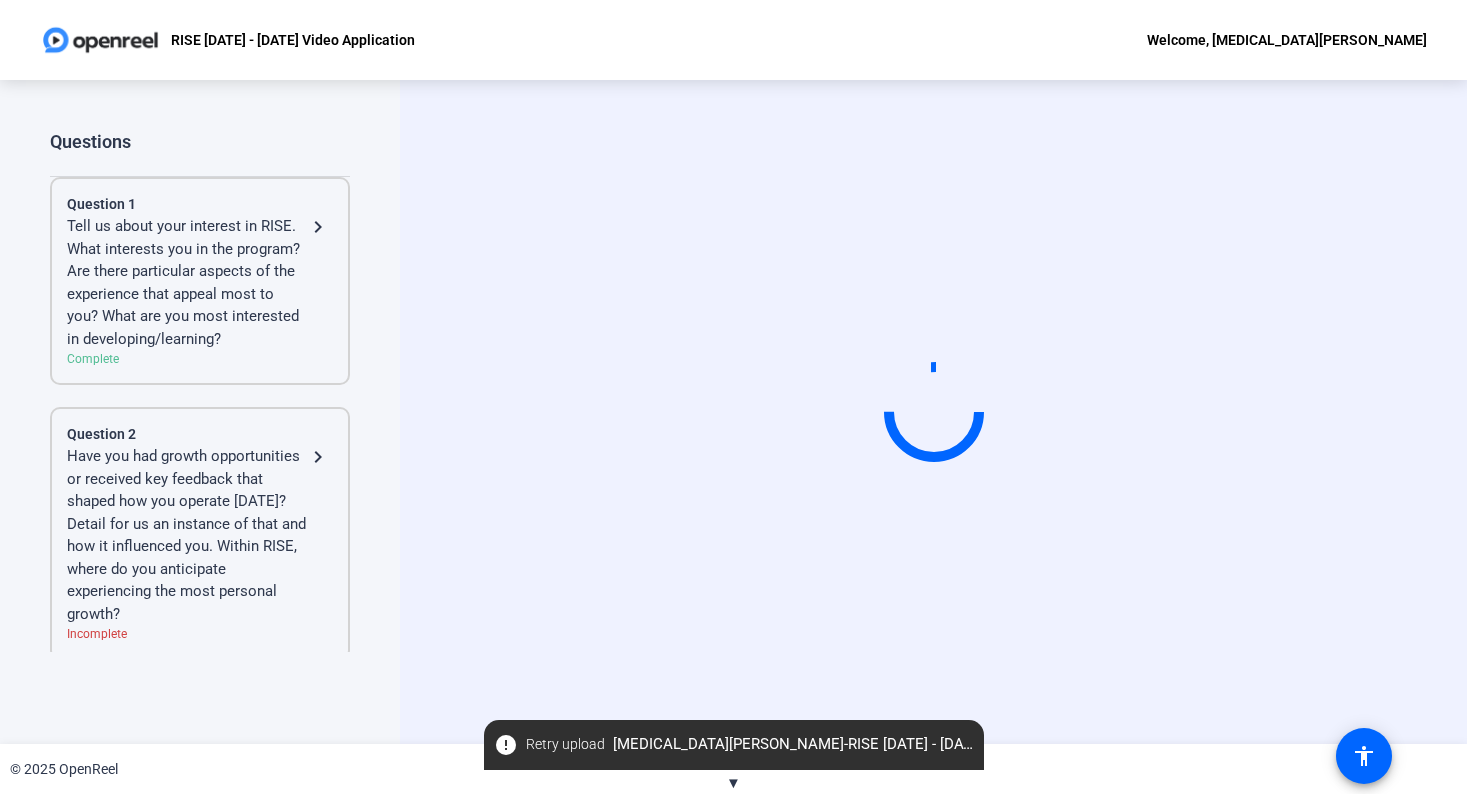 click on "Question 2" 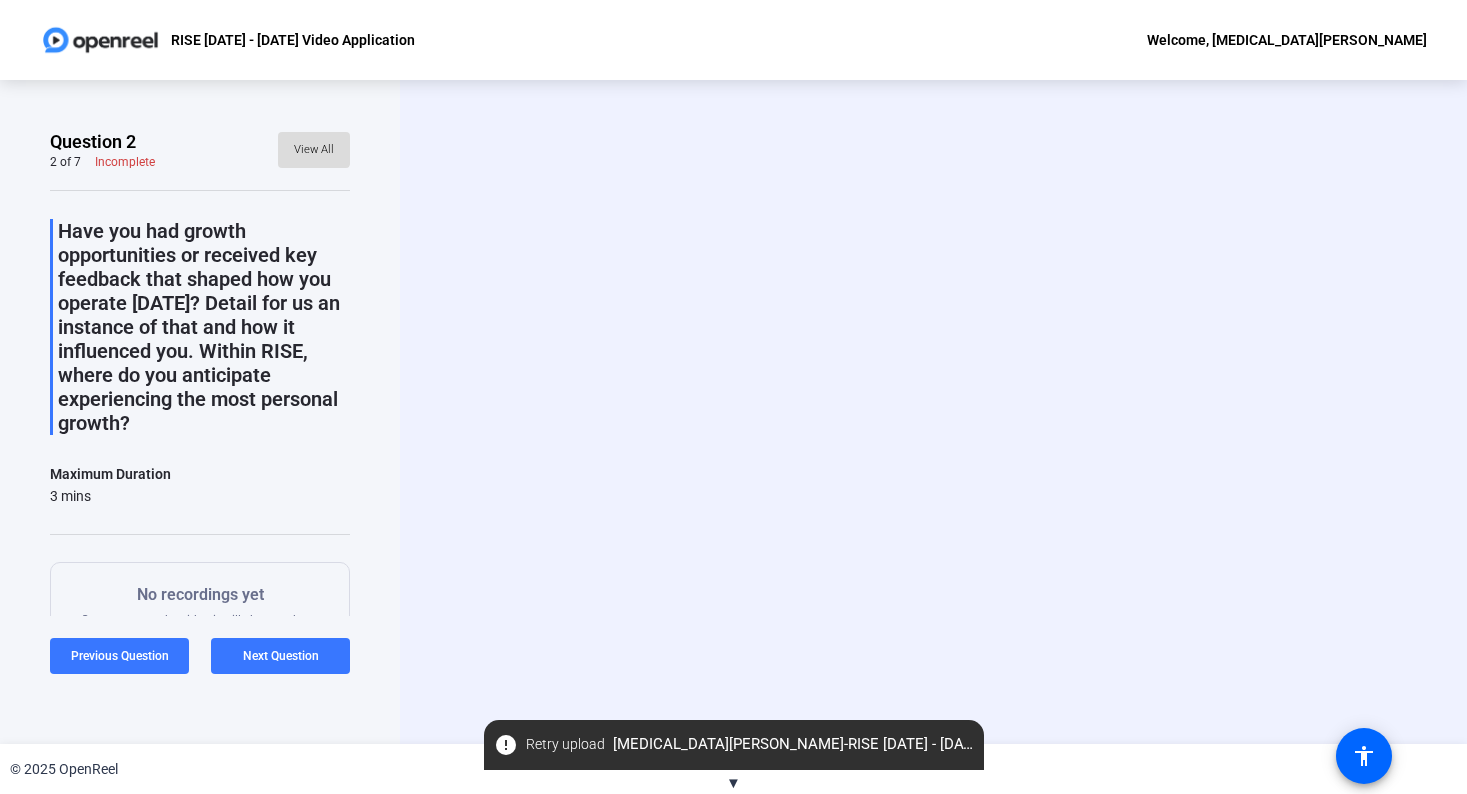 click on "View All" 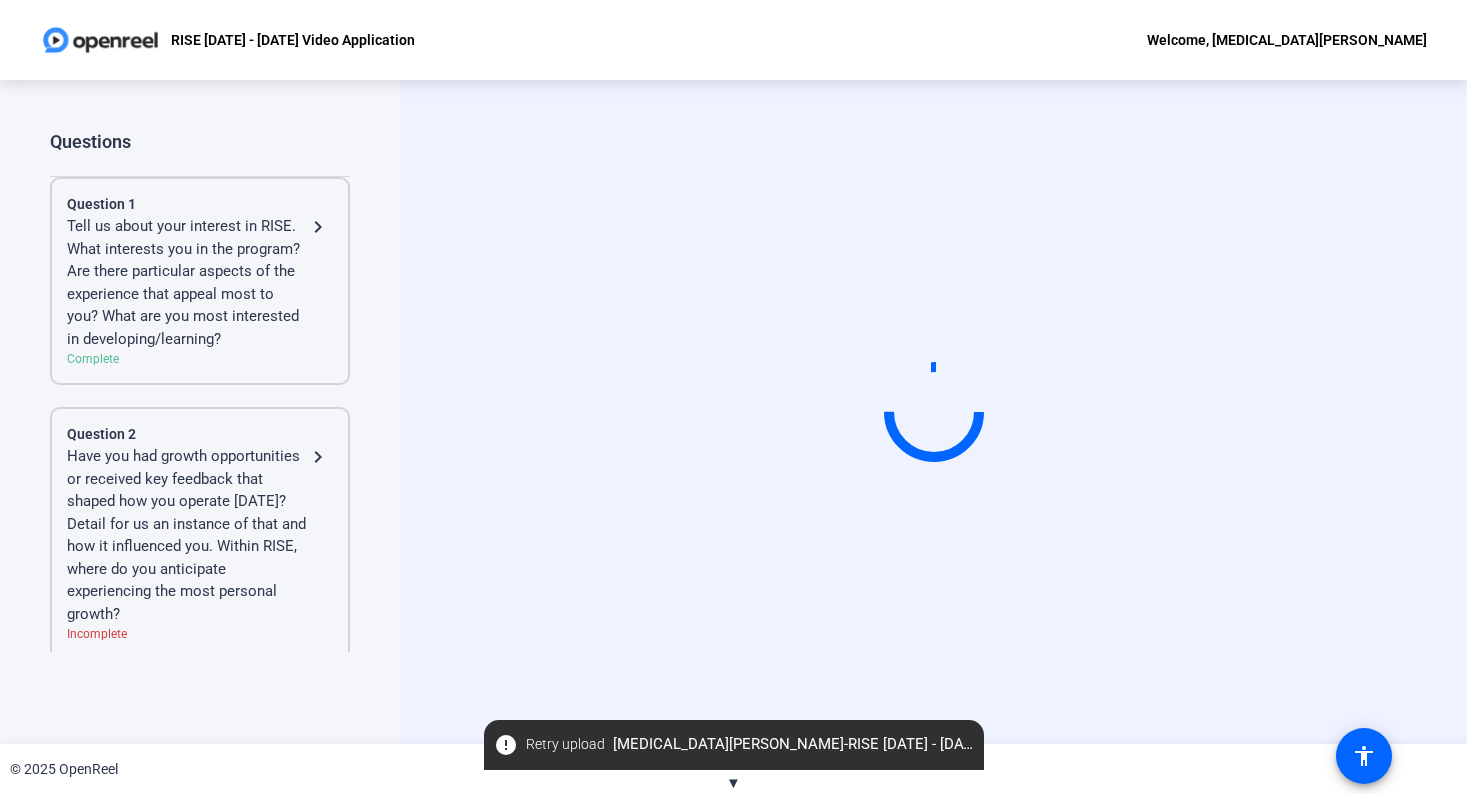 click on "Question 1" 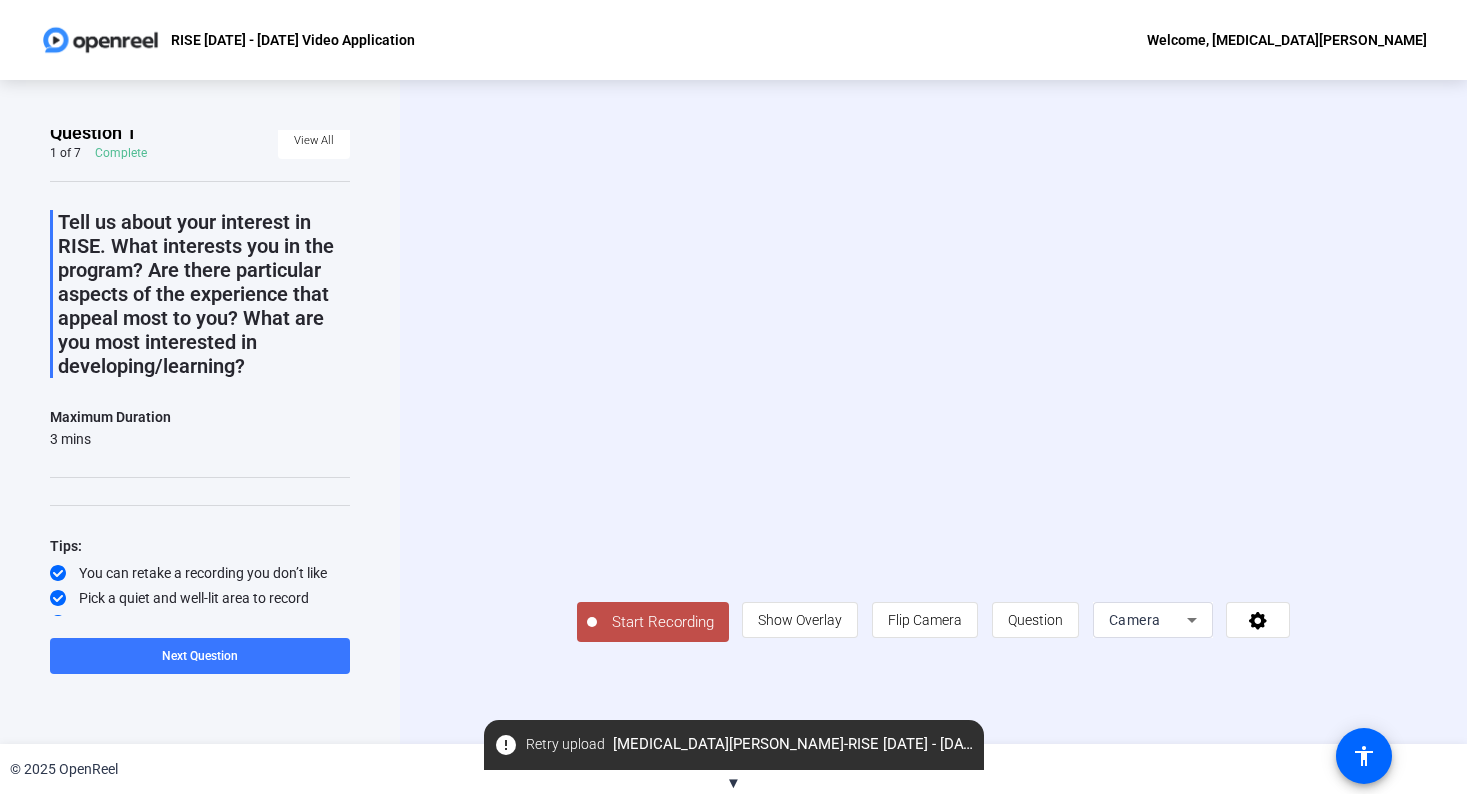 scroll, scrollTop: 25, scrollLeft: 0, axis: vertical 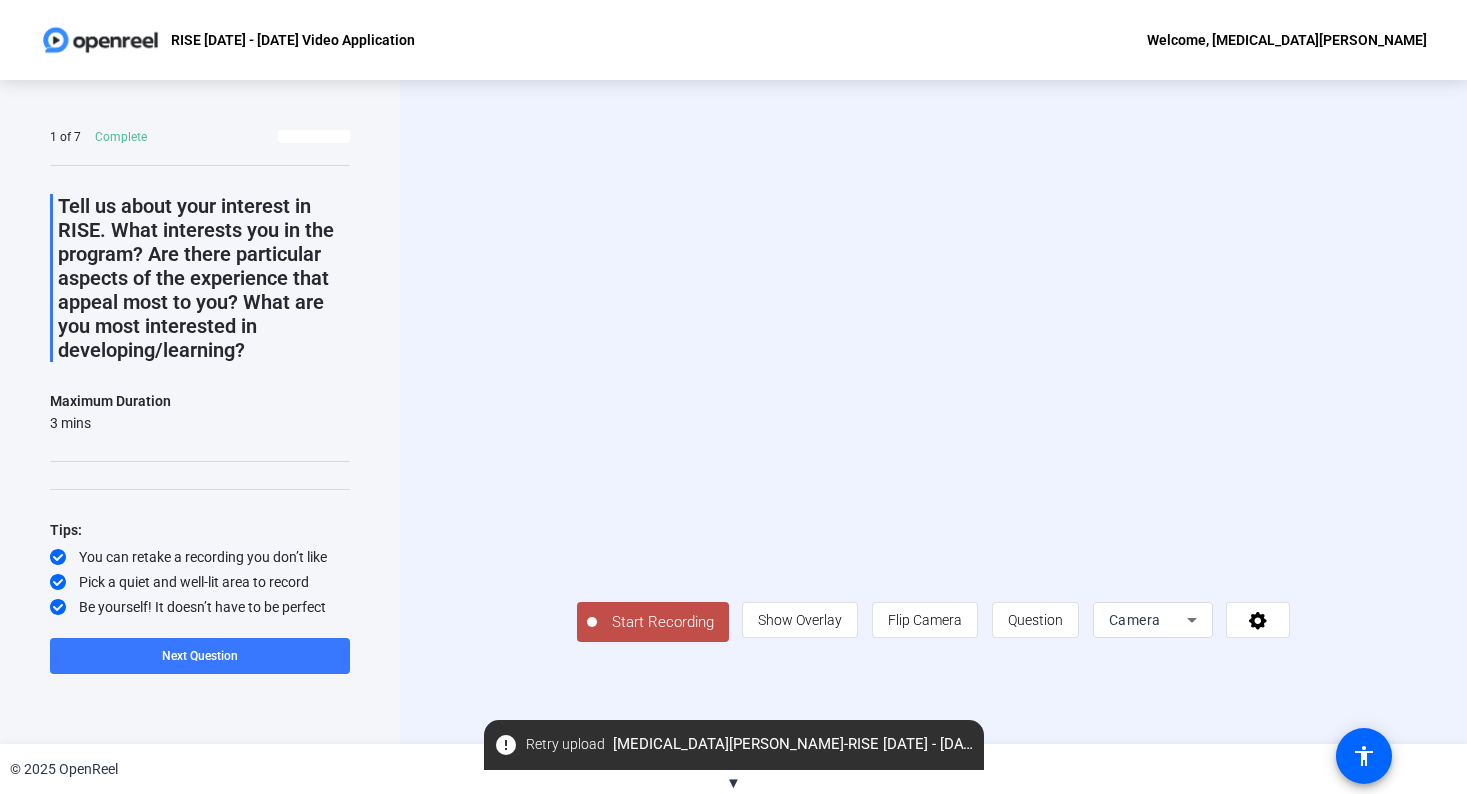 click on "Start Recording  person  Show Overlay flip Flip Camera question_mark  Question Camera" 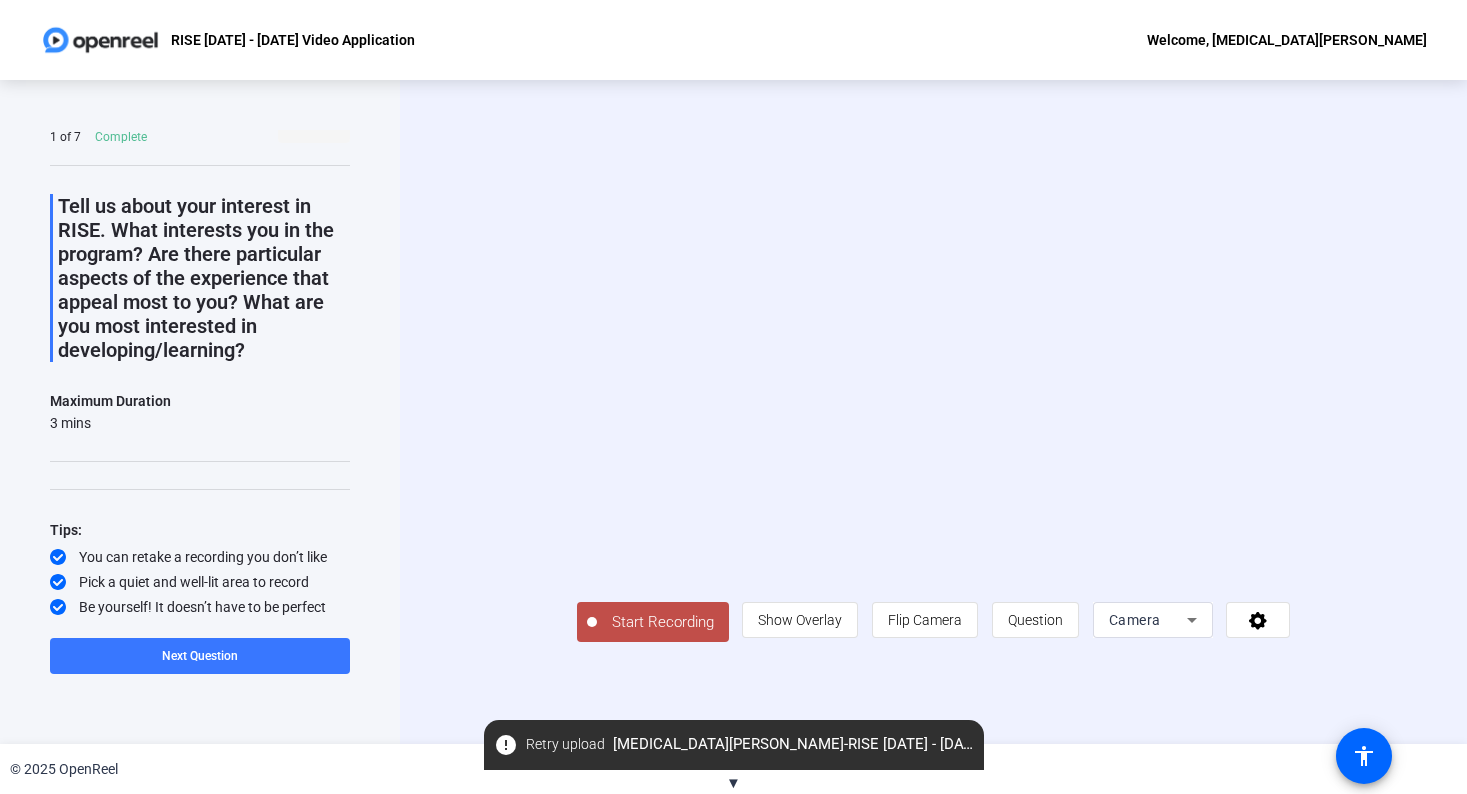 click 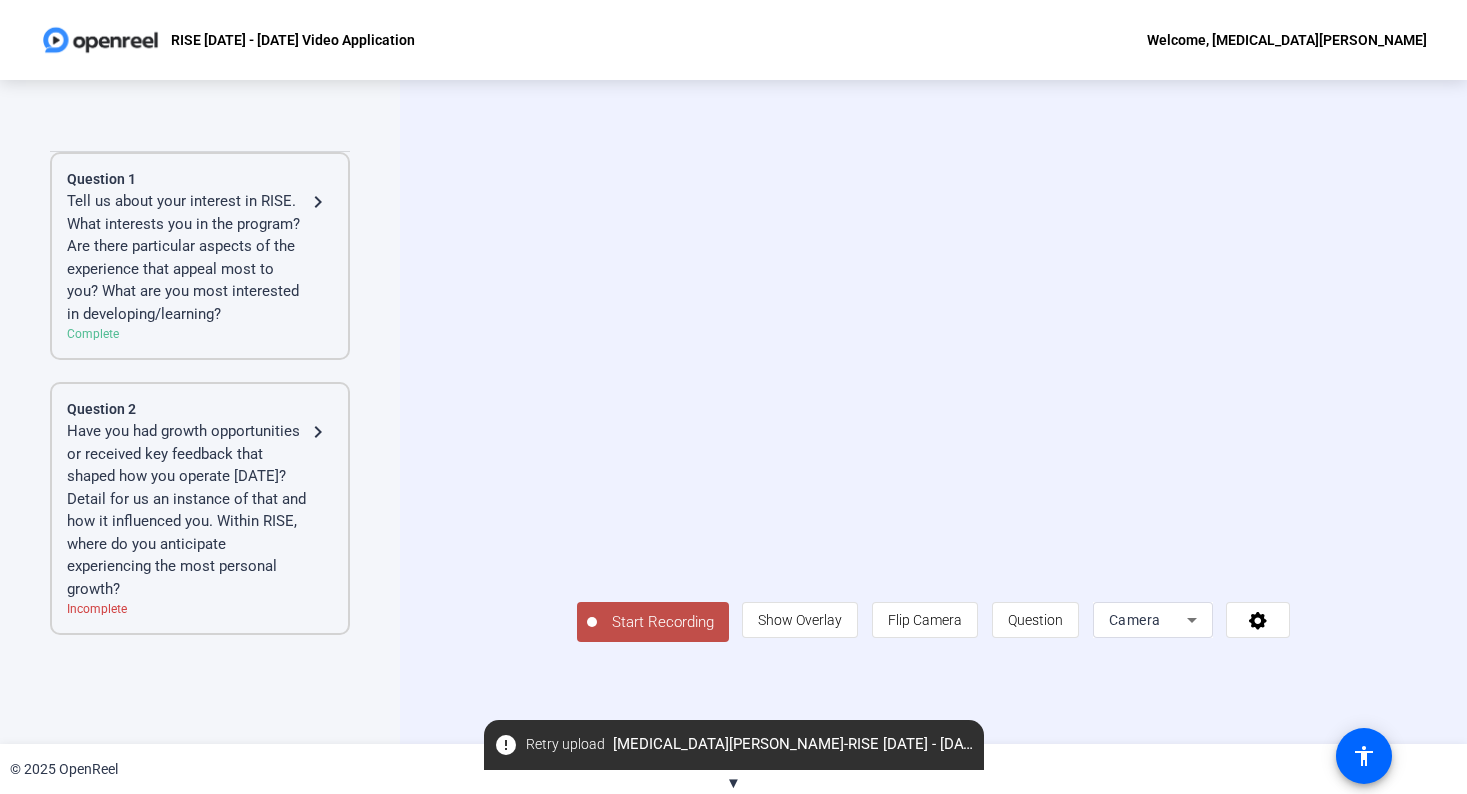 scroll, scrollTop: 71, scrollLeft: 0, axis: vertical 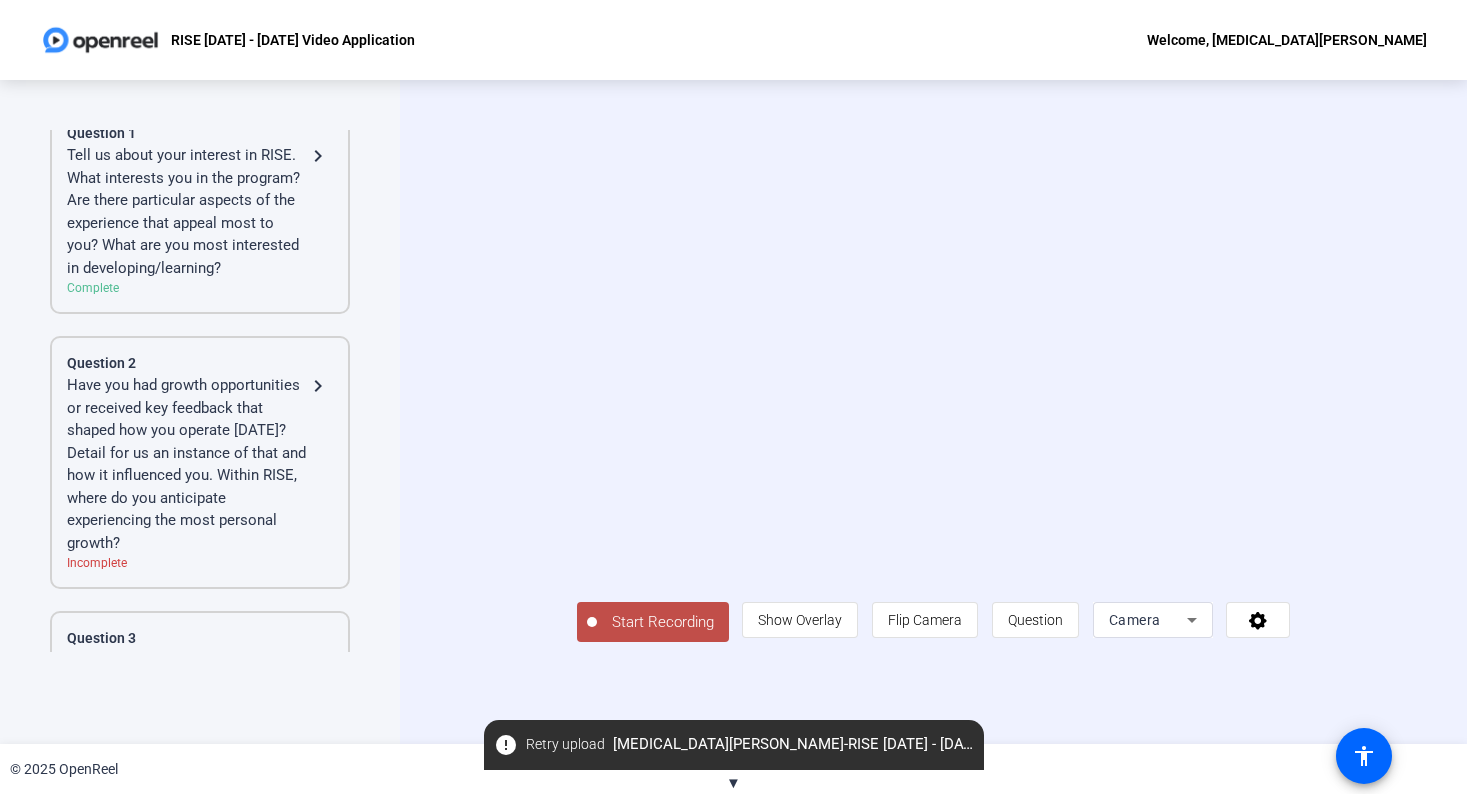 click on "Have you had growth opportunities or received key feedback that shaped how you operate [DATE]? Detail for us an instance of that and how it influenced you. Within RISE, where do you anticipate experiencing the most personal growth?" 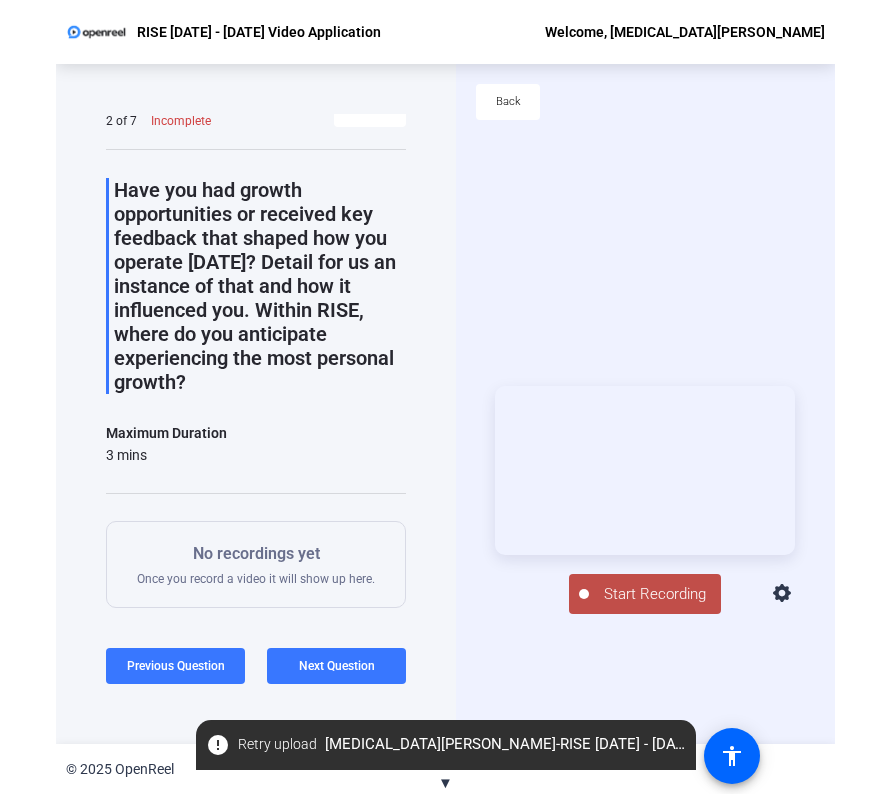 scroll, scrollTop: 25, scrollLeft: 0, axis: vertical 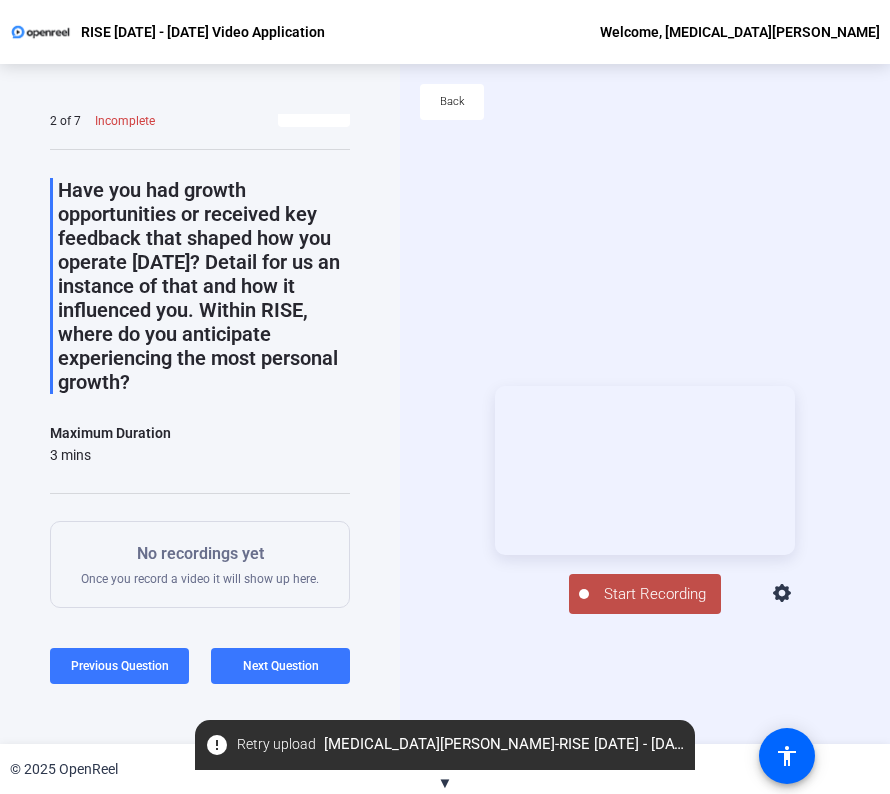 click on "Start Recording" 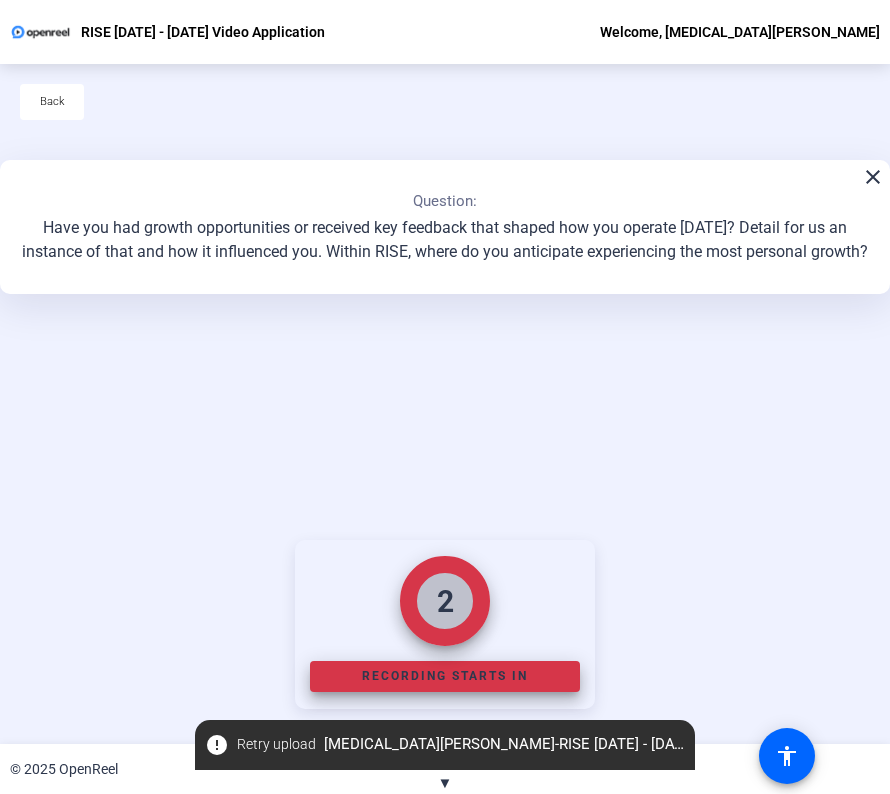 scroll, scrollTop: 195, scrollLeft: 0, axis: vertical 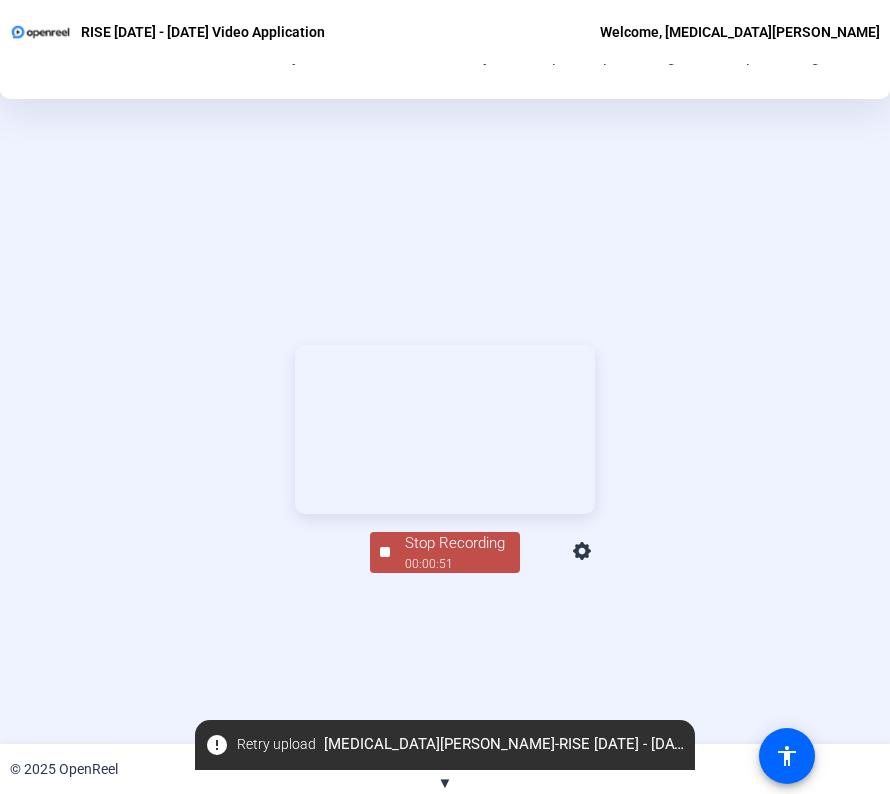 click on "Stop Recording" 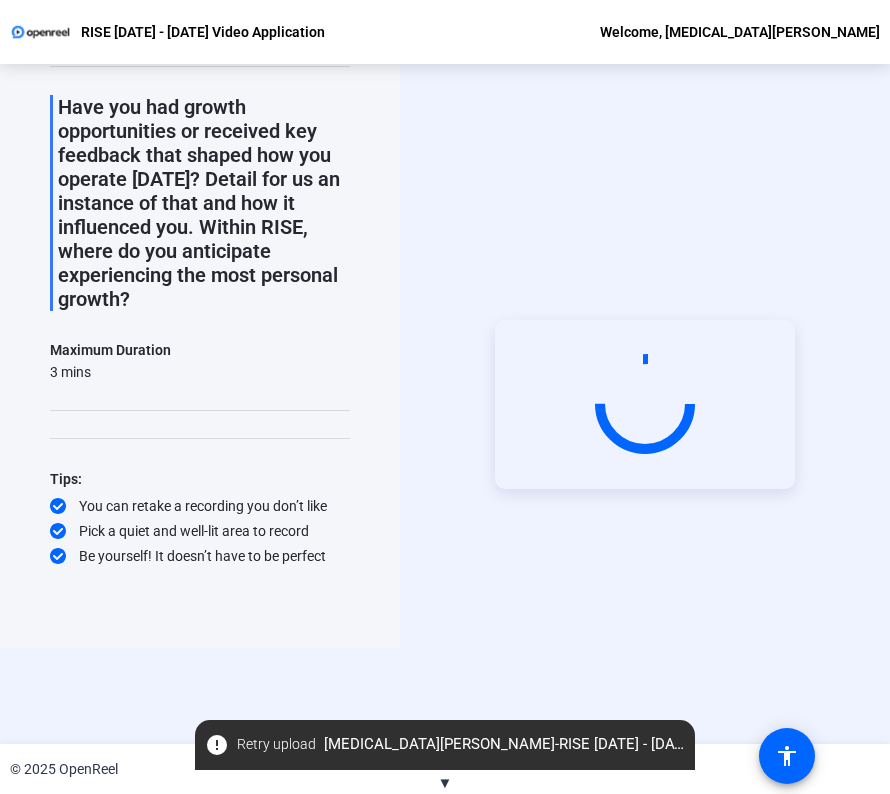 scroll, scrollTop: 11, scrollLeft: 0, axis: vertical 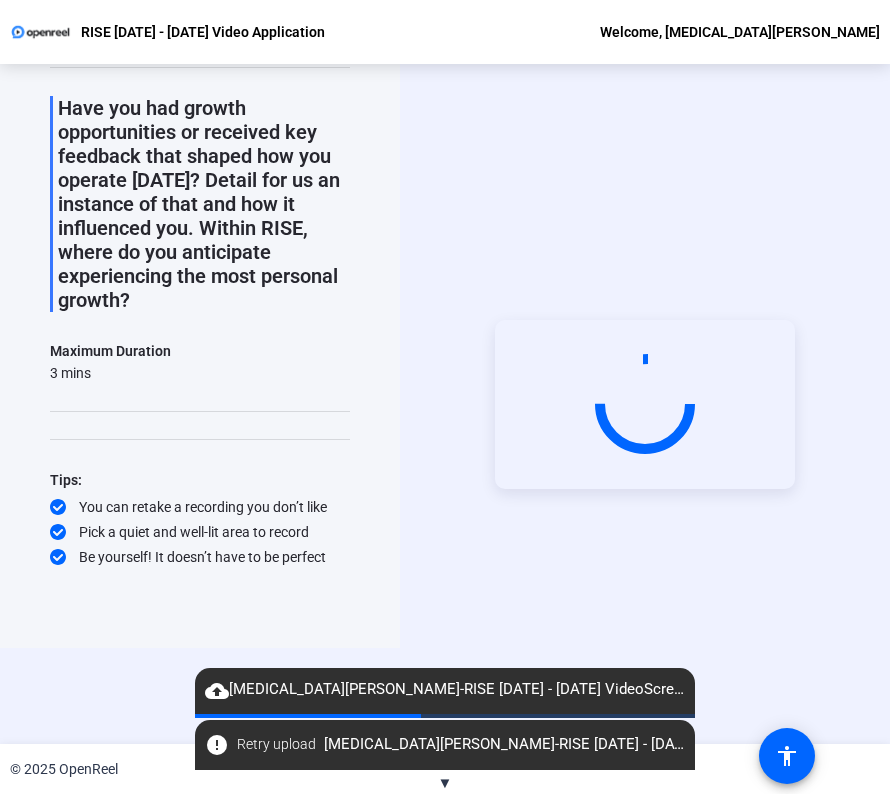 click on "cloud_upload" 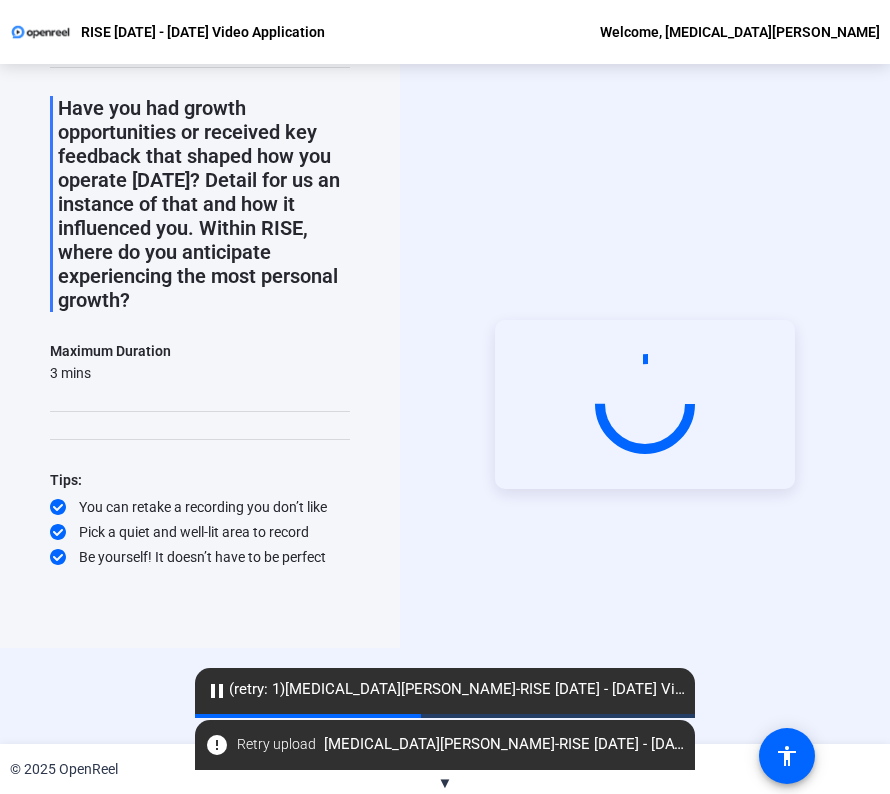 click on "pause" 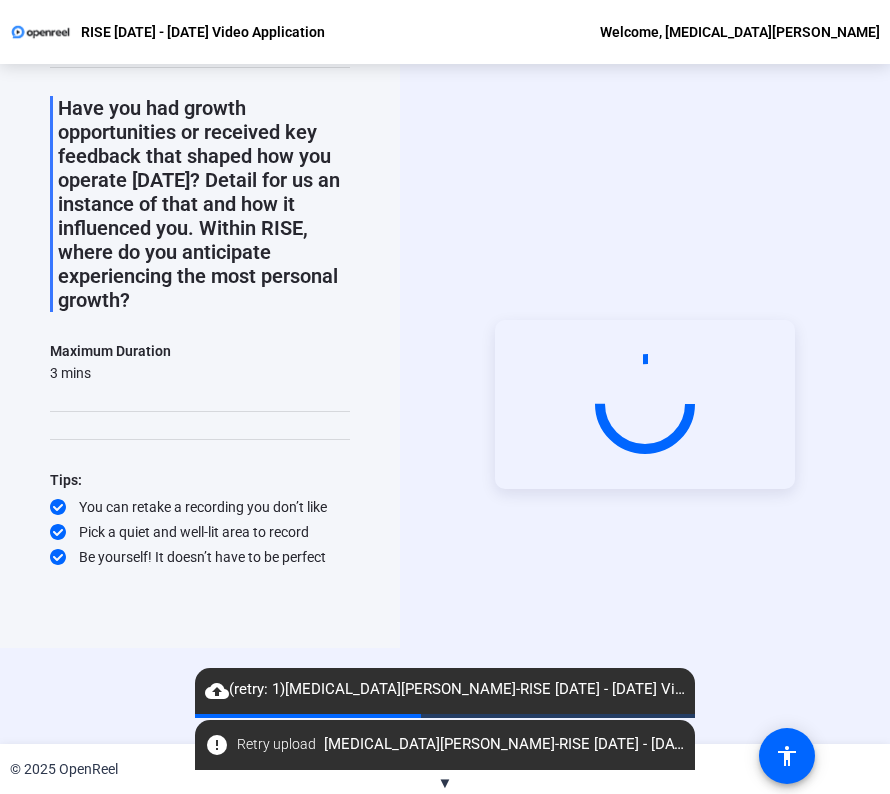 click on "cloud_upload" 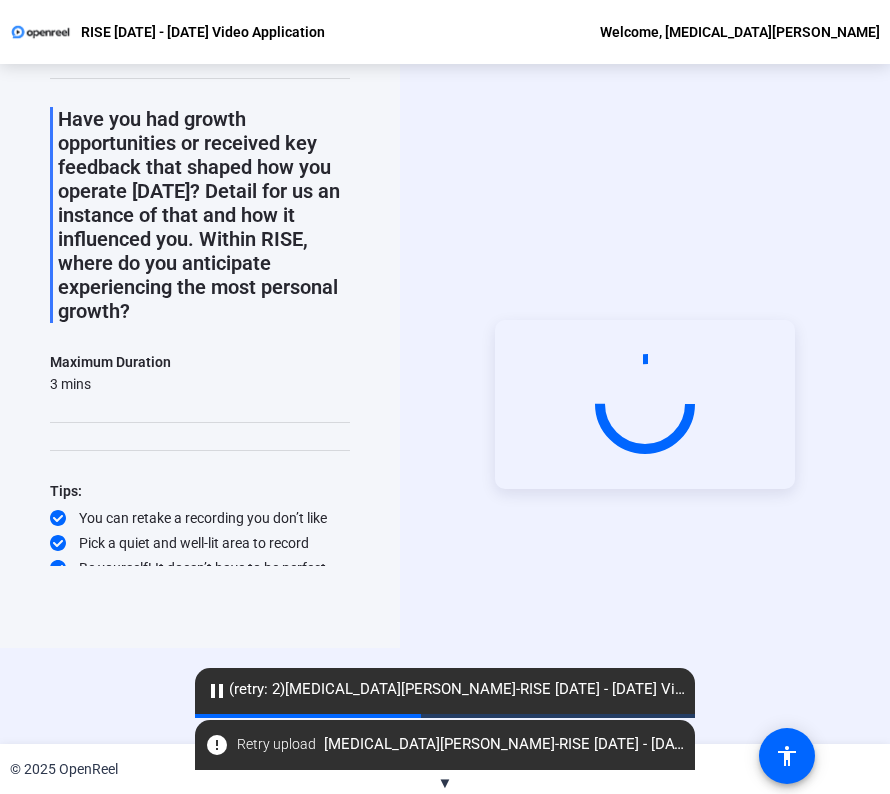 scroll, scrollTop: 0, scrollLeft: 0, axis: both 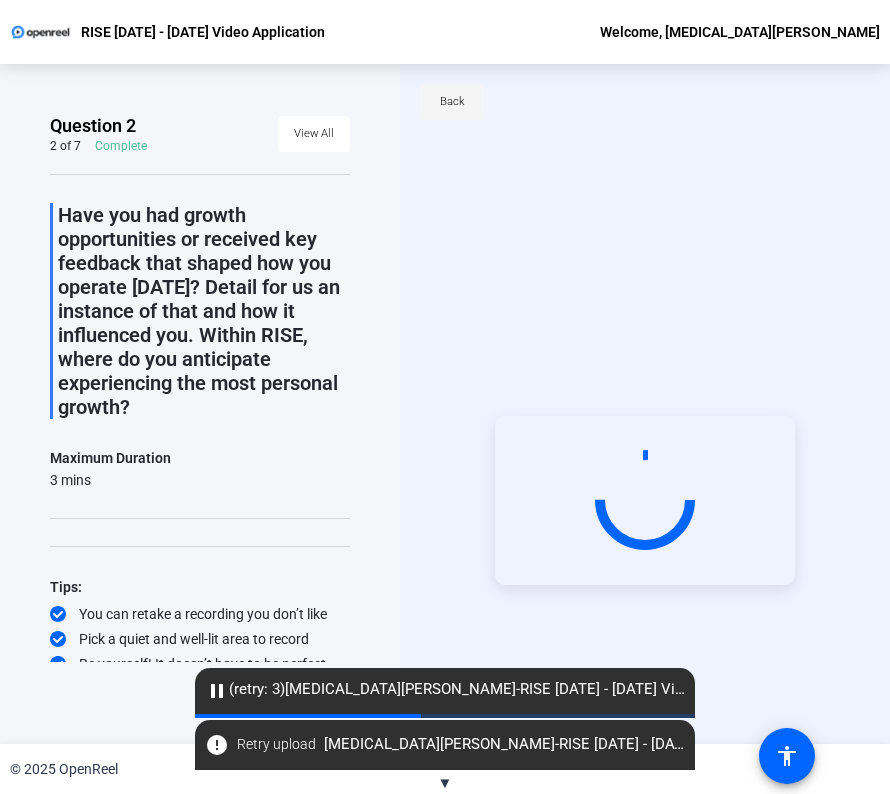 click on "Back" 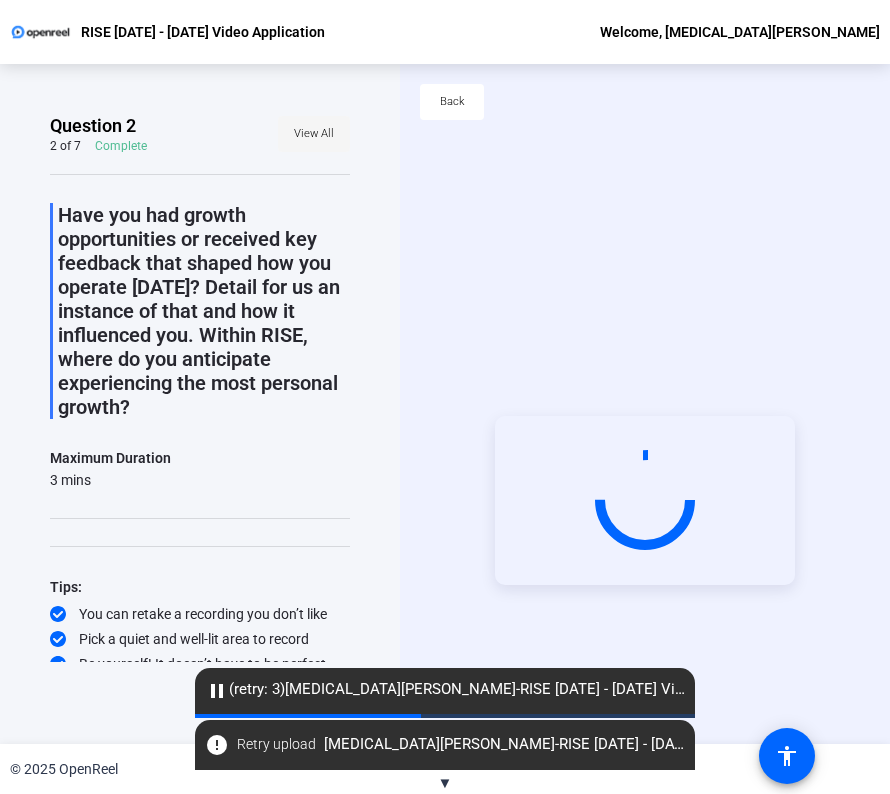 click on "View All" 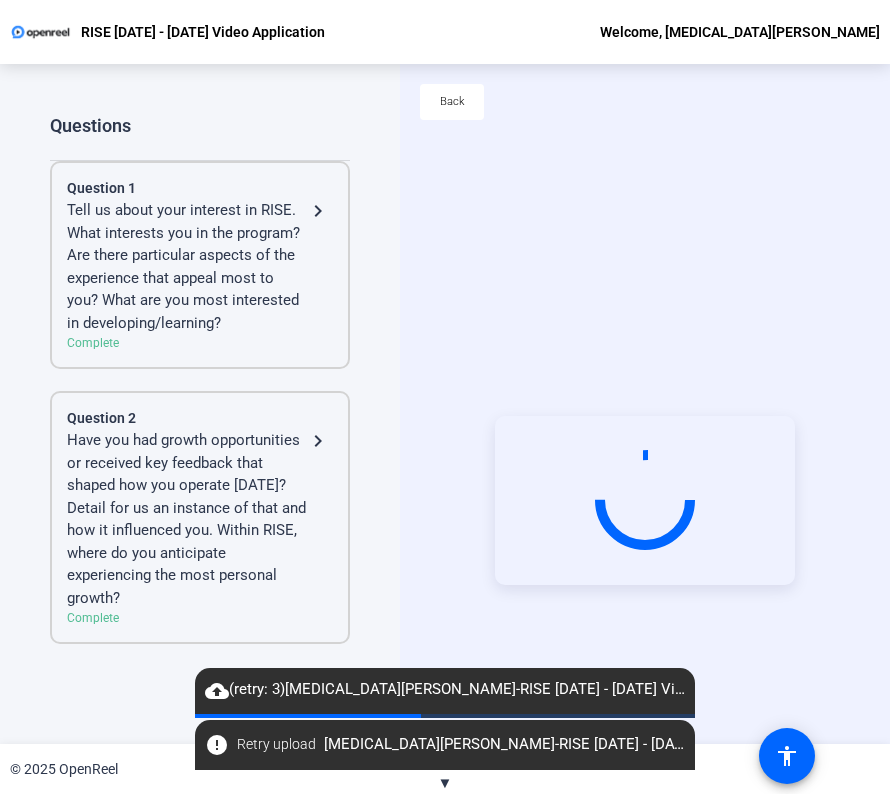 click on "Have you had growth opportunities or received key feedback that shaped how you operate [DATE]? Detail for us an instance of that and how it influenced you. Within RISE, where do you anticipate experiencing the most personal growth?" 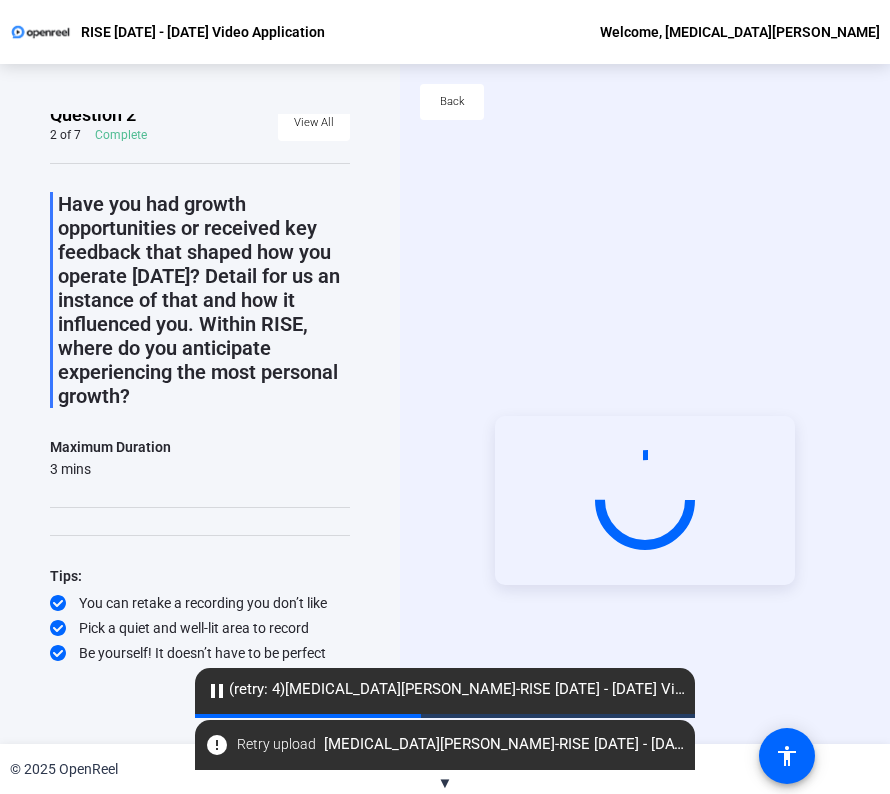 scroll, scrollTop: 11, scrollLeft: 0, axis: vertical 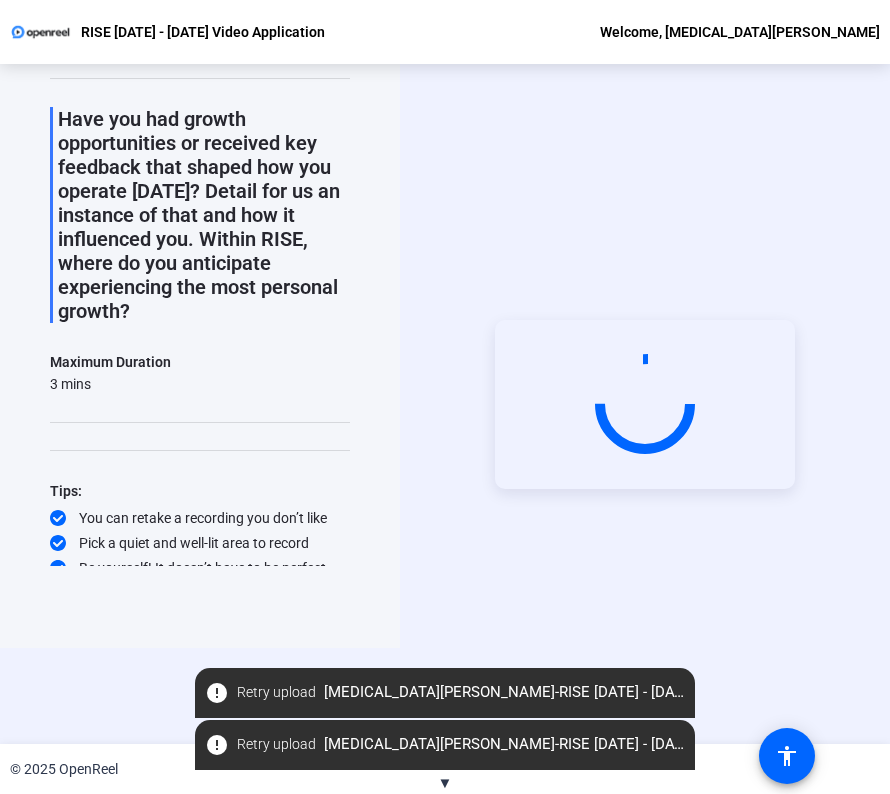 click on "error" 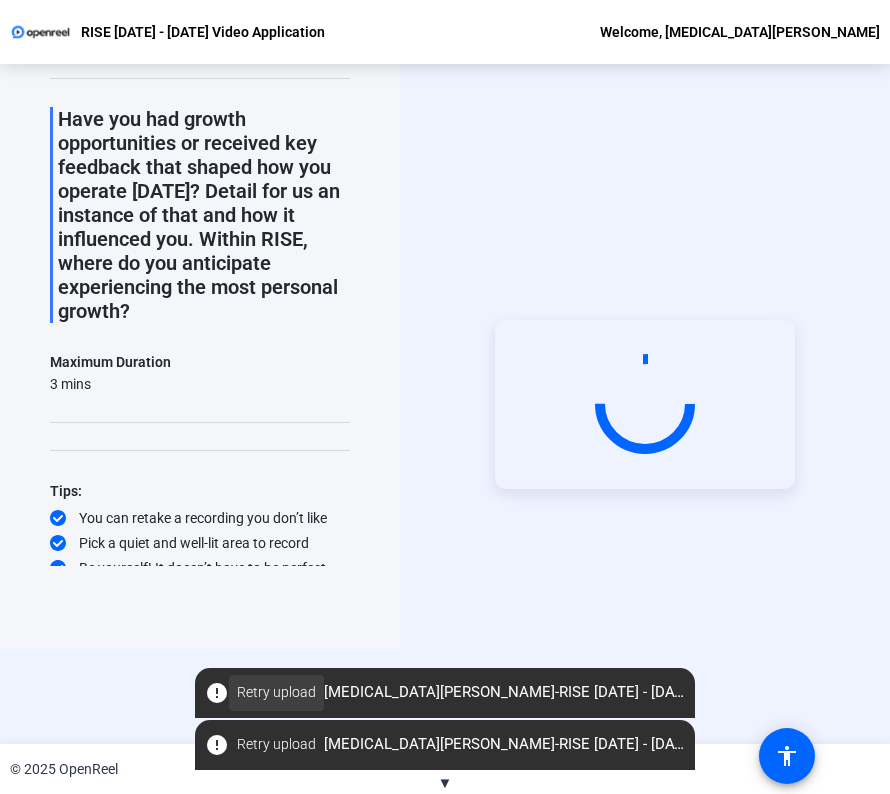 click on "Retry upload" 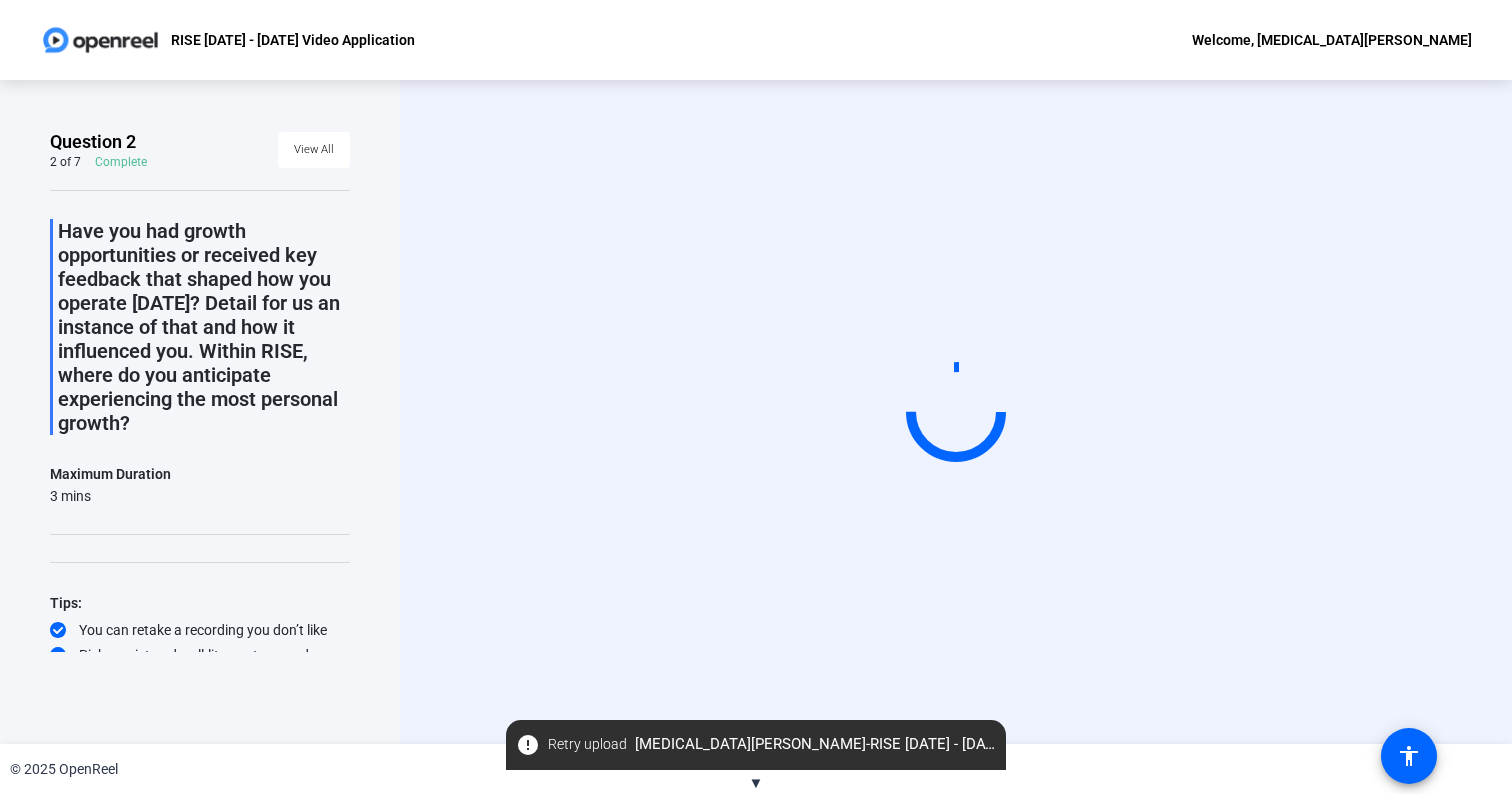 scroll, scrollTop: 0, scrollLeft: 0, axis: both 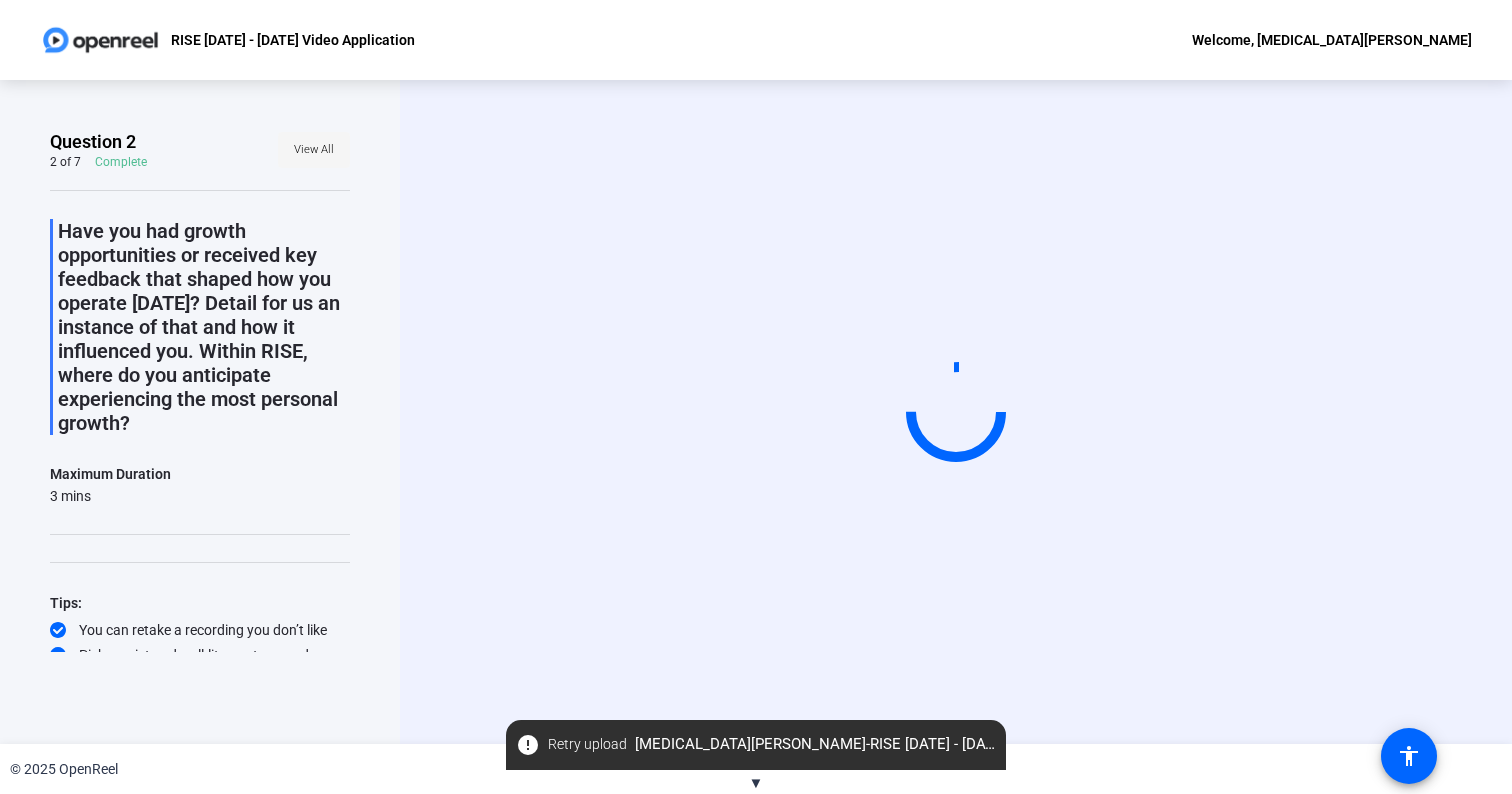click on "View All" 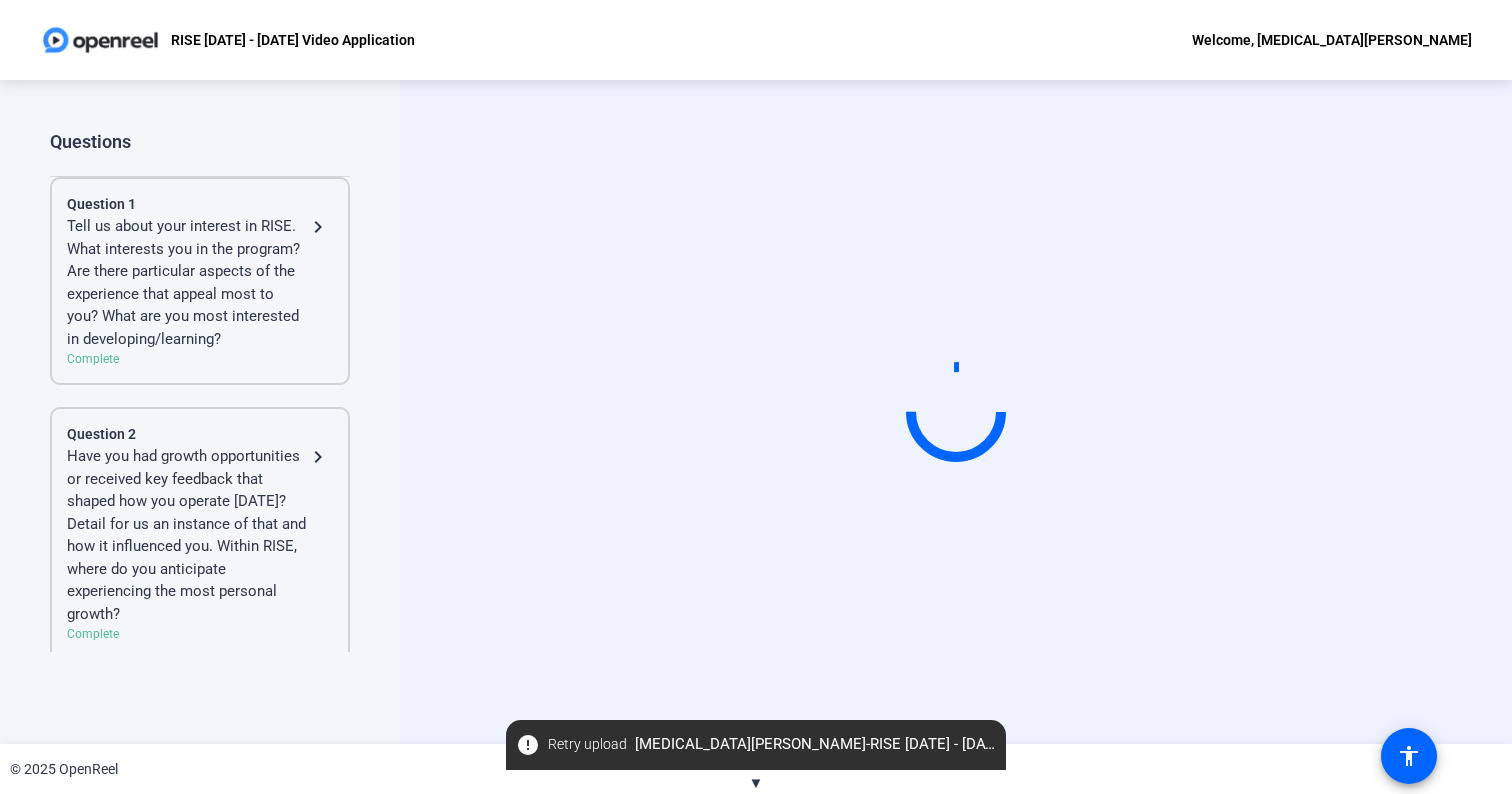click on "Have you had growth opportunities or received key feedback that shaped how you operate today? Detail for us an instance of that and how it influenced you. Within RISE, where do you anticipate experiencing the most personal growth?" 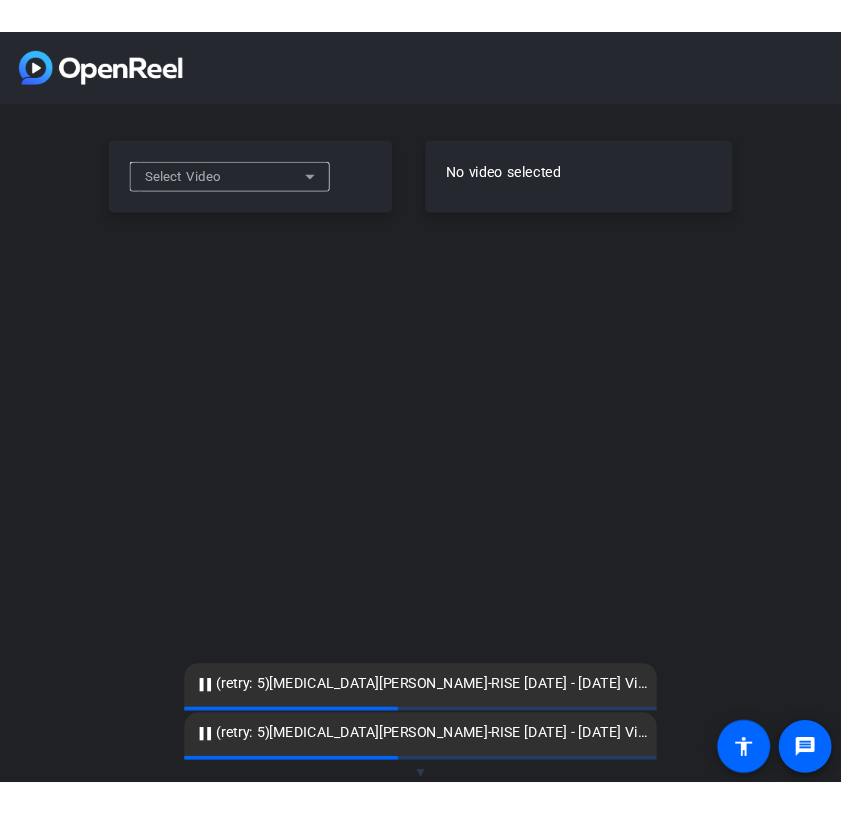 scroll, scrollTop: 0, scrollLeft: 0, axis: both 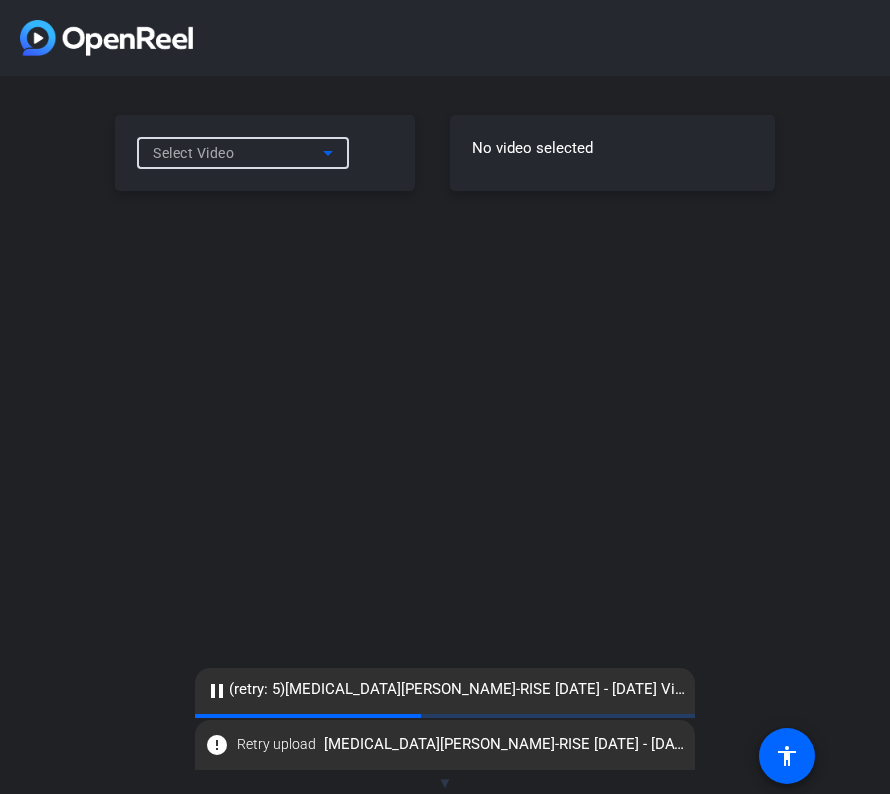 click on "Select Video" at bounding box center (238, 153) 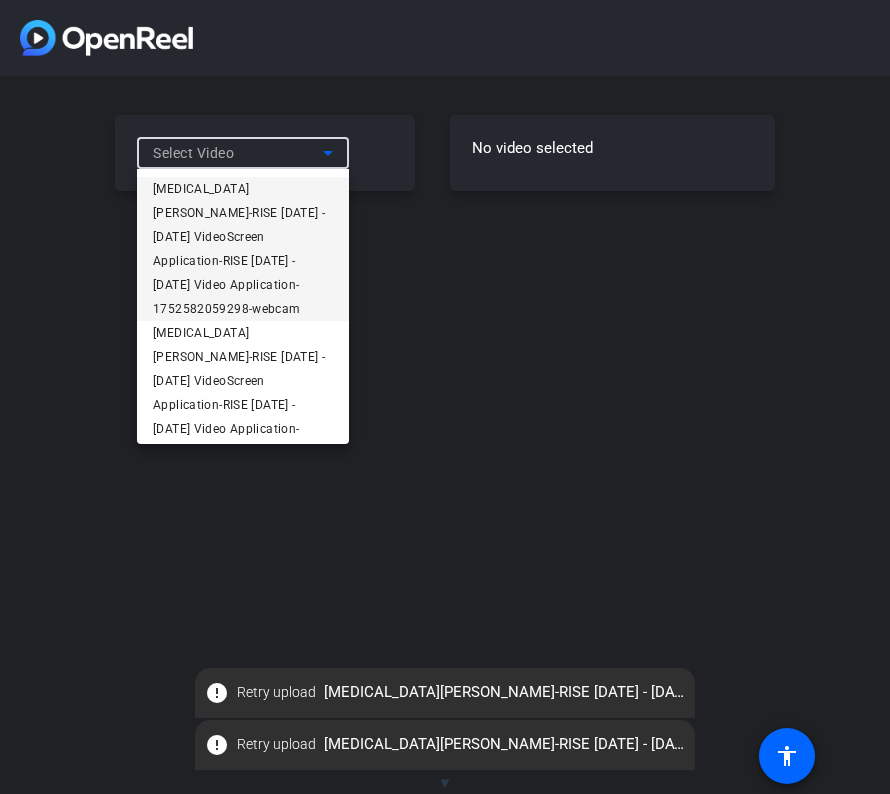 click on "[MEDICAL_DATA][PERSON_NAME]-RISE [DATE] - [DATE] VideoScreen Application-RISE [DATE] - [DATE] Video Application-1752582059298-webcam" at bounding box center [243, 249] 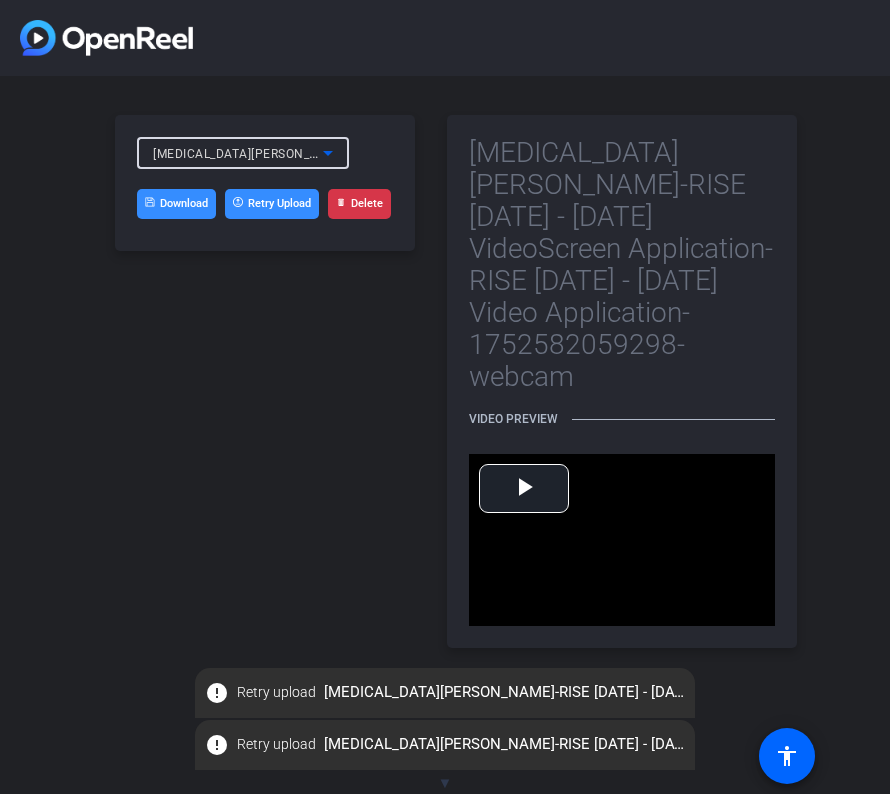 click on "Delete" 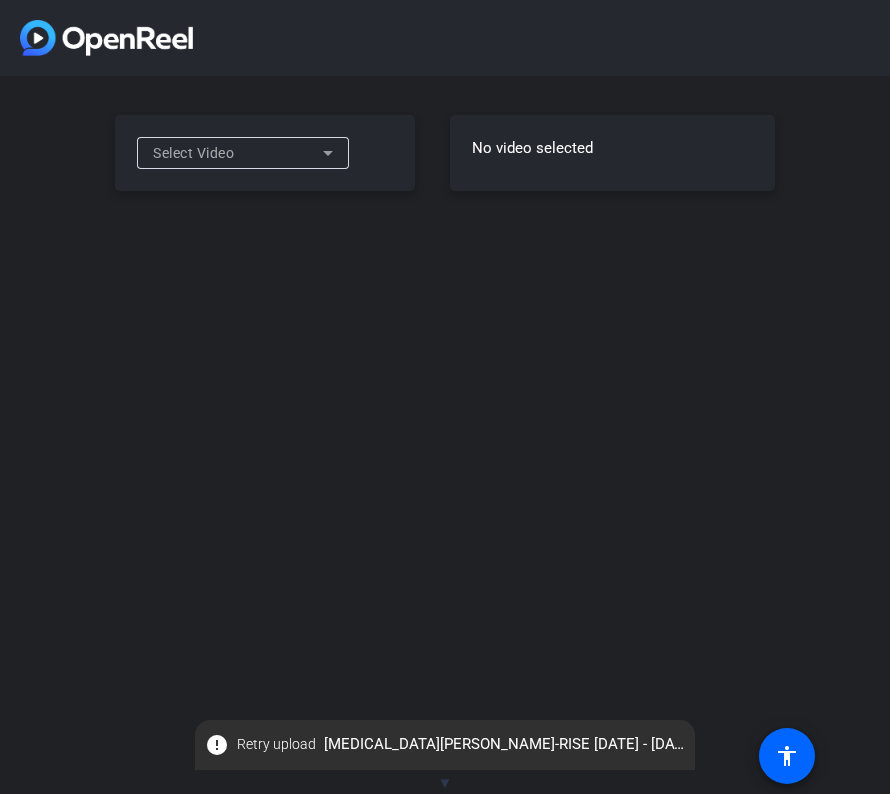 click on "Select Video" at bounding box center (193, 153) 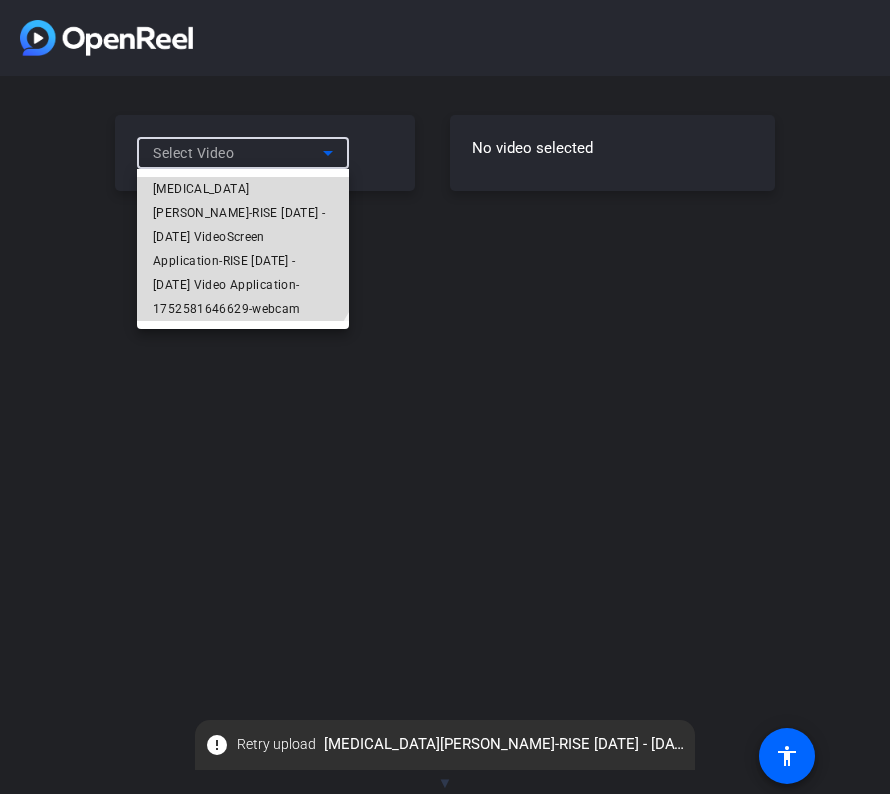 click on "[MEDICAL_DATA][PERSON_NAME]-RISE [DATE] - [DATE] VideoScreen Application-RISE [DATE] - [DATE] Video Application-1752581646629-webcam" at bounding box center [243, 249] 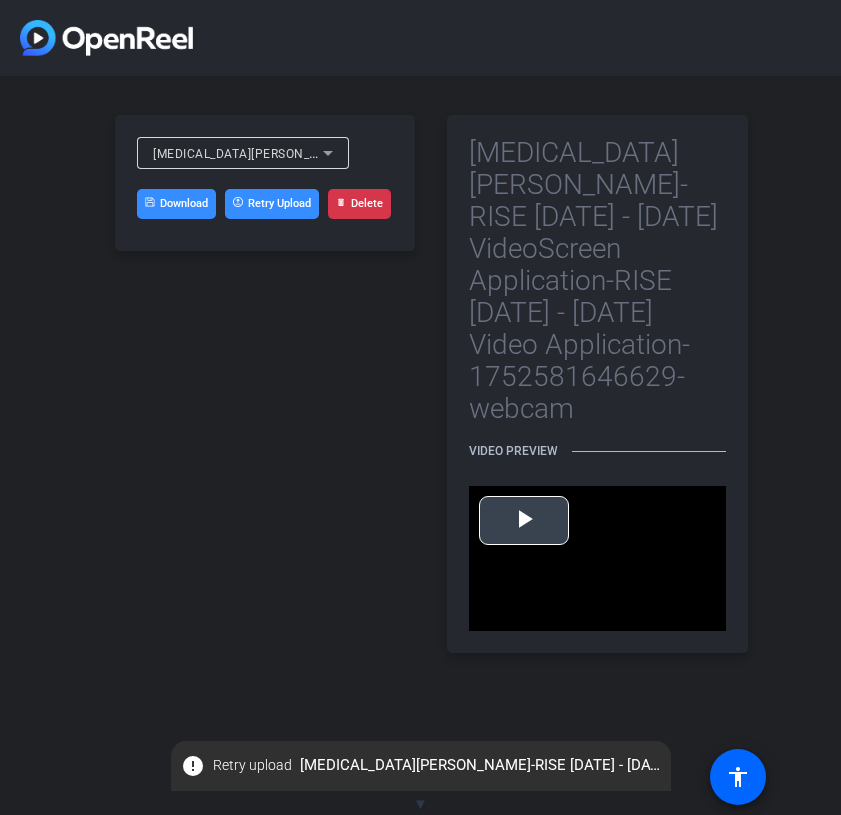 click at bounding box center (524, 520) 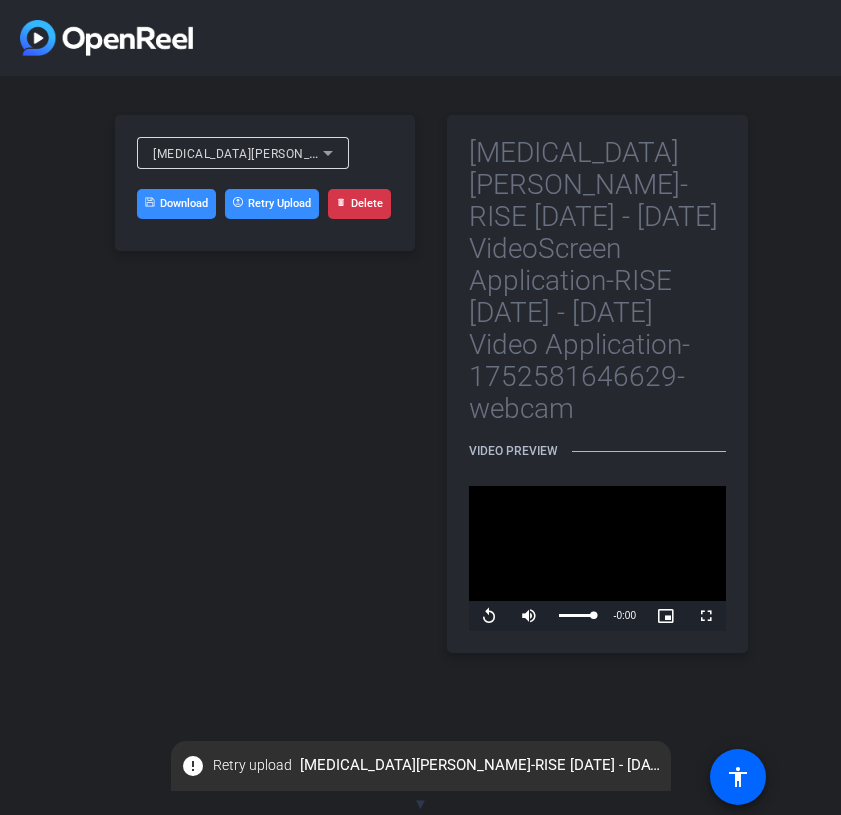 click on "Retry Upload" 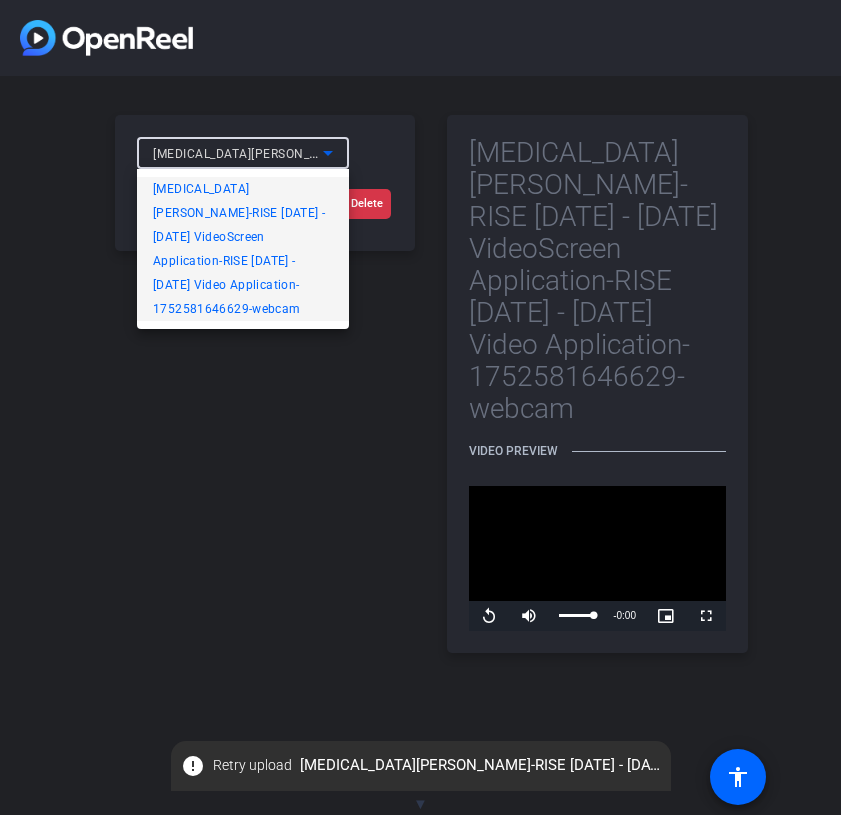 click at bounding box center (420, 407) 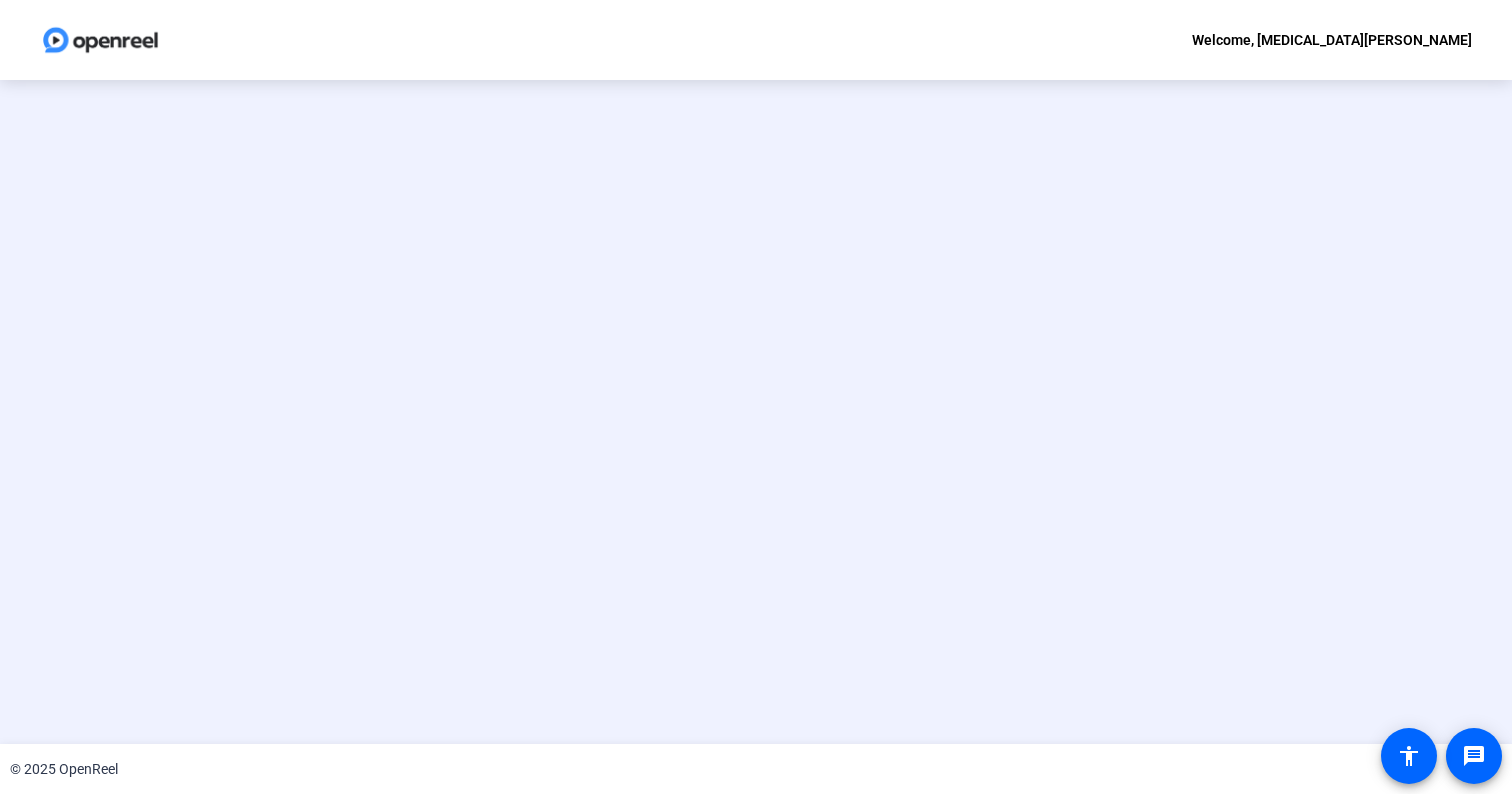 scroll, scrollTop: 0, scrollLeft: 0, axis: both 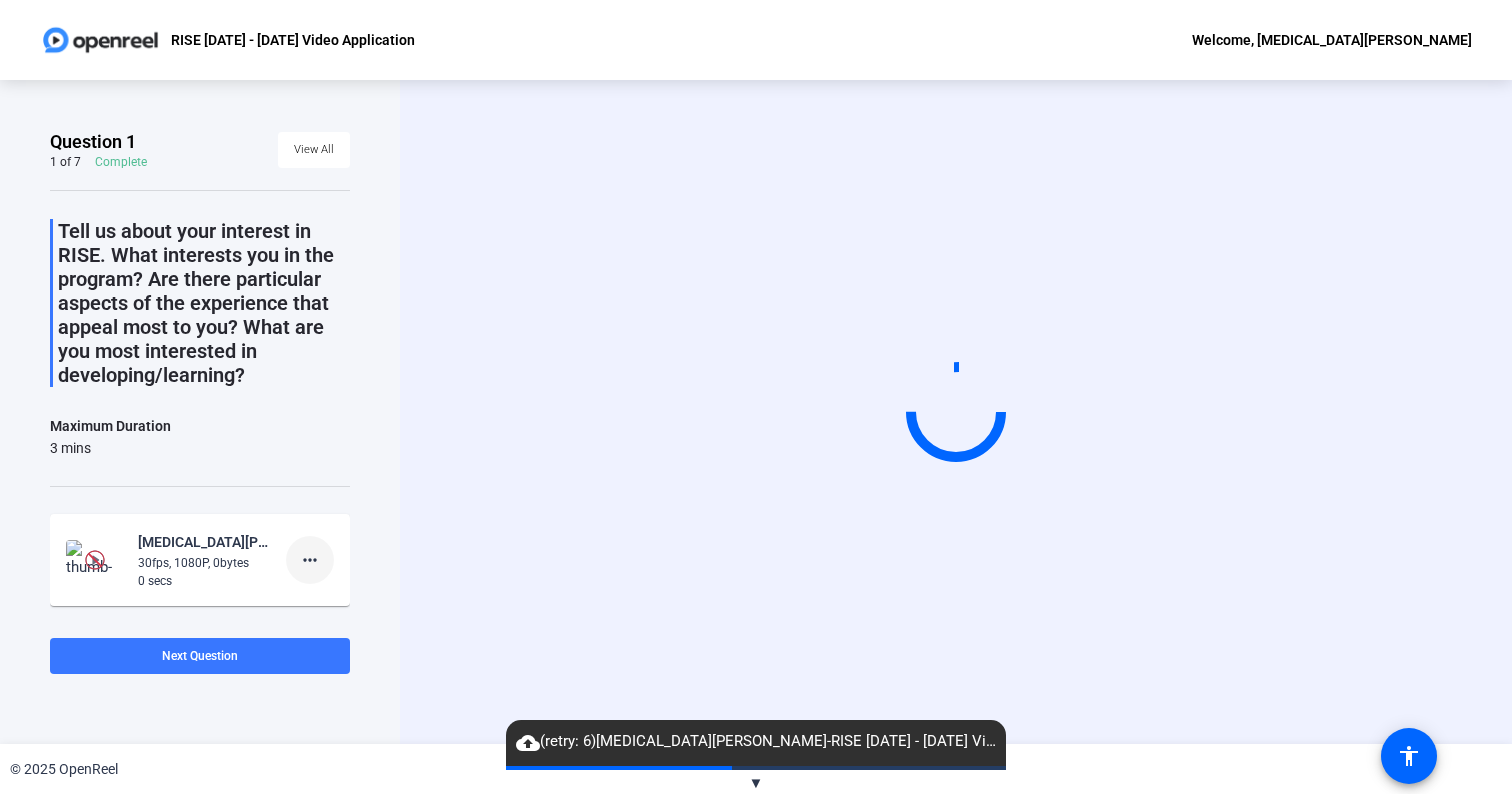 click on "more_horiz" 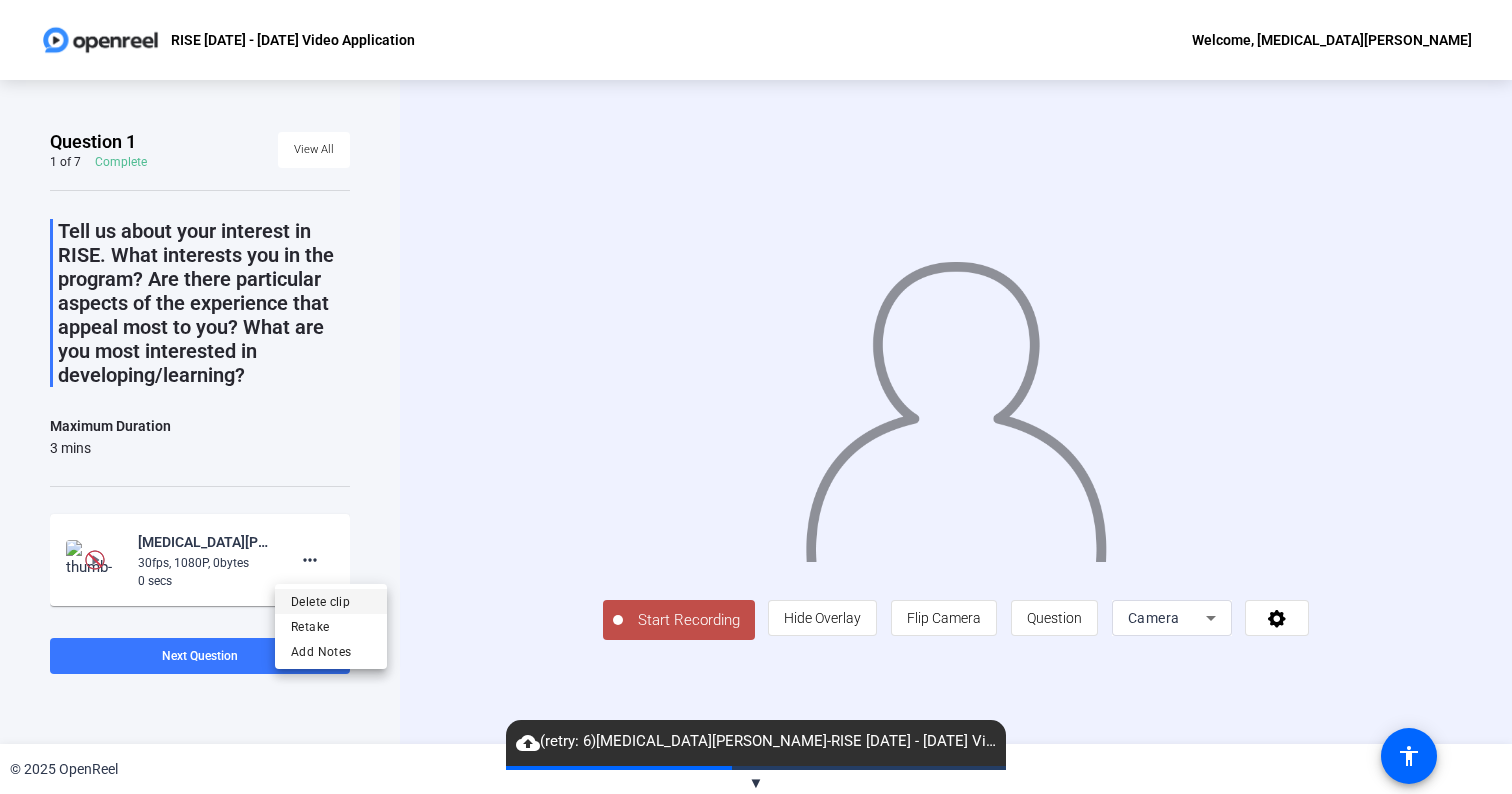 click on "Delete clip" at bounding box center [331, 602] 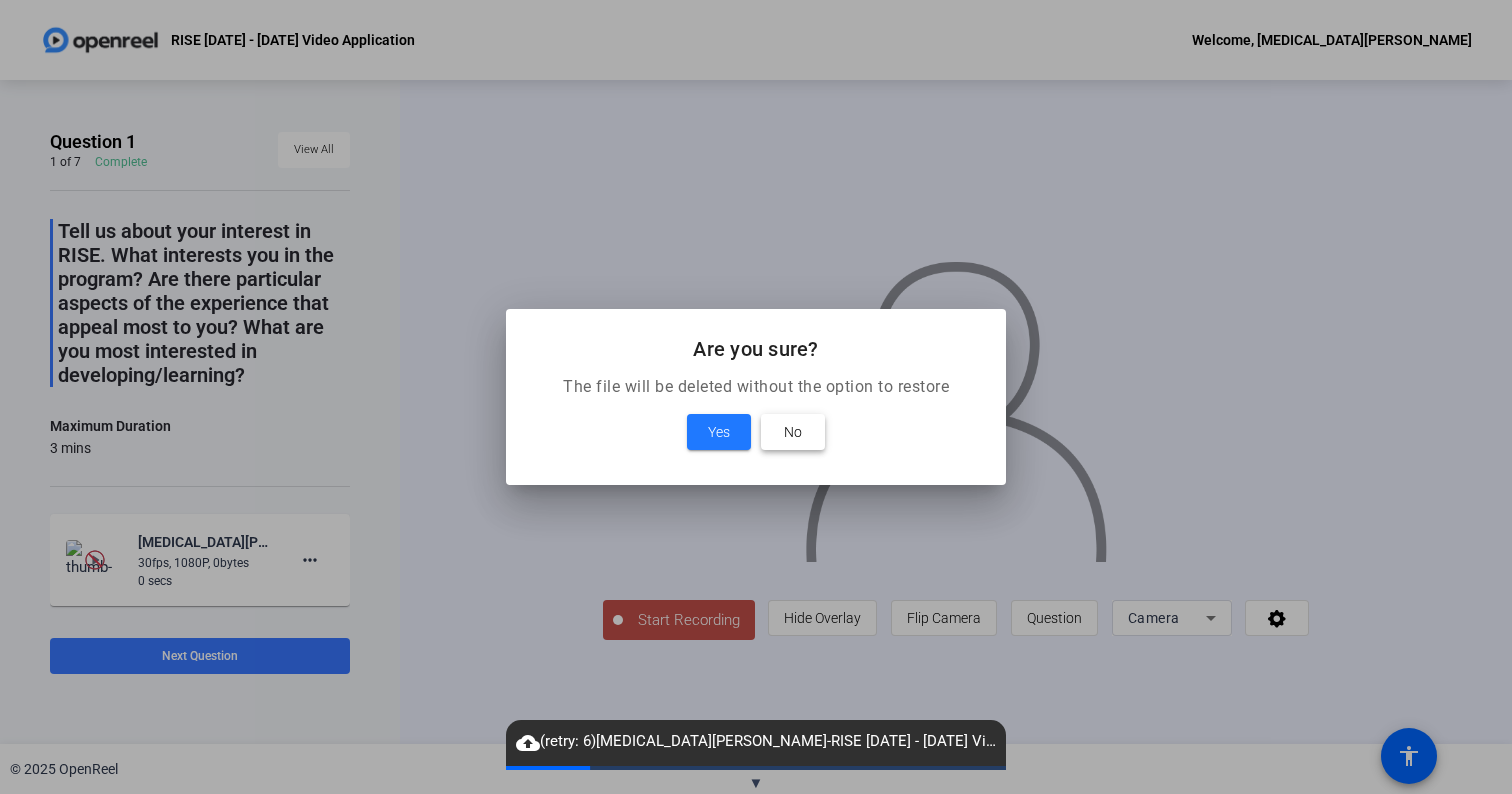 click at bounding box center [793, 432] 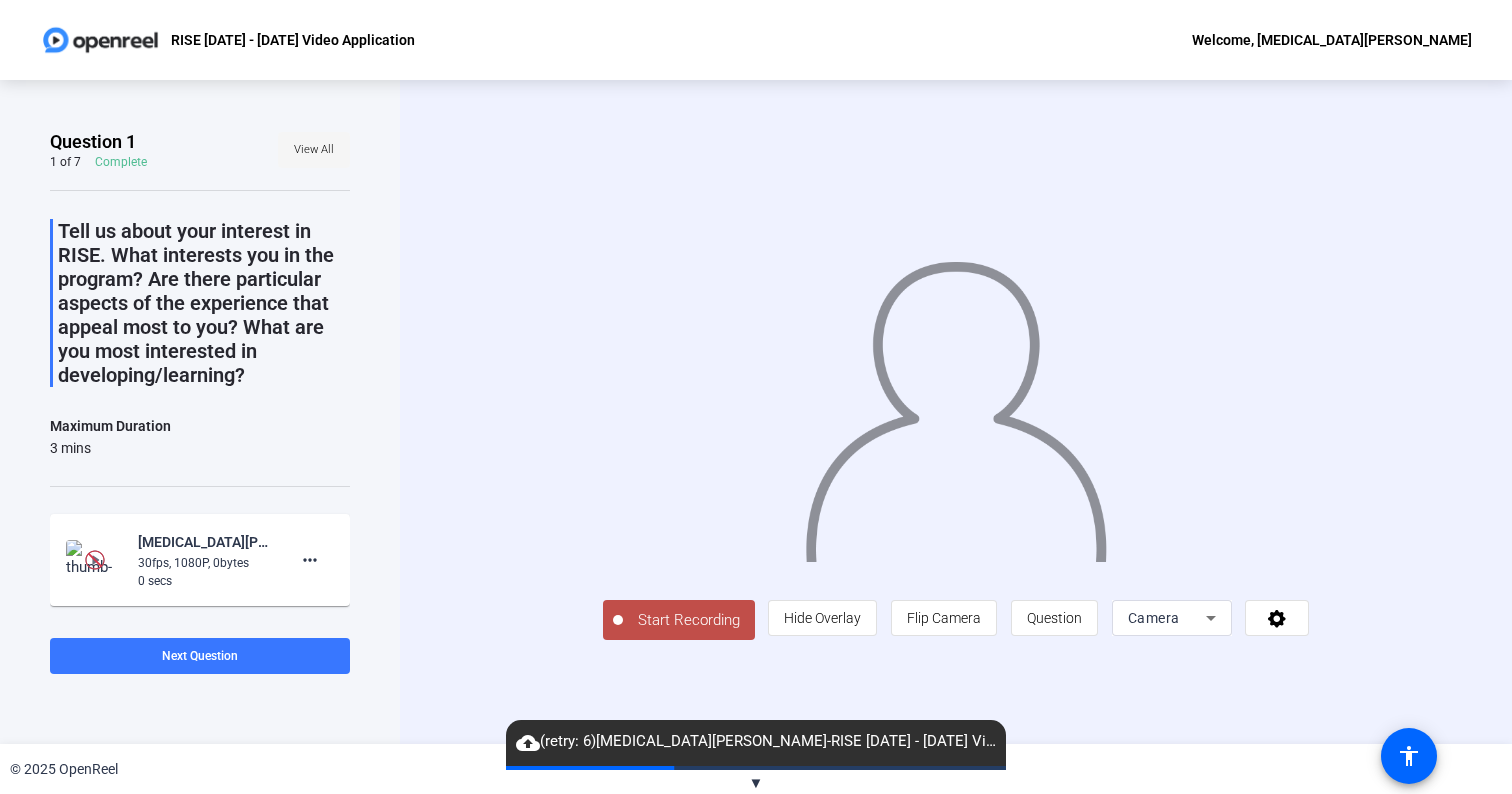 click on "View All" 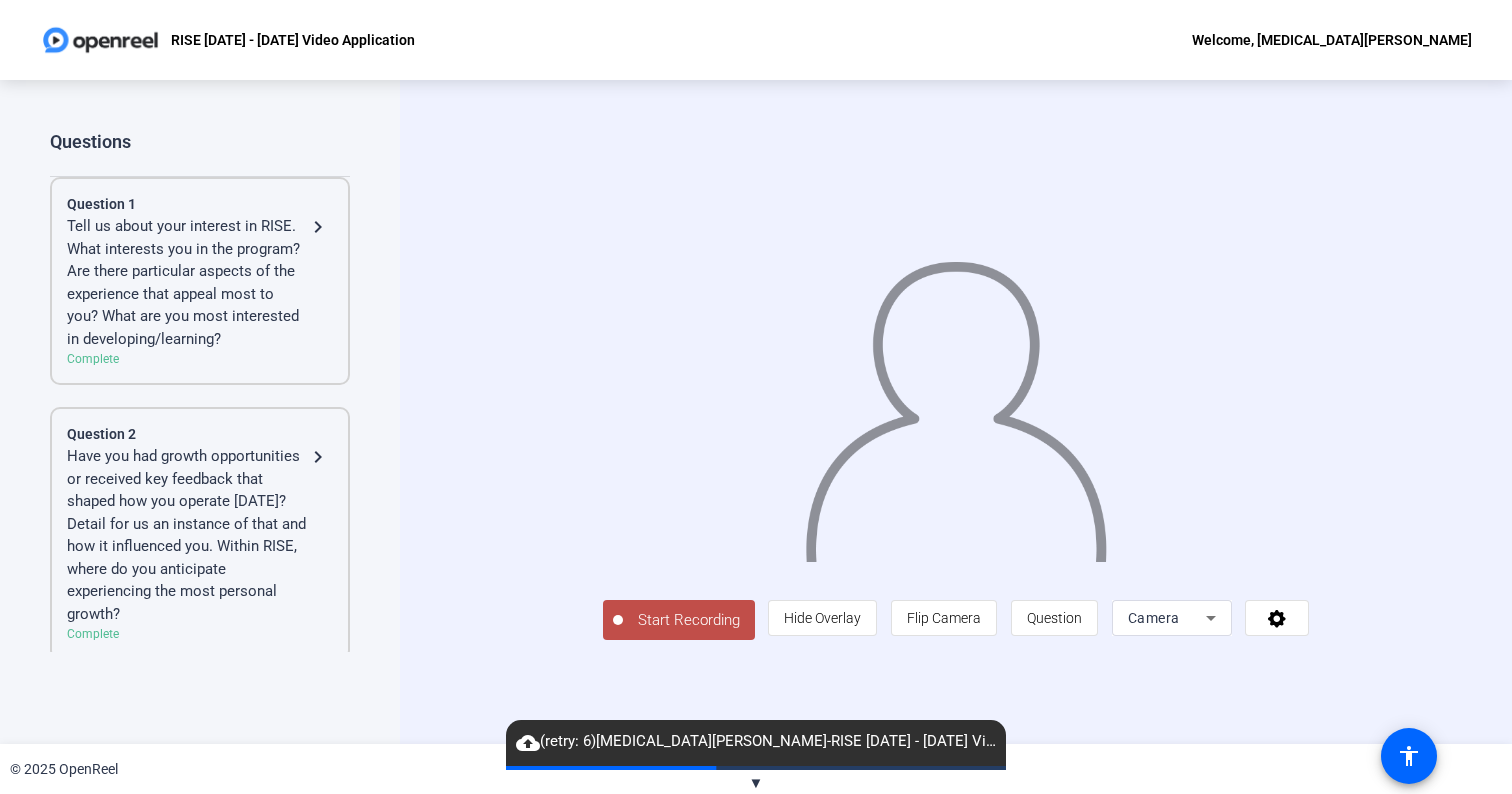 click on "Have you had growth opportunities or received key feedback that shaped how you operate [DATE]? Detail for us an instance of that and how it influenced you. Within RISE, where do you anticipate experiencing the most personal growth?" 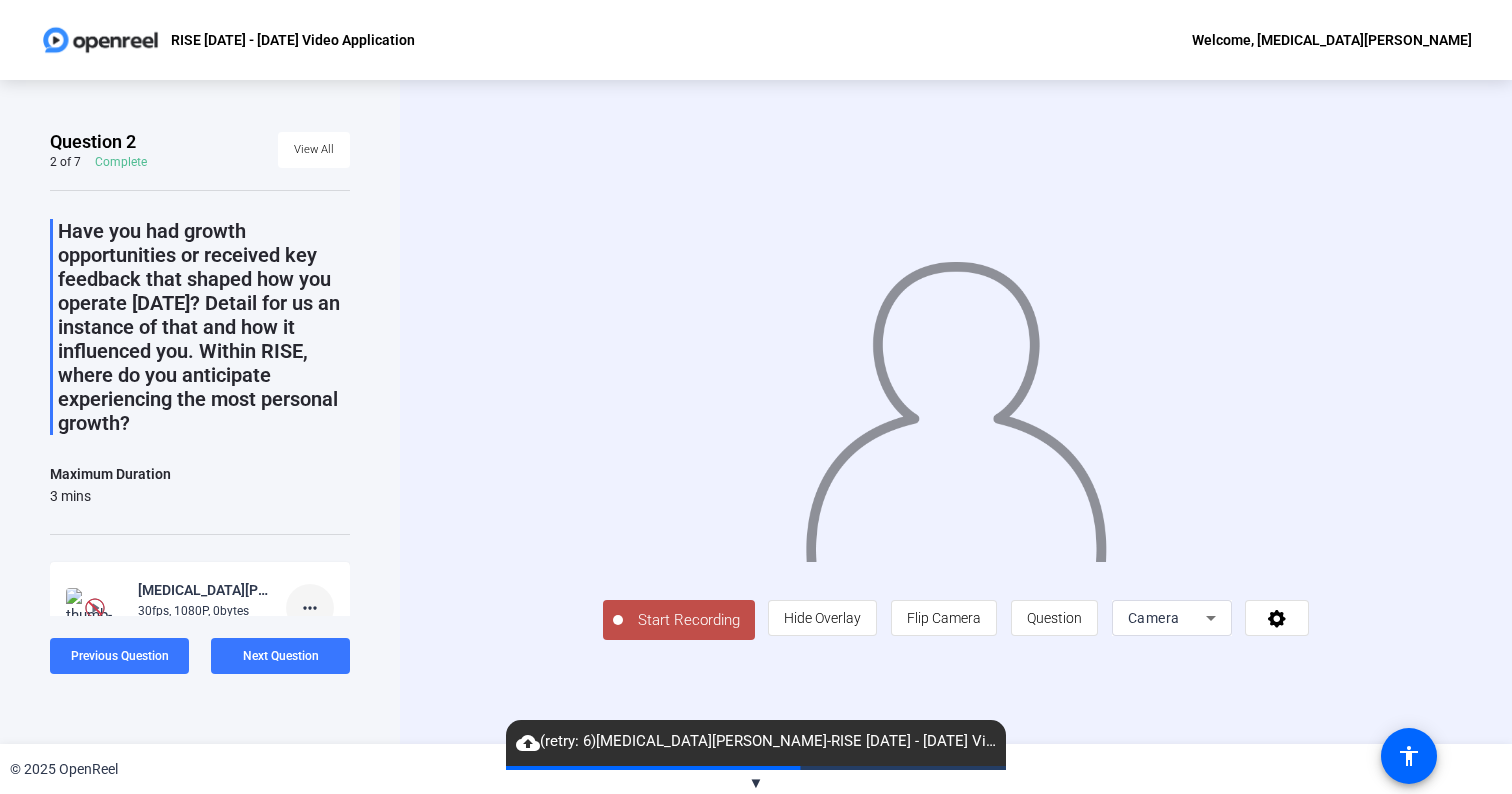 click on "more_horiz" 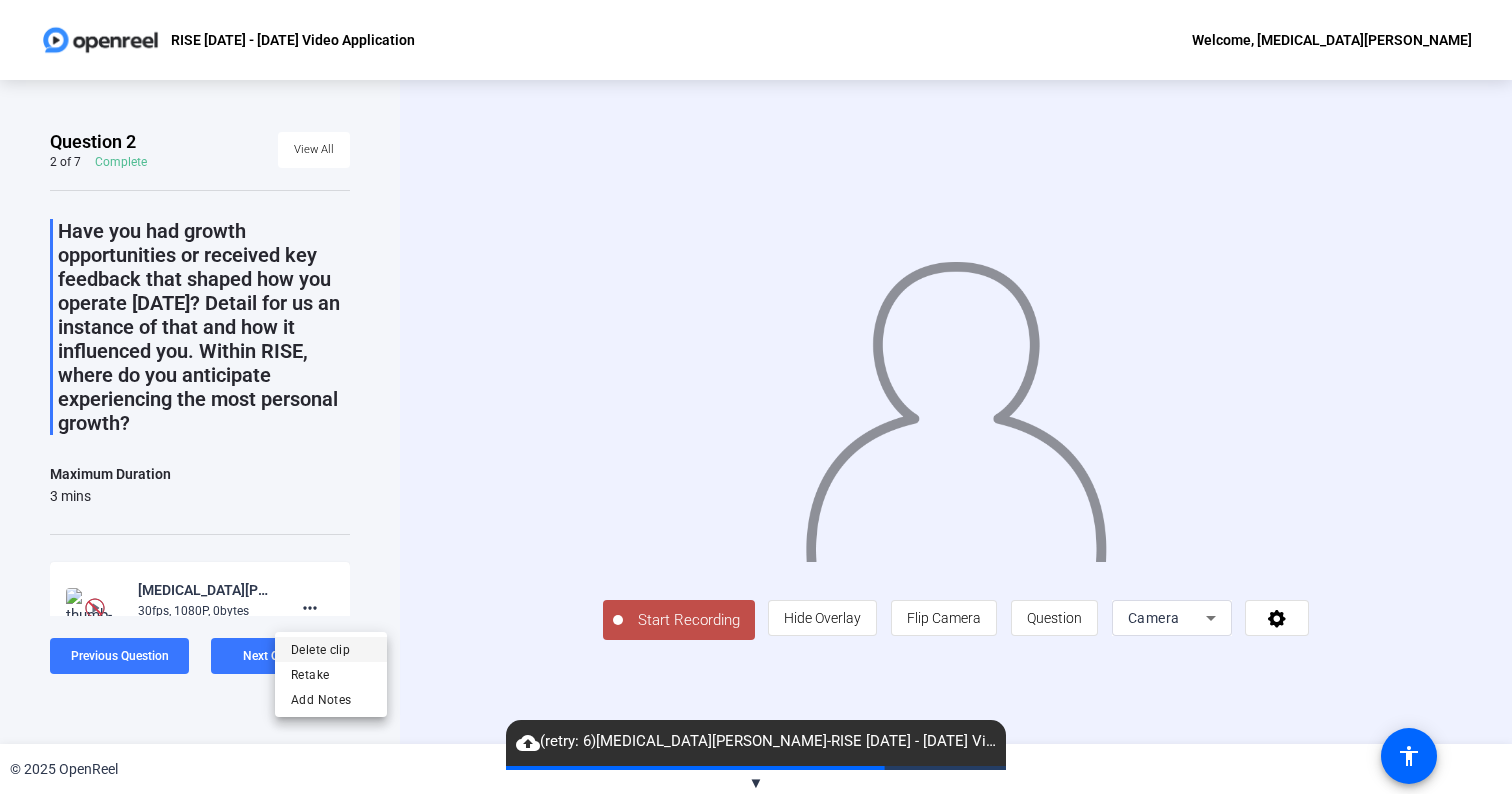 click on "Delete clip" at bounding box center (331, 650) 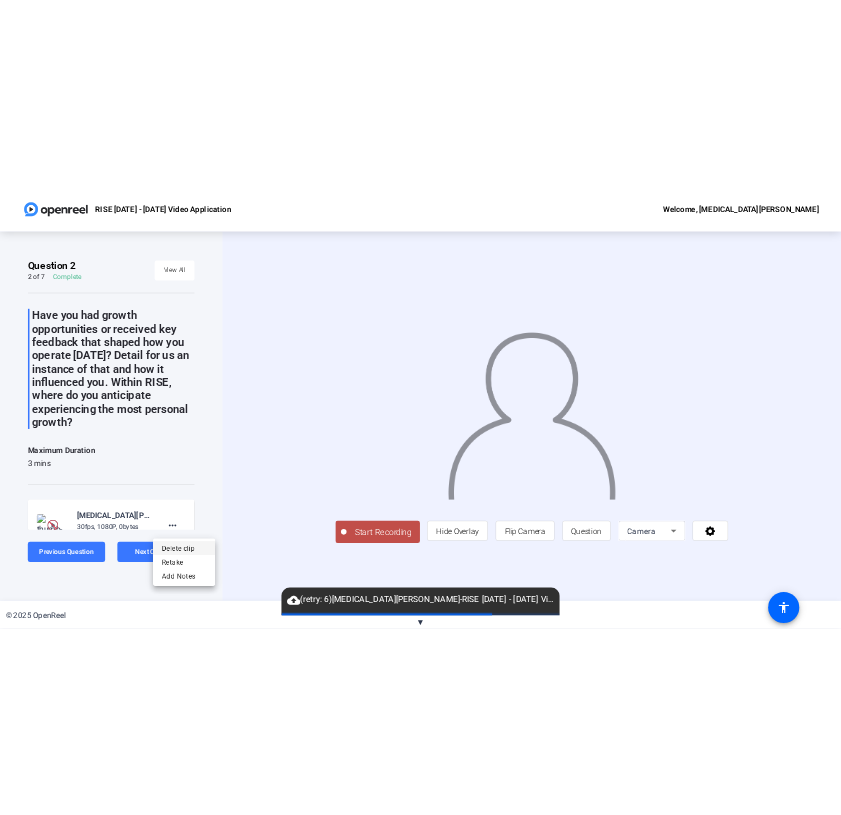 scroll, scrollTop: 16, scrollLeft: 0, axis: vertical 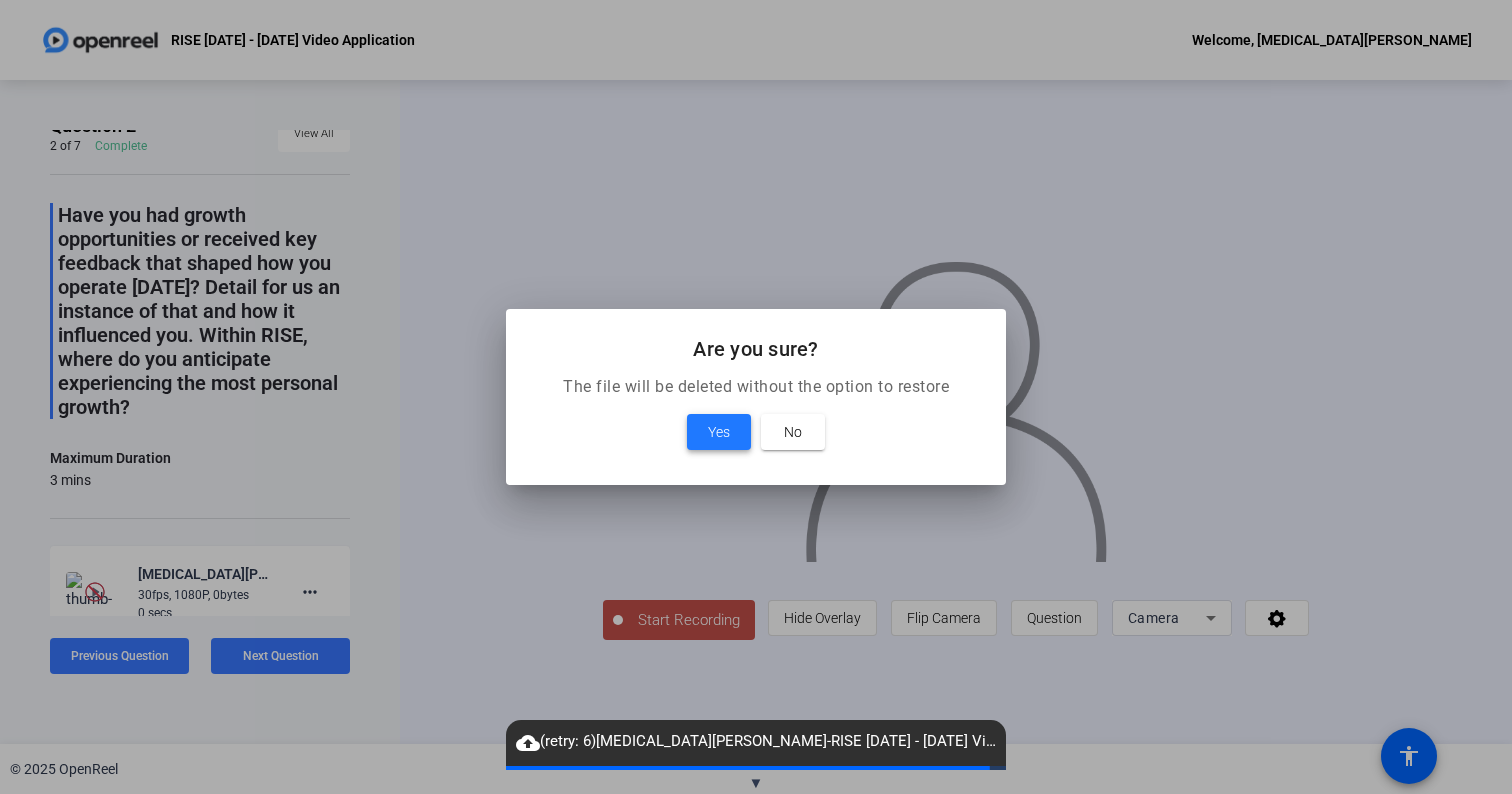 click at bounding box center (719, 432) 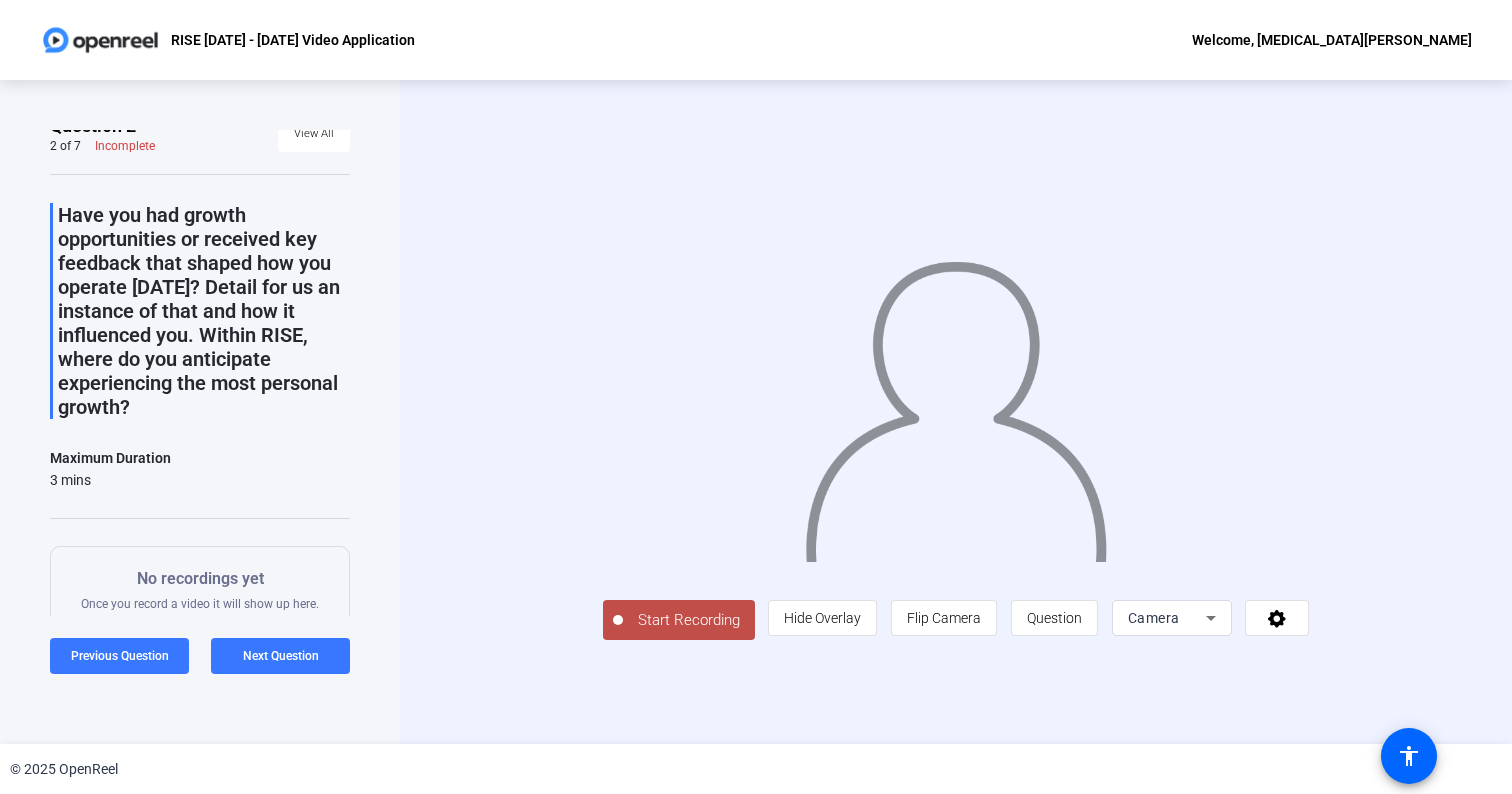 click on "Start Recording  person  Hide Overlay flip Flip Camera question_mark  Question Camera" 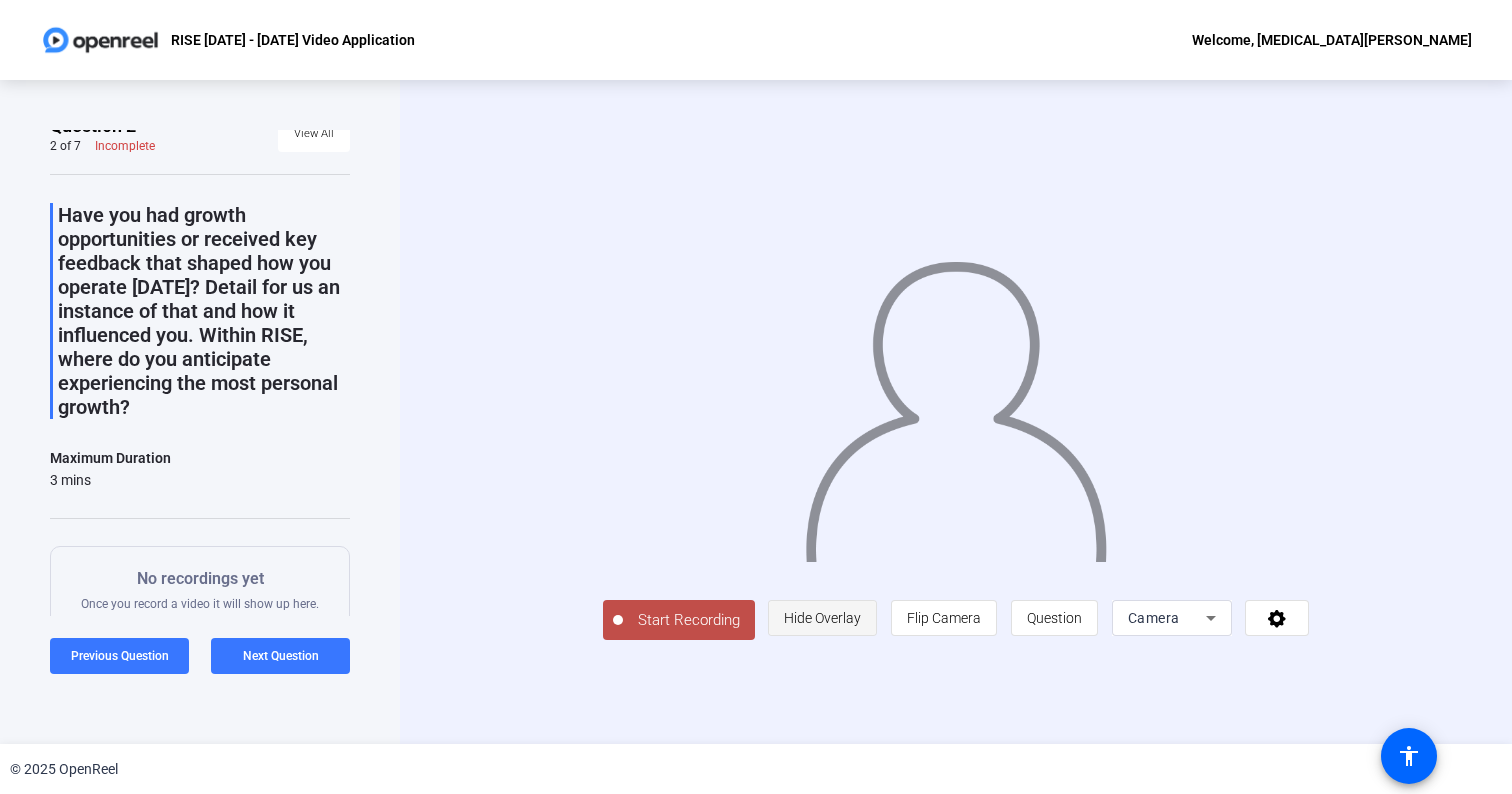 click on "Hide Overlay" 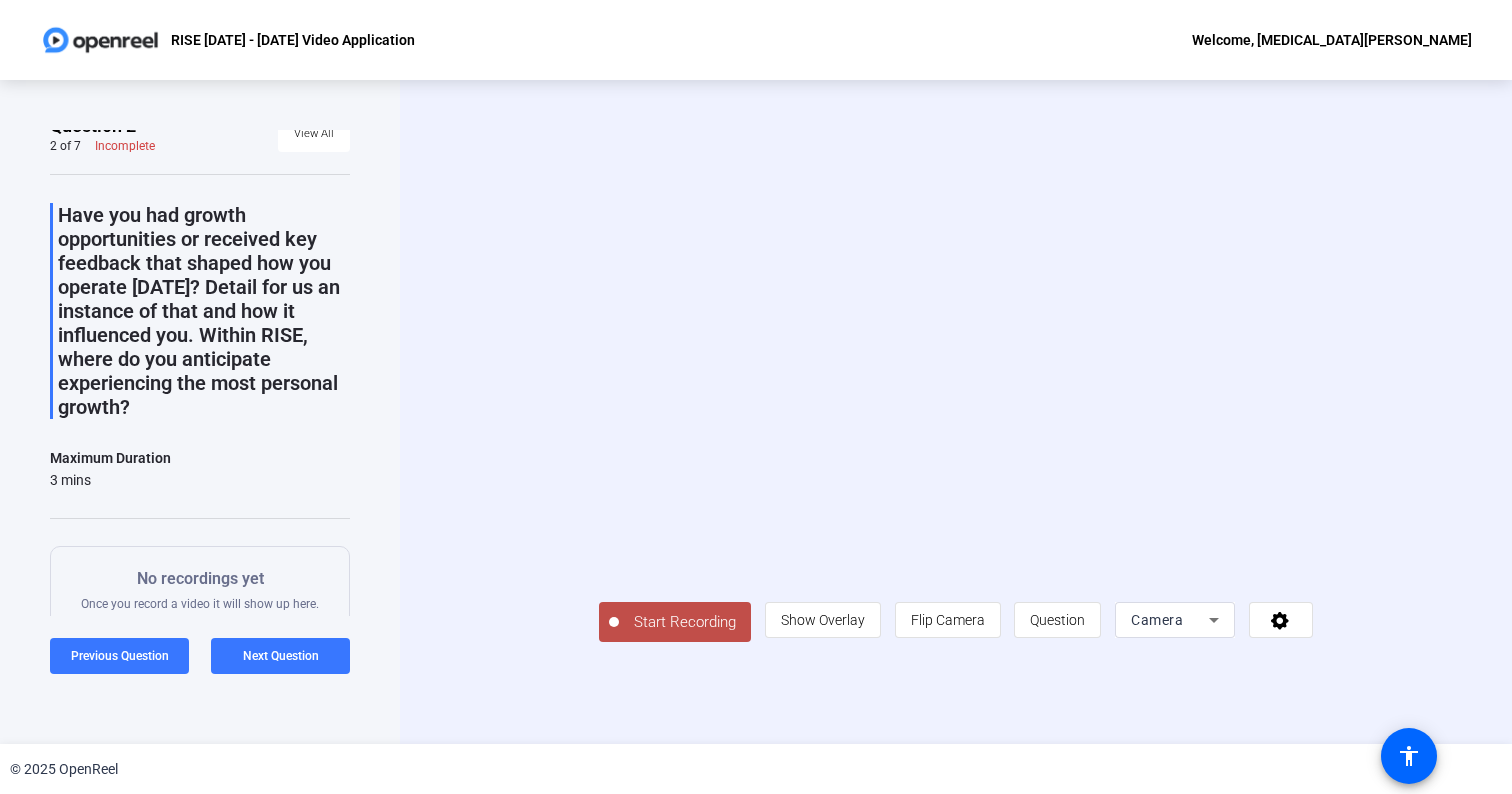 click on "Start Recording  person  Show Overlay flip Flip Camera question_mark  Question Camera" 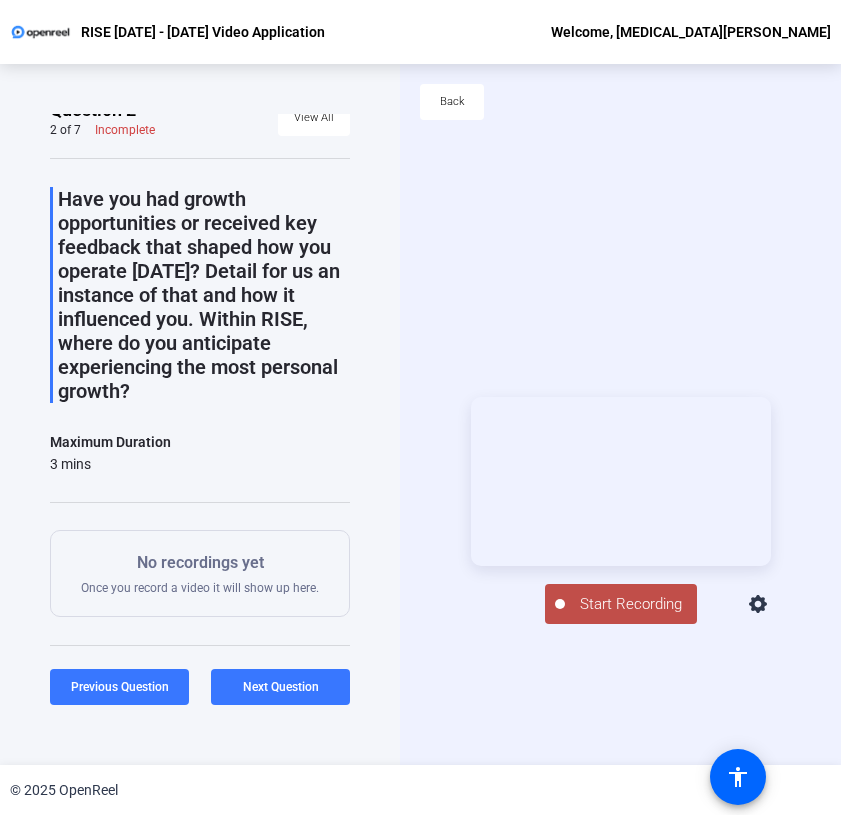 click on "Start Recording" 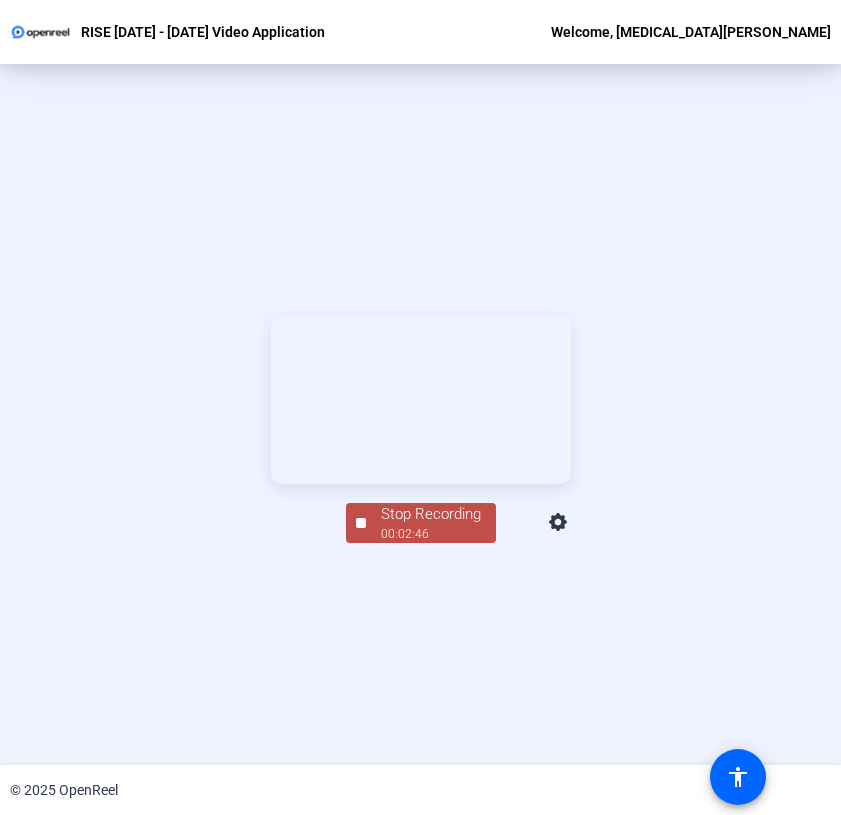 scroll, scrollTop: 273, scrollLeft: 0, axis: vertical 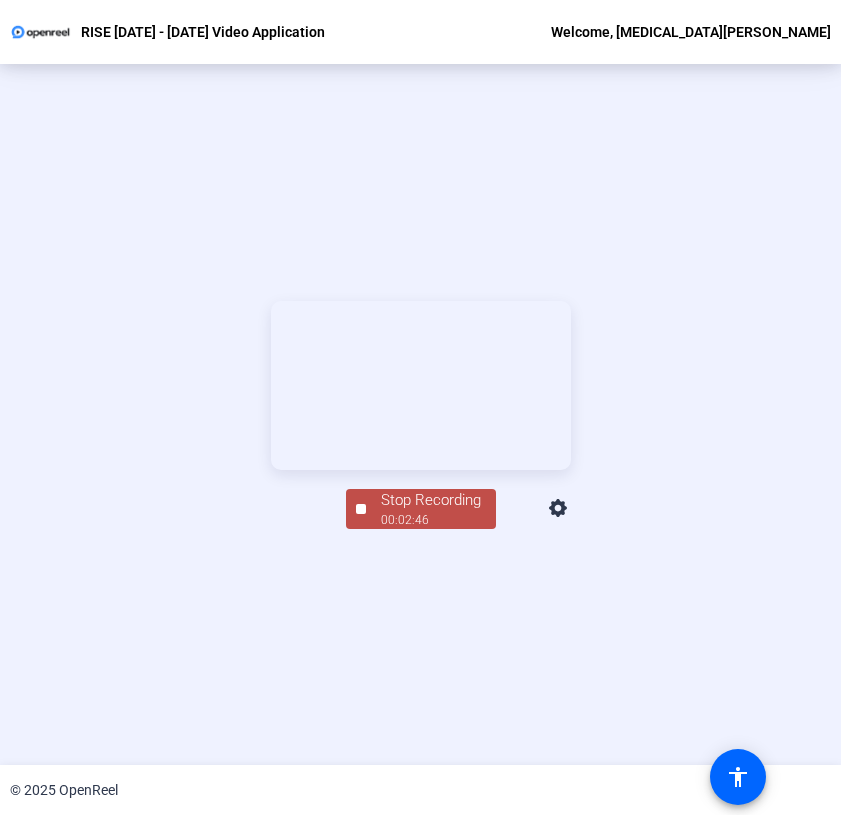 click on "00:02:46" 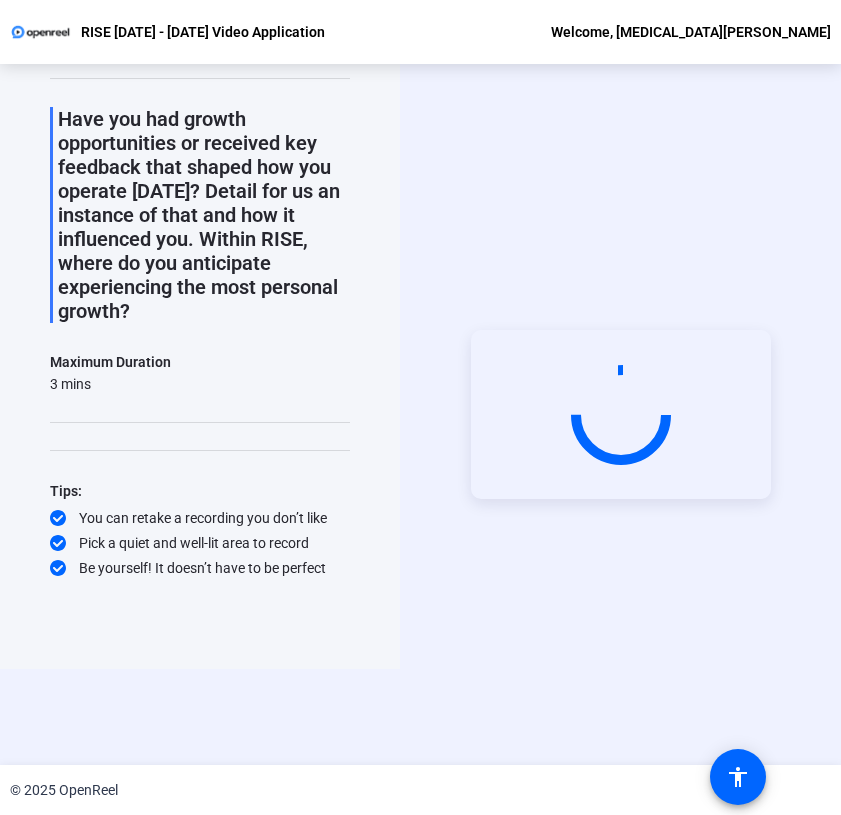 scroll, scrollTop: 0, scrollLeft: 0, axis: both 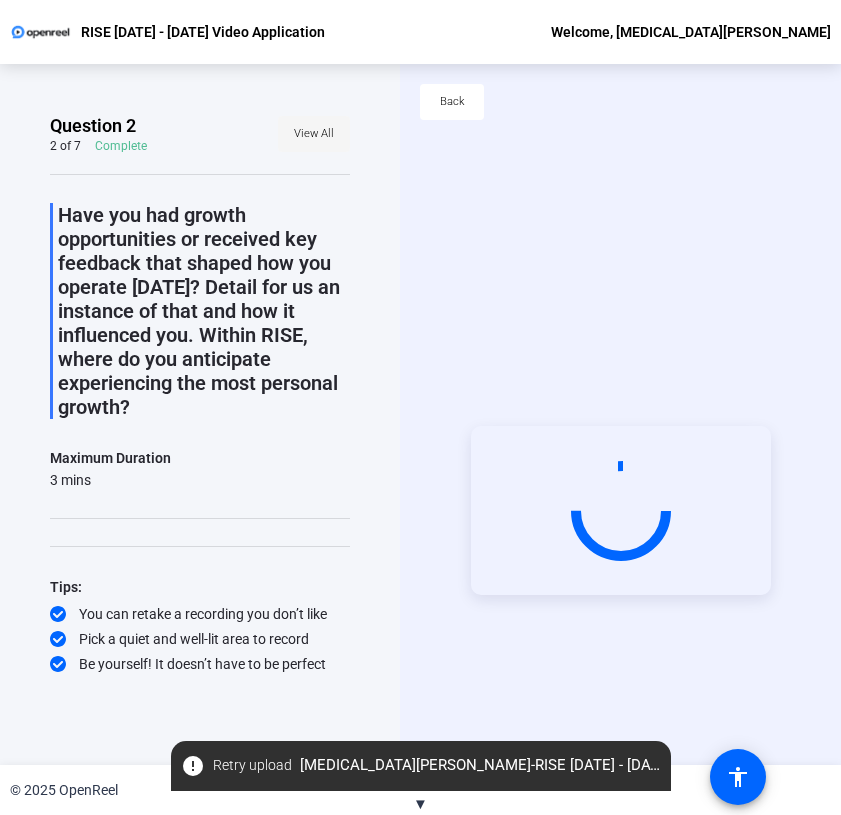 click 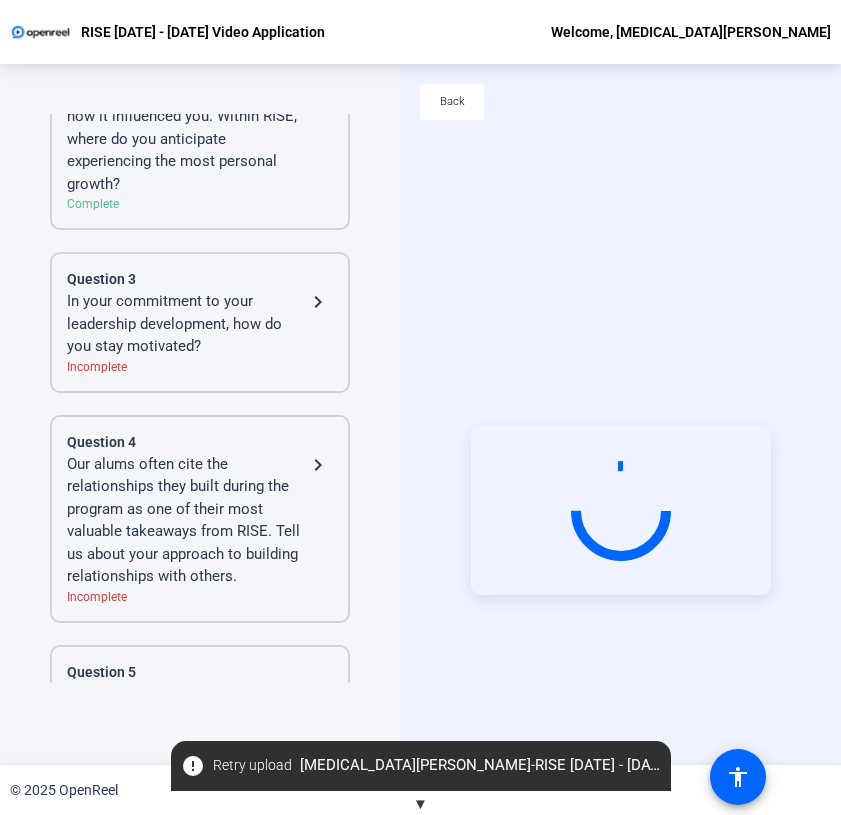 scroll, scrollTop: 418, scrollLeft: 0, axis: vertical 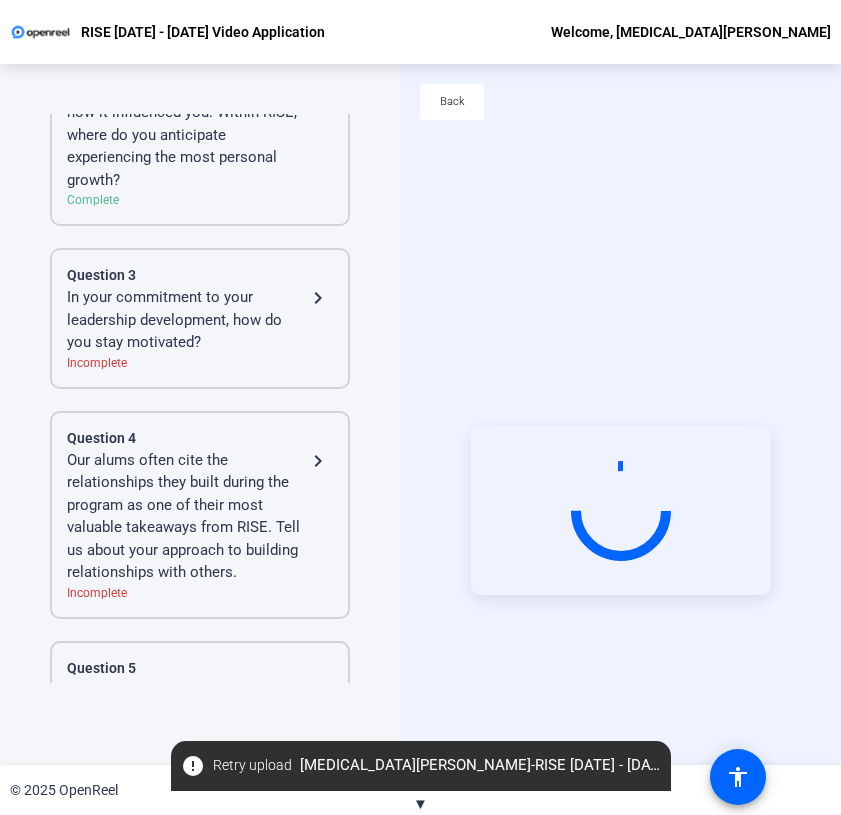 click on "In your commitment to your leadership development, how do you stay motivated?" 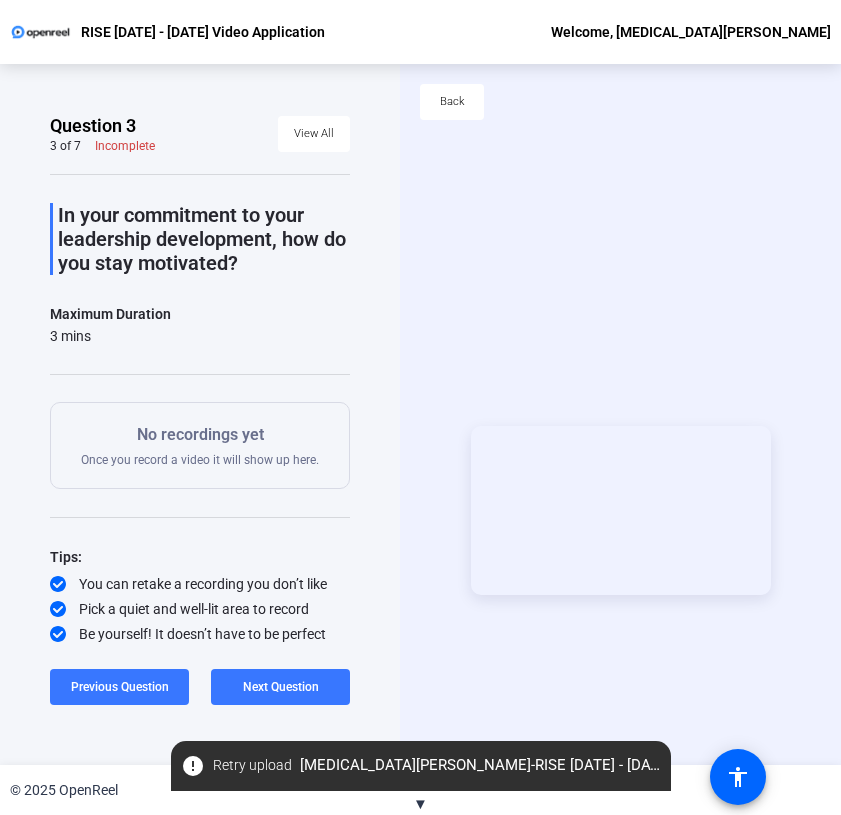 scroll, scrollTop: 0, scrollLeft: 0, axis: both 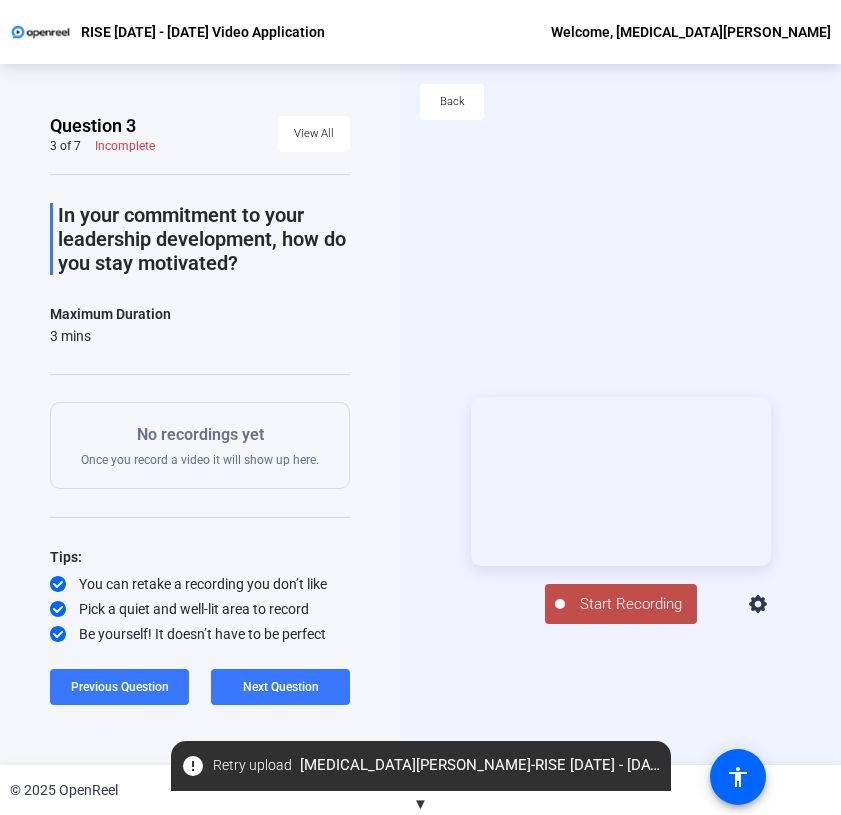 click on "Start Recording" 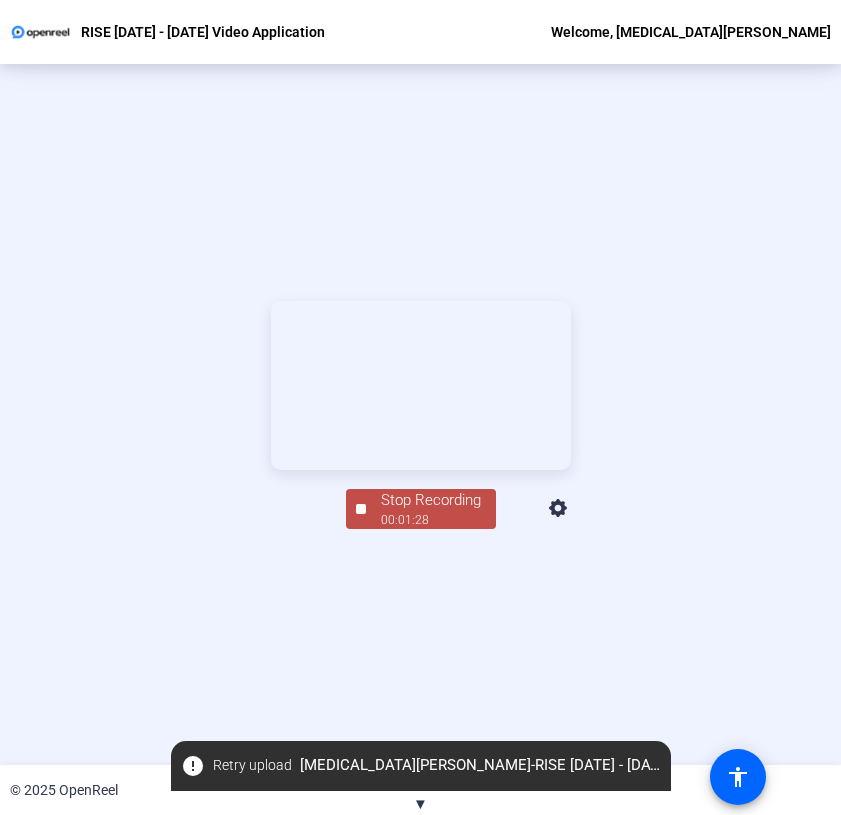 click on "00:01:28" 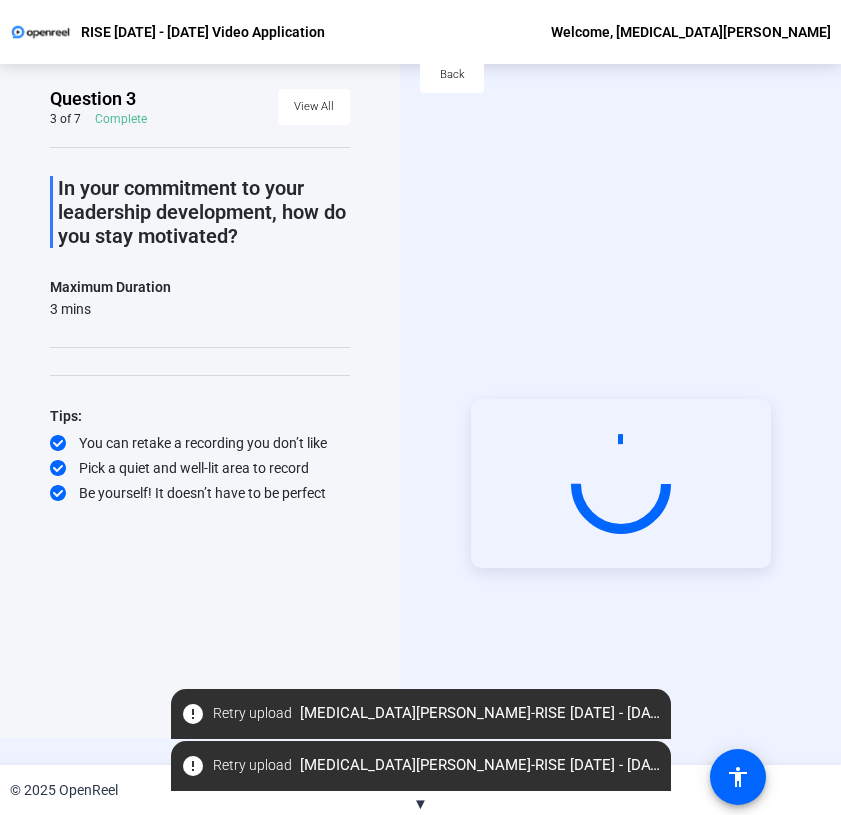 scroll, scrollTop: 0, scrollLeft: 0, axis: both 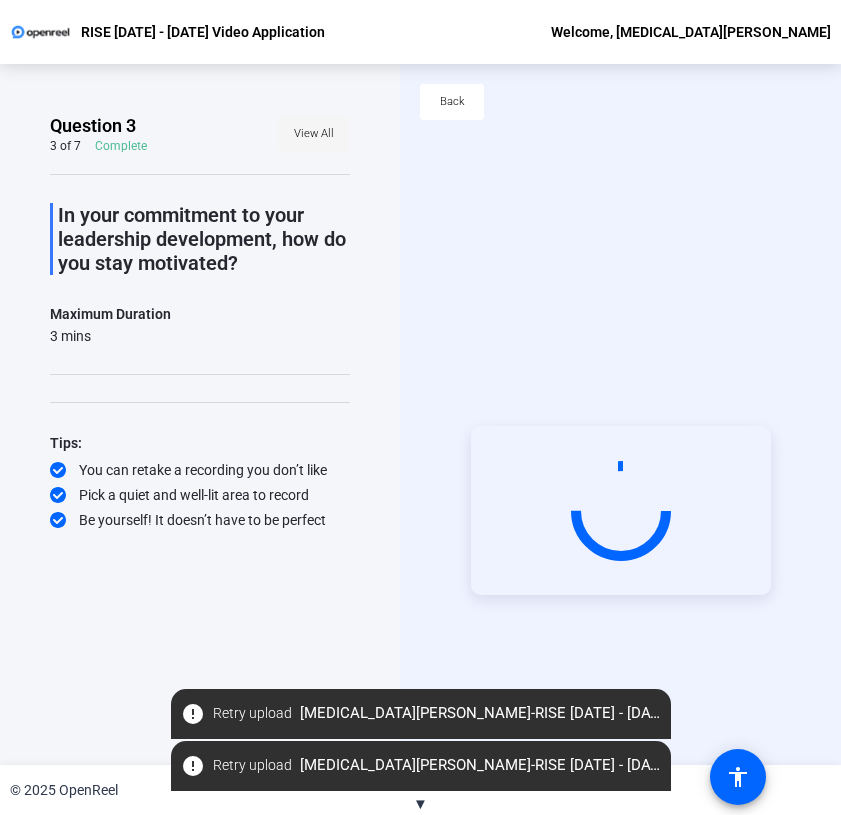 click on "View All" 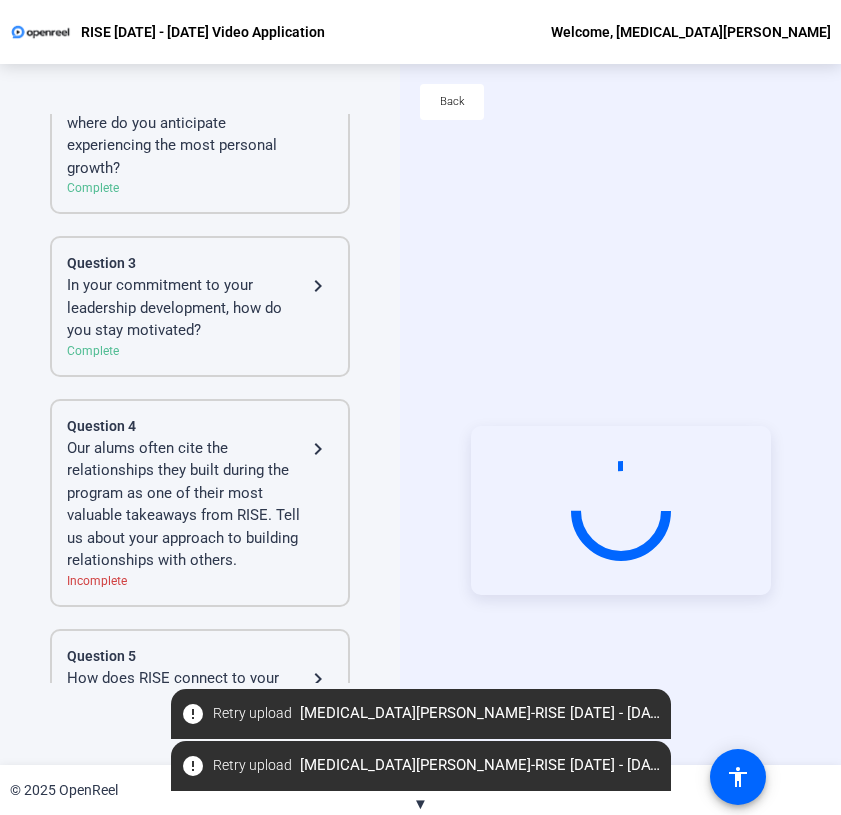 scroll, scrollTop: 521, scrollLeft: 0, axis: vertical 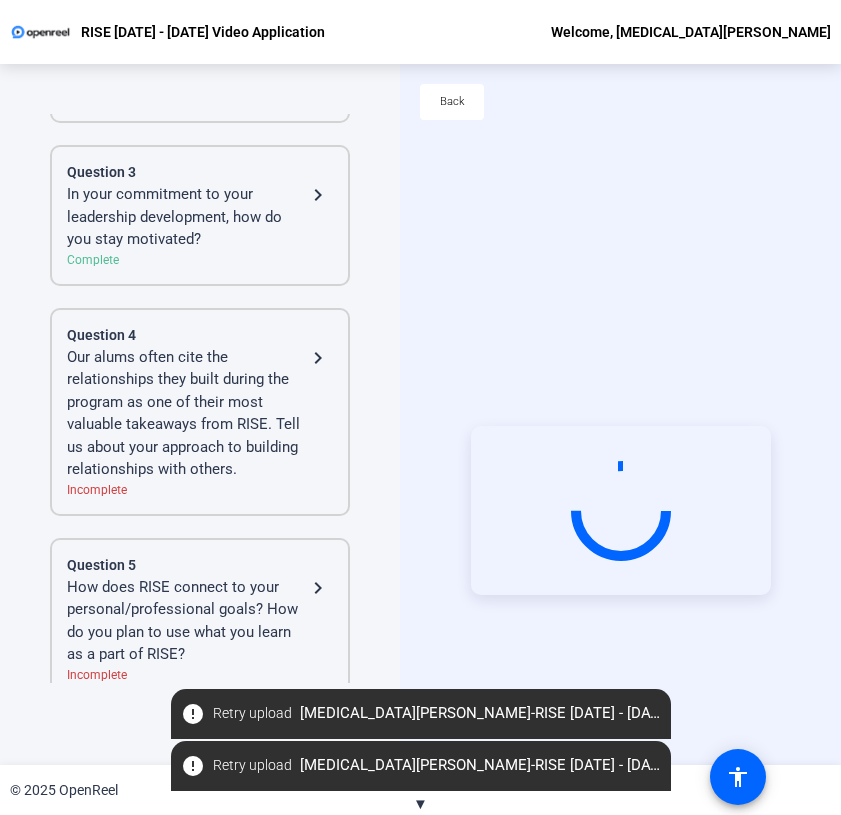 click on "Our alums often cite the relationships they built during the program as one of their most valuable takeaways from RISE. Tell us about your approach to building relationships with others." 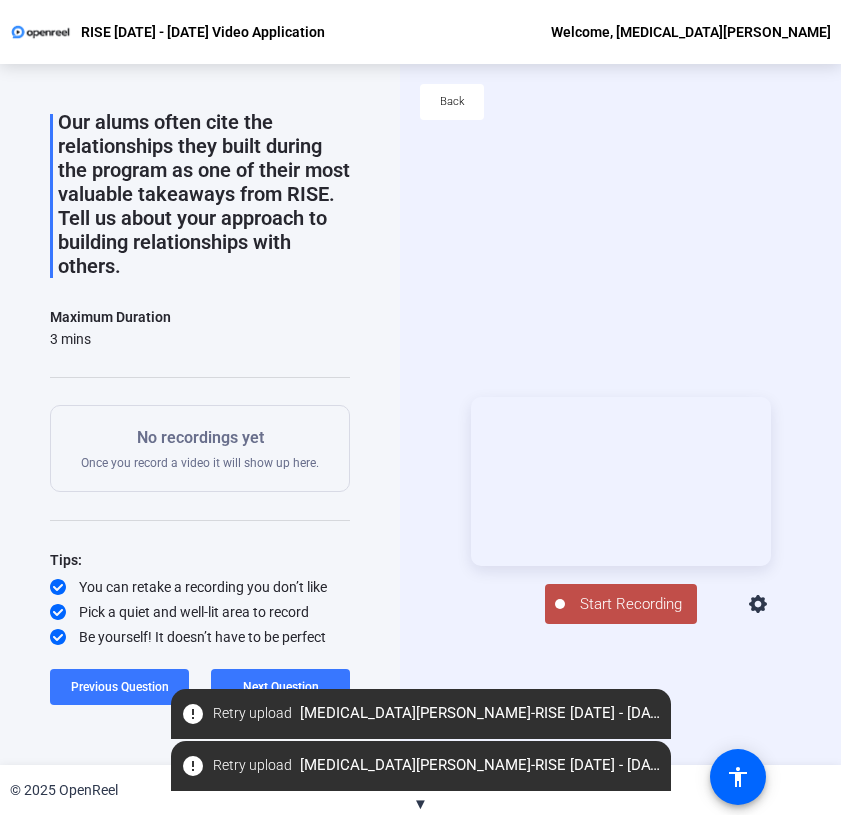 click on "Start Recording  person  Show Overlay flip Flip Camera question_mark  Question Camera" 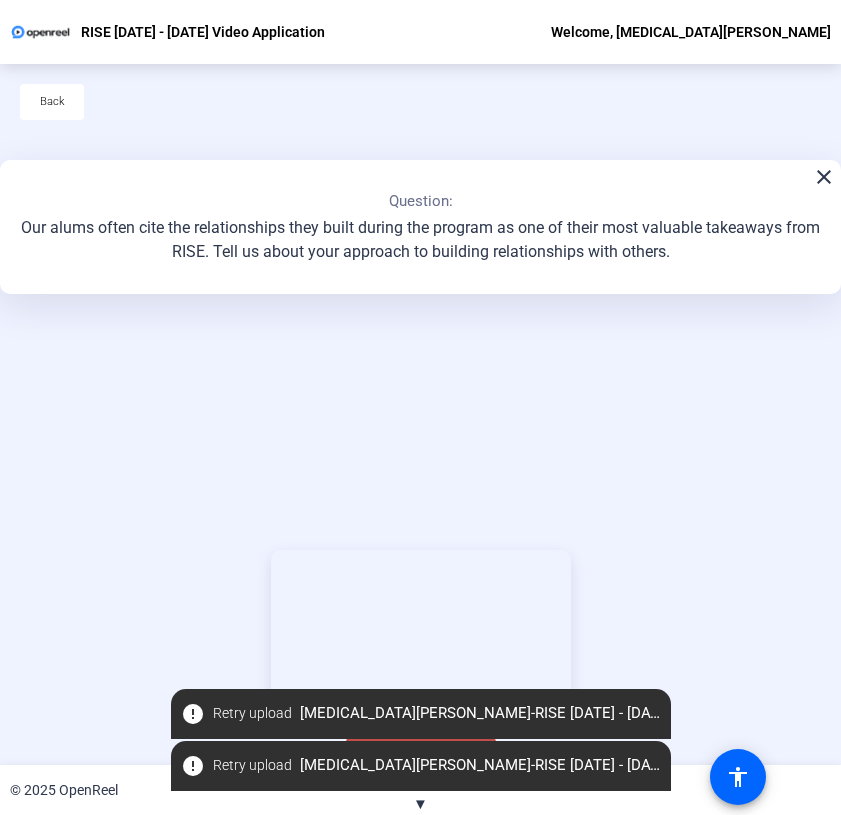 scroll, scrollTop: 249, scrollLeft: 0, axis: vertical 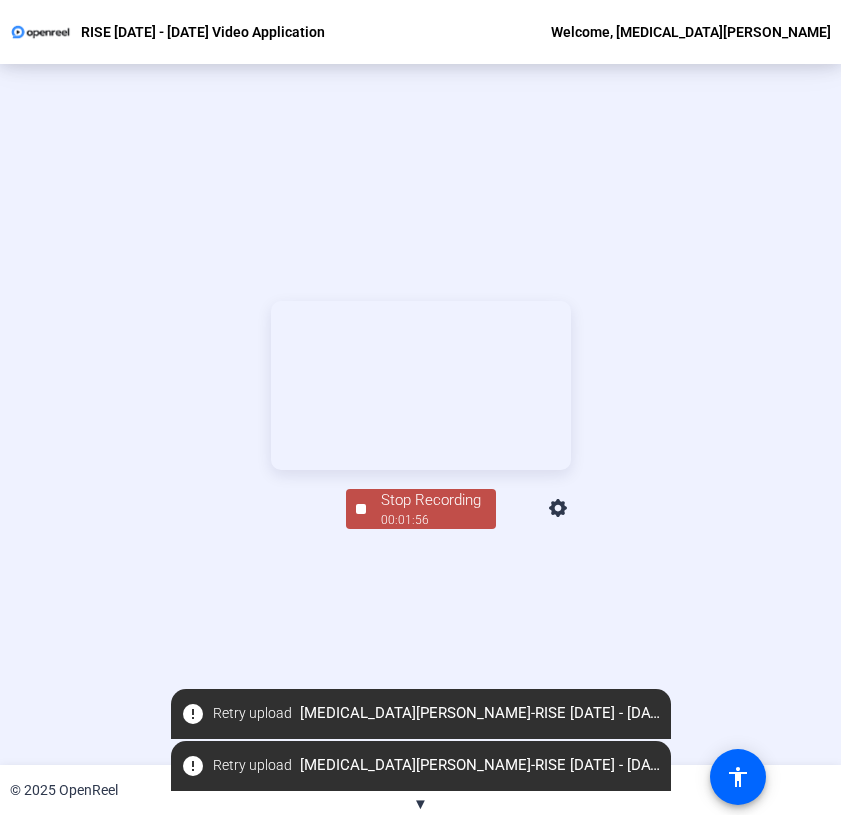 click on "00:01:56" 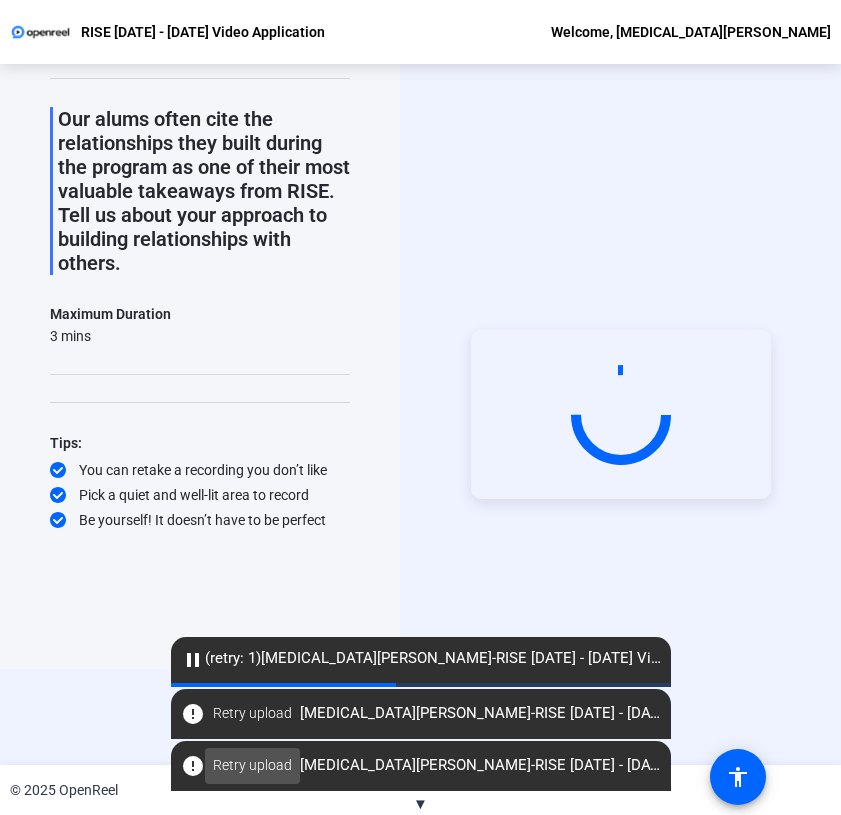 click on "Retry upload" 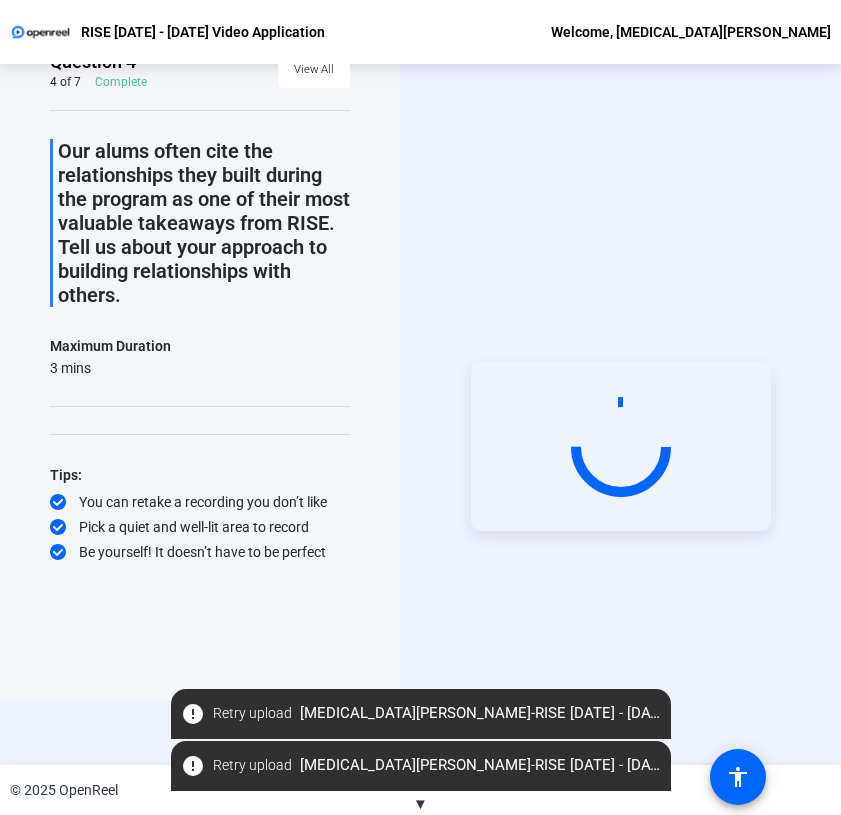 scroll, scrollTop: 0, scrollLeft: 0, axis: both 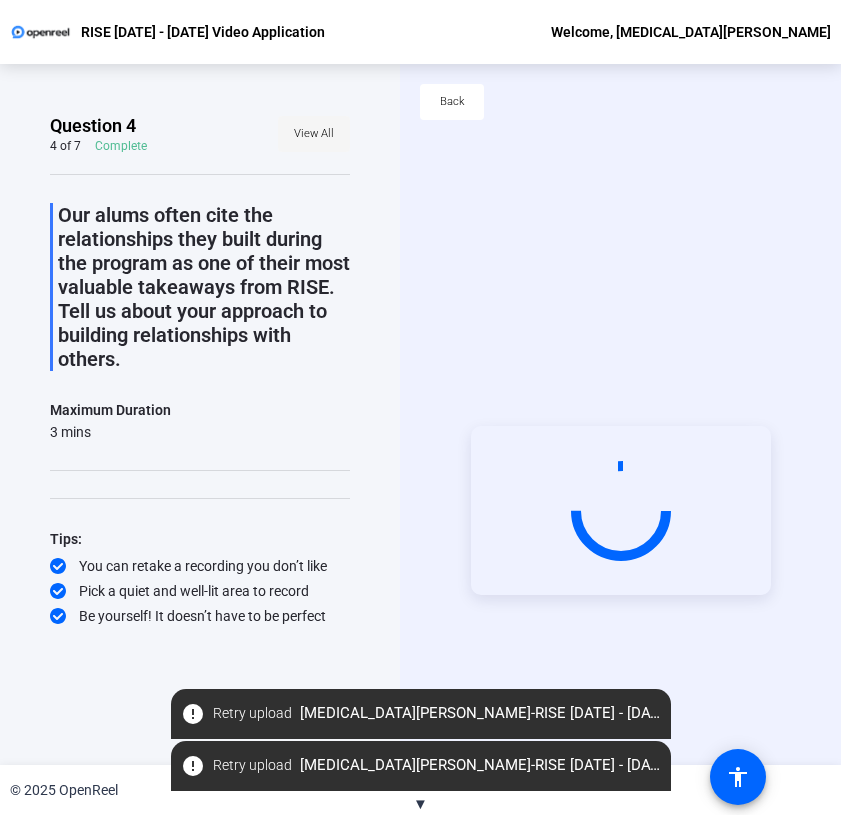 click on "View All" 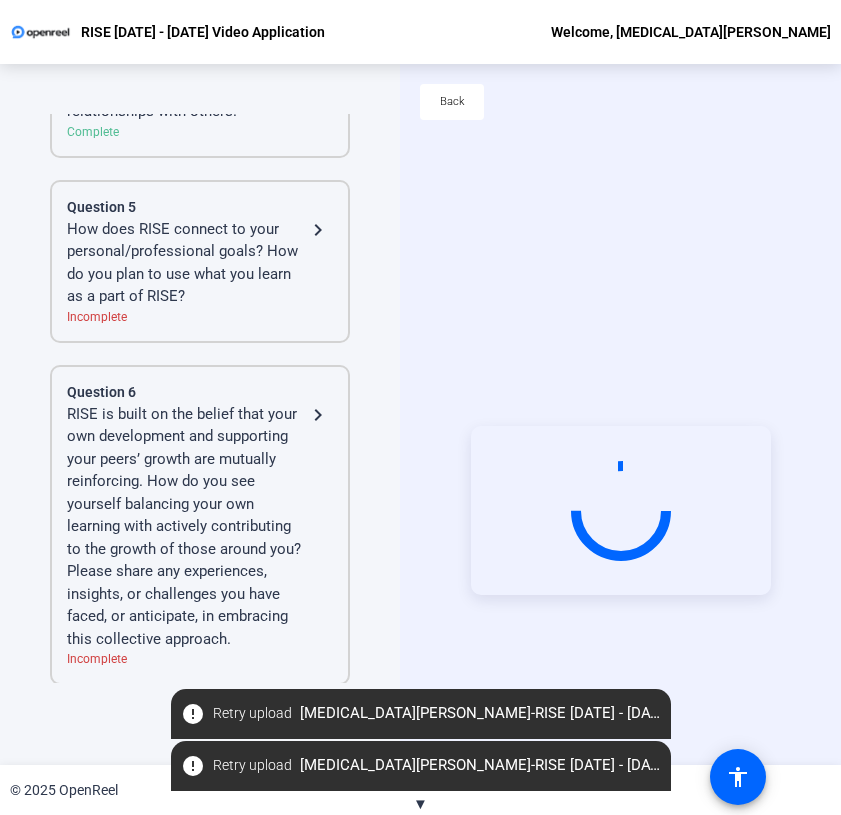 scroll, scrollTop: 881, scrollLeft: 0, axis: vertical 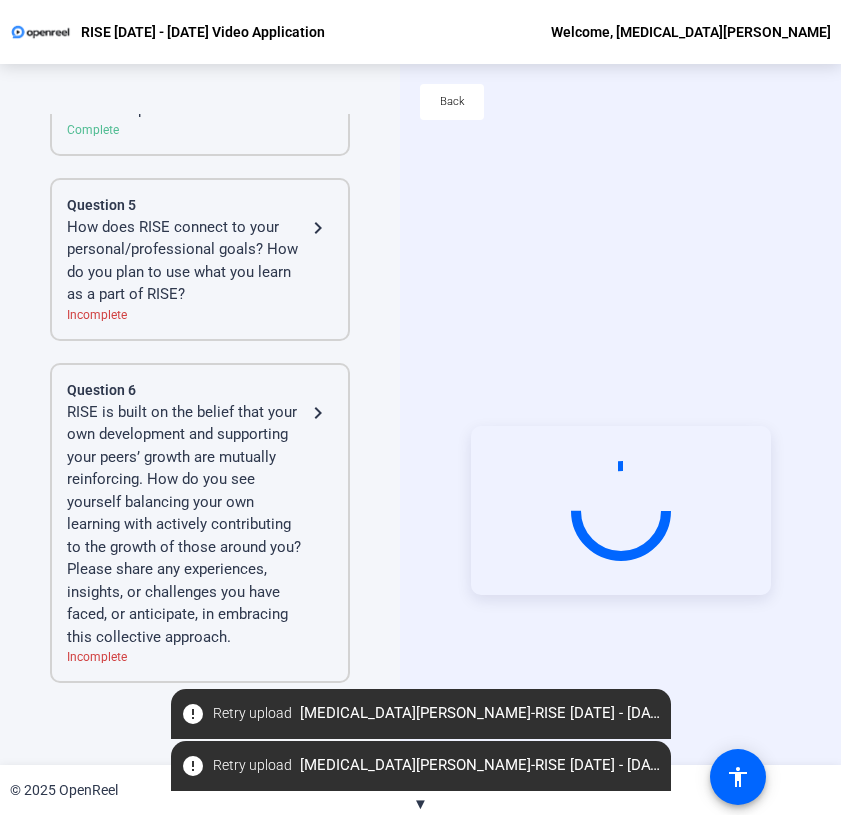 click on "How does RISE connect to your personal/professional goals? How do you plan to use what you learn as a part of RISE?" 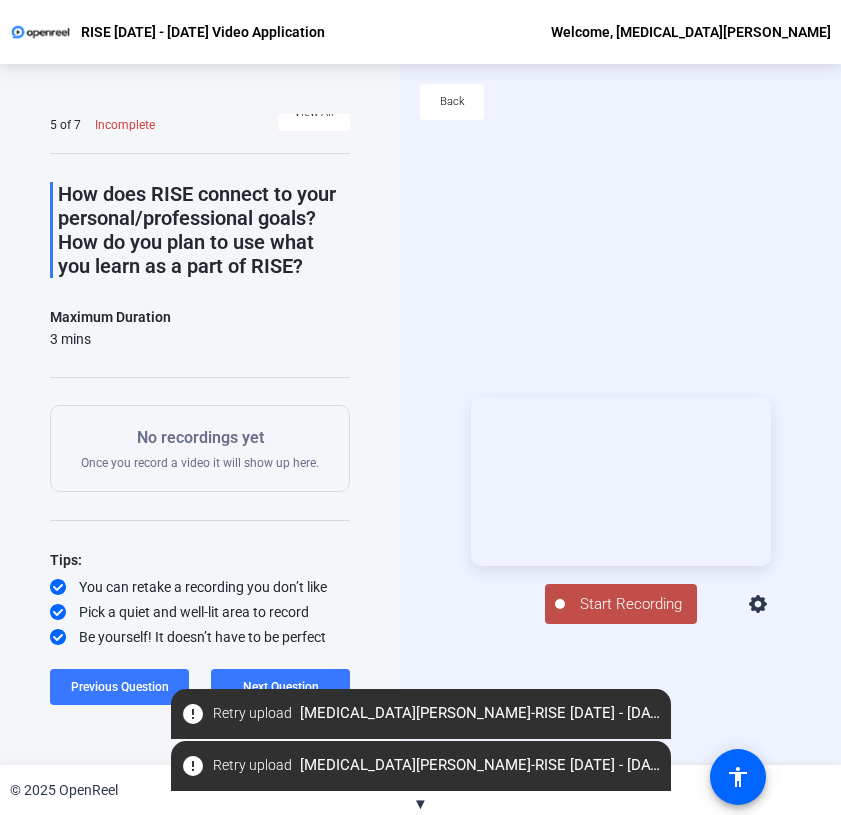 click on "Start Recording" 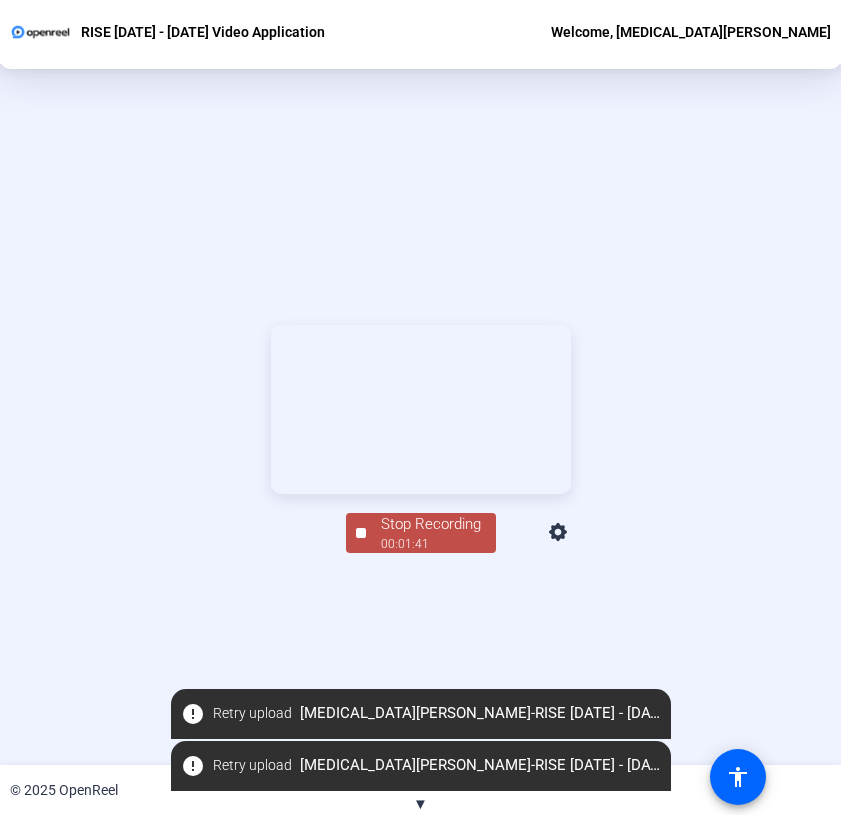 scroll, scrollTop: 249, scrollLeft: 0, axis: vertical 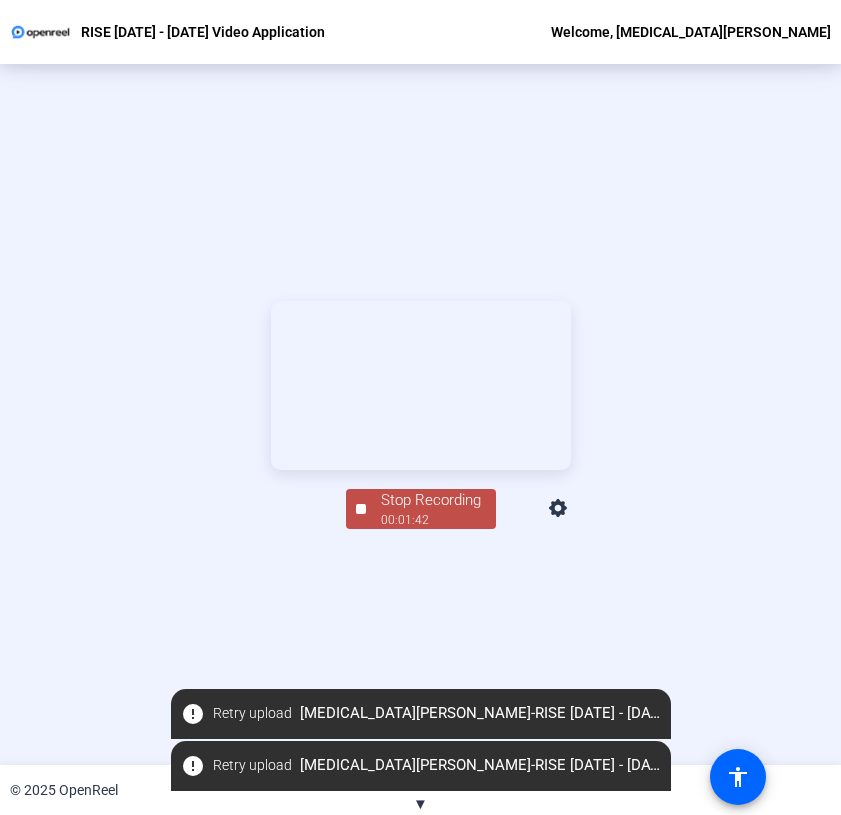 click on "00:01:42" 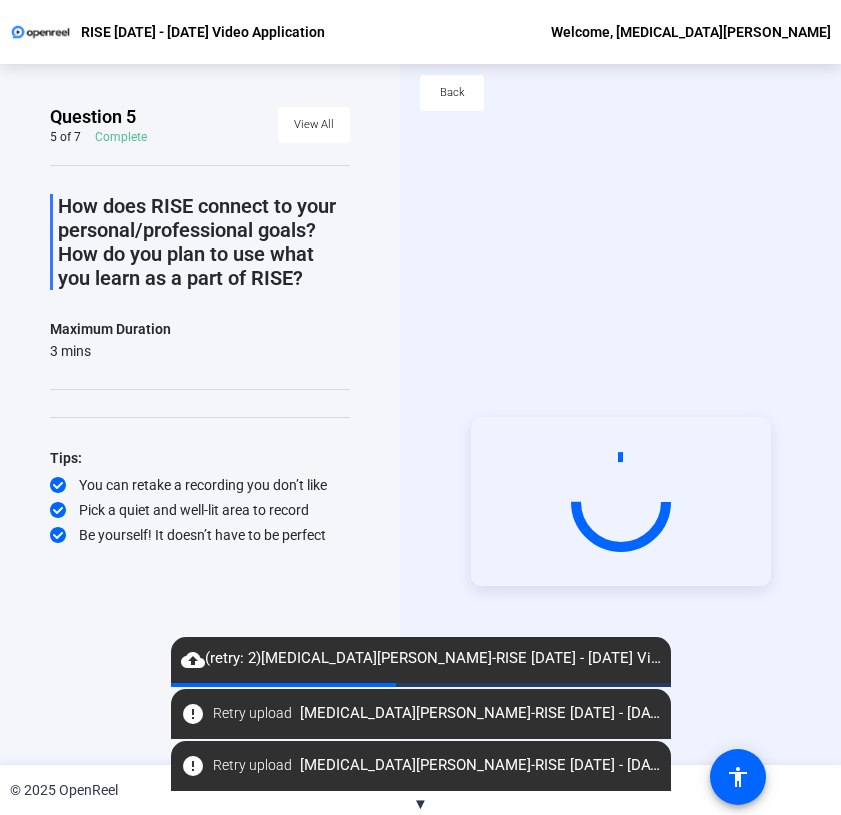 scroll, scrollTop: 0, scrollLeft: 0, axis: both 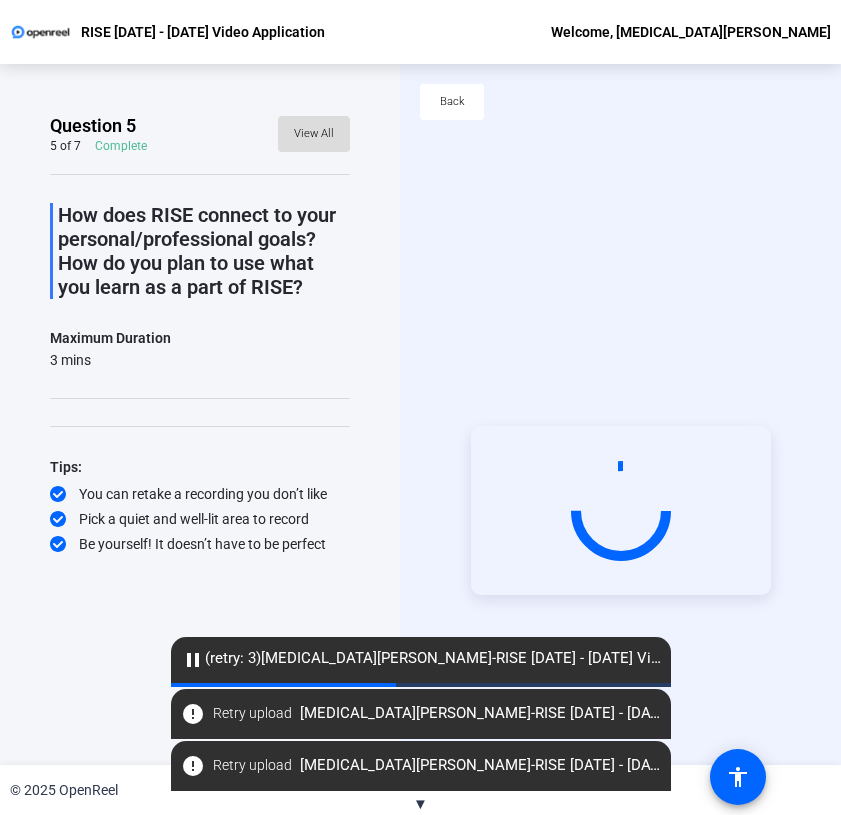 click on "View All" 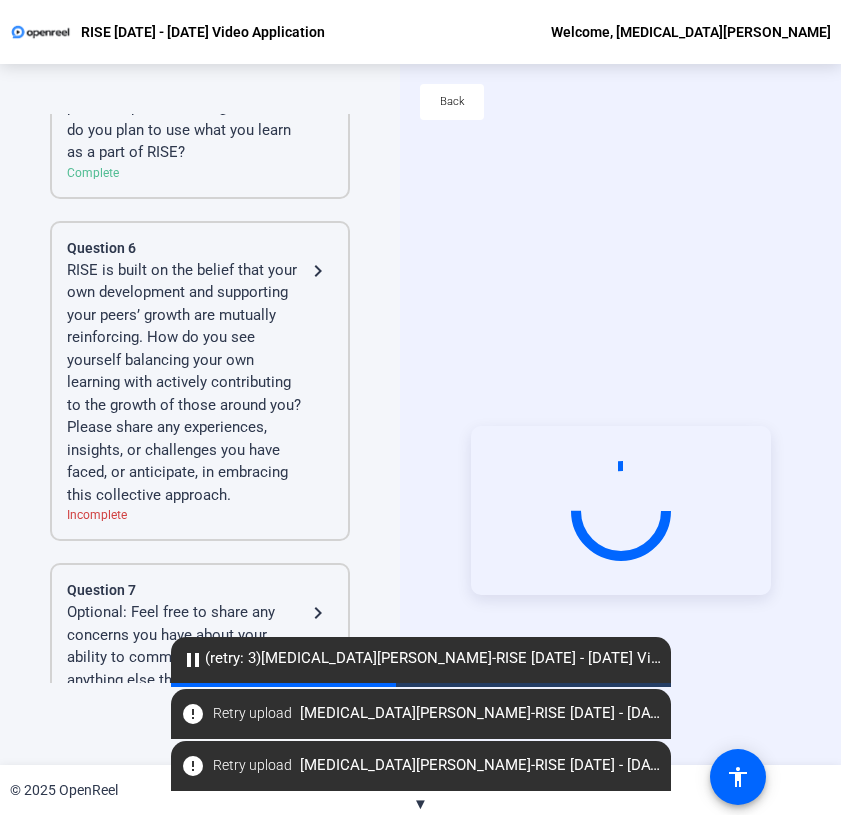 scroll, scrollTop: 1133, scrollLeft: 0, axis: vertical 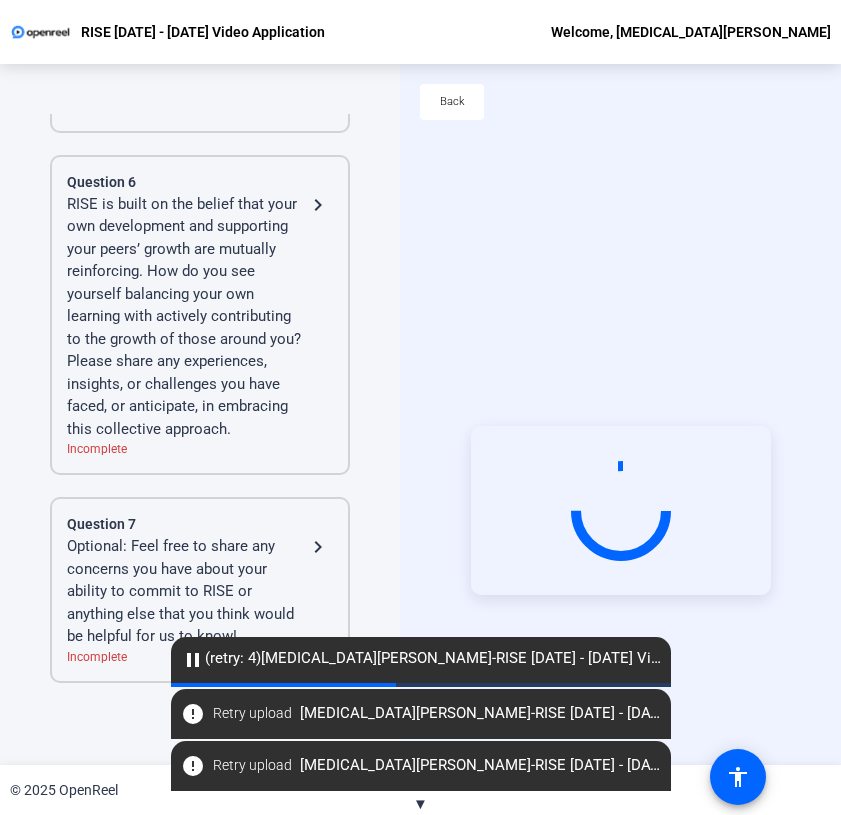 click on "RISE is built on the belief that your own development and supporting your peers’ growth are mutually reinforcing. How do you see yourself balancing your own learning with actively contributing to the growth of those around you? Please share any experiences, insights, or challenges you have faced, or anticipate, in embracing this collective approach." 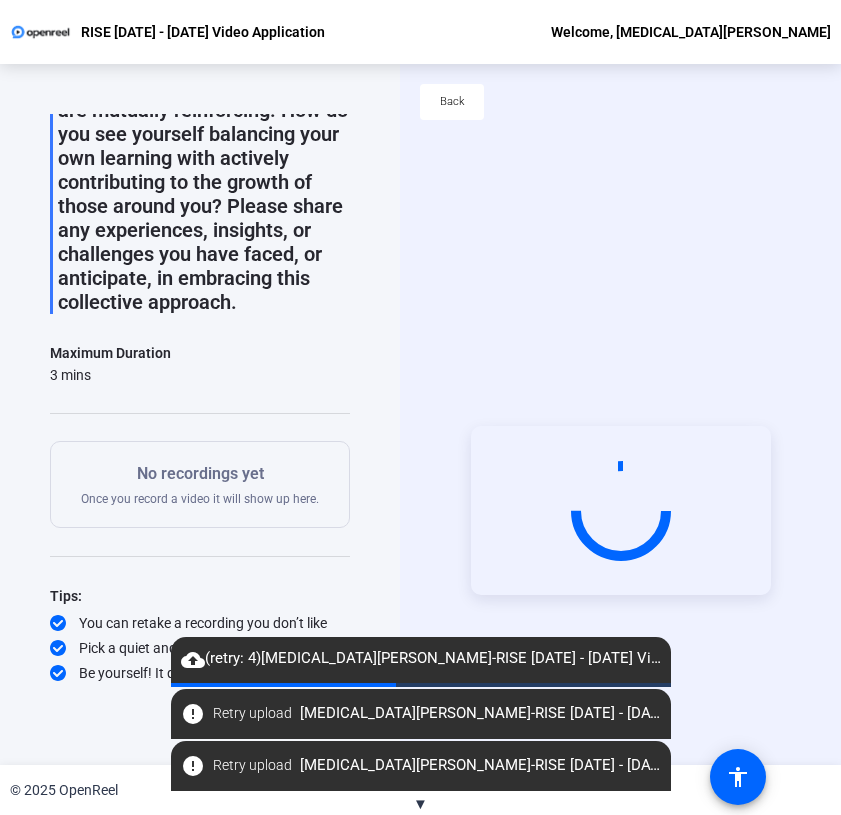 scroll, scrollTop: 201, scrollLeft: 0, axis: vertical 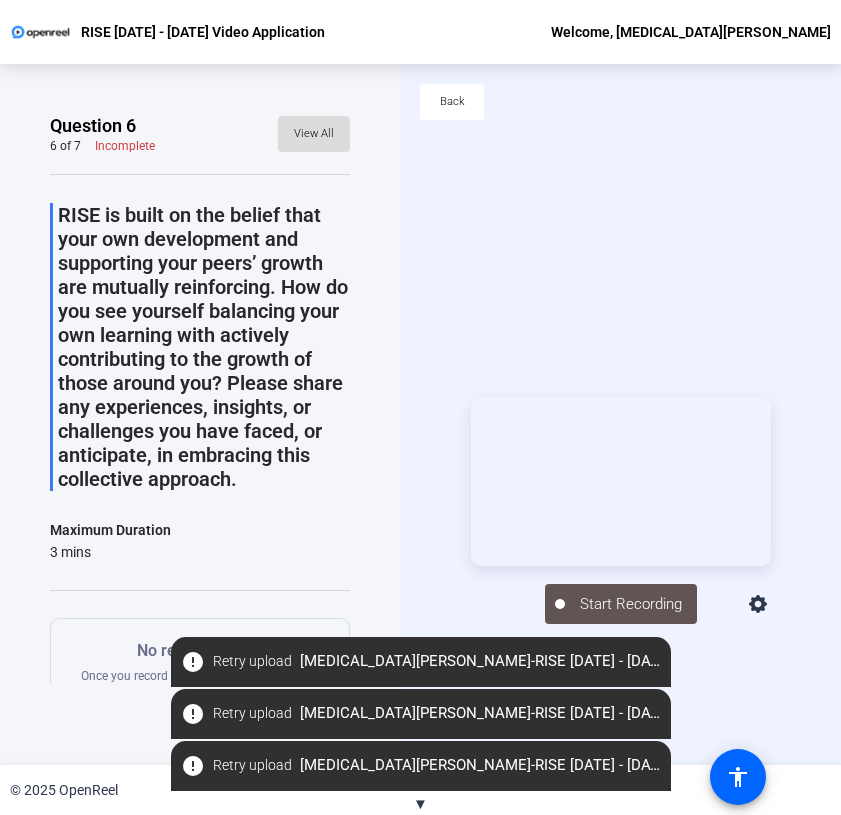 click on "View All" 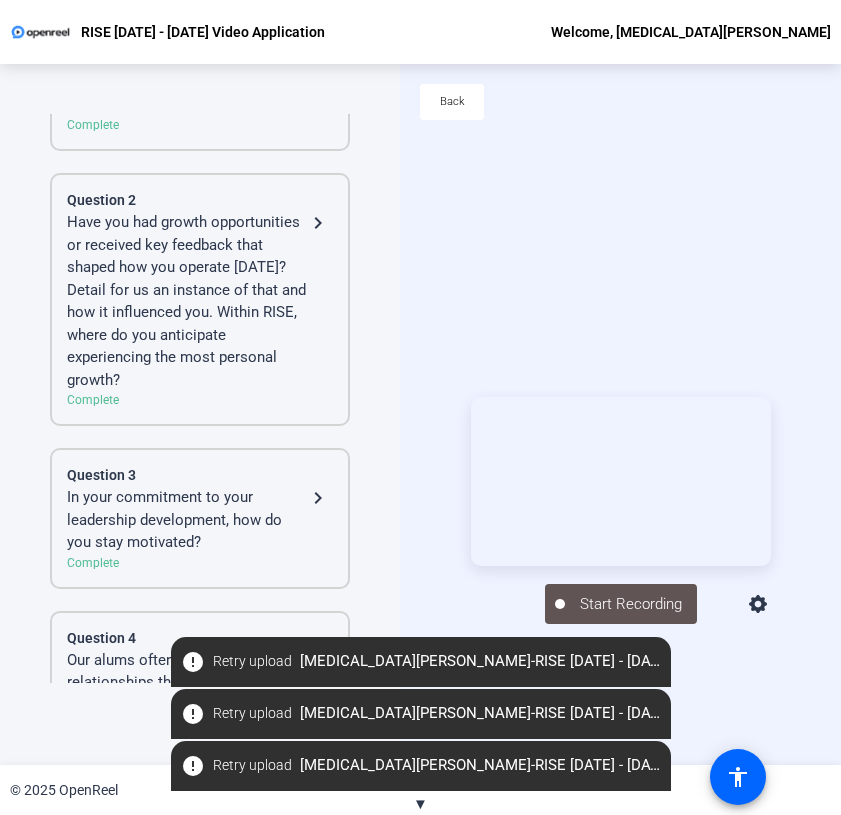 scroll, scrollTop: 29, scrollLeft: 0, axis: vertical 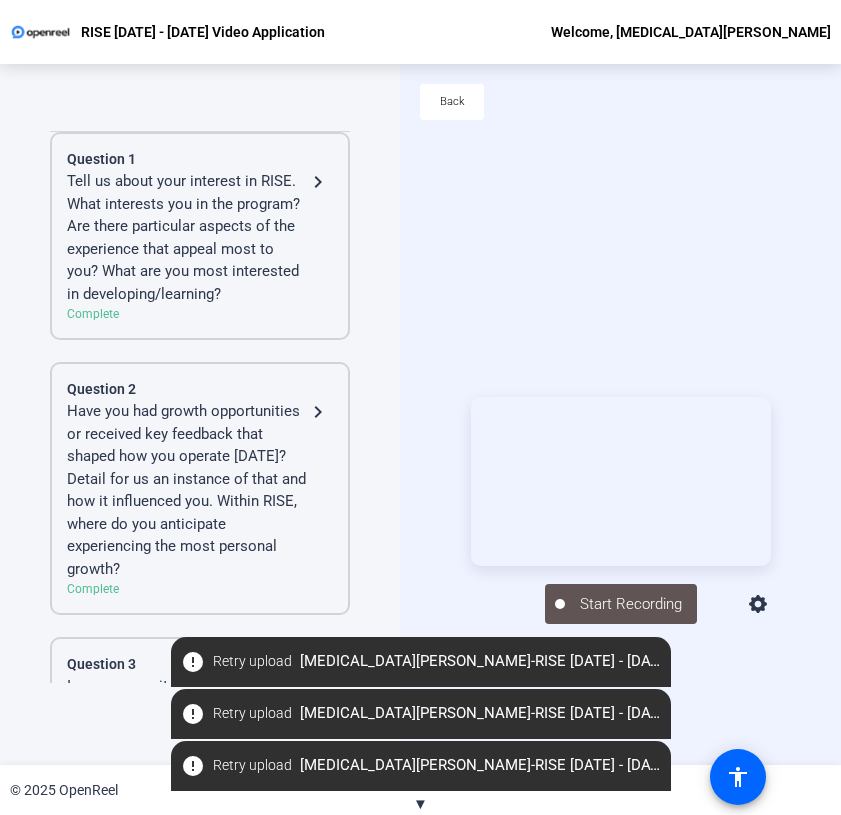 click on "Tell us about your interest in RISE. What interests you in the program? Are there particular aspects of the experience that appeal most to you? What are you most interested in developing/learning?" 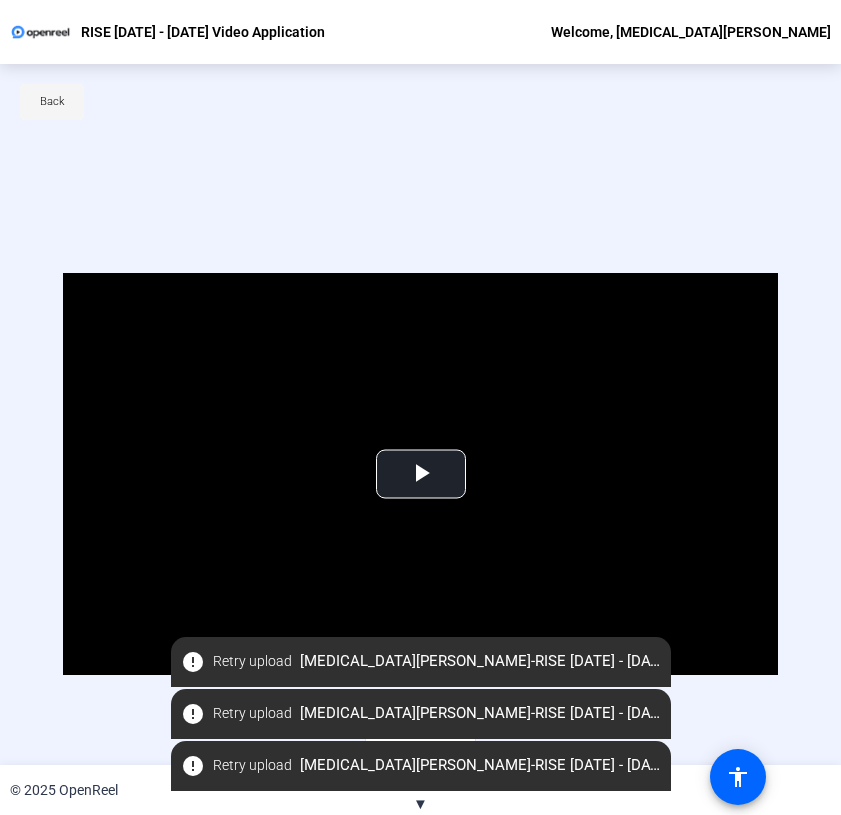 click 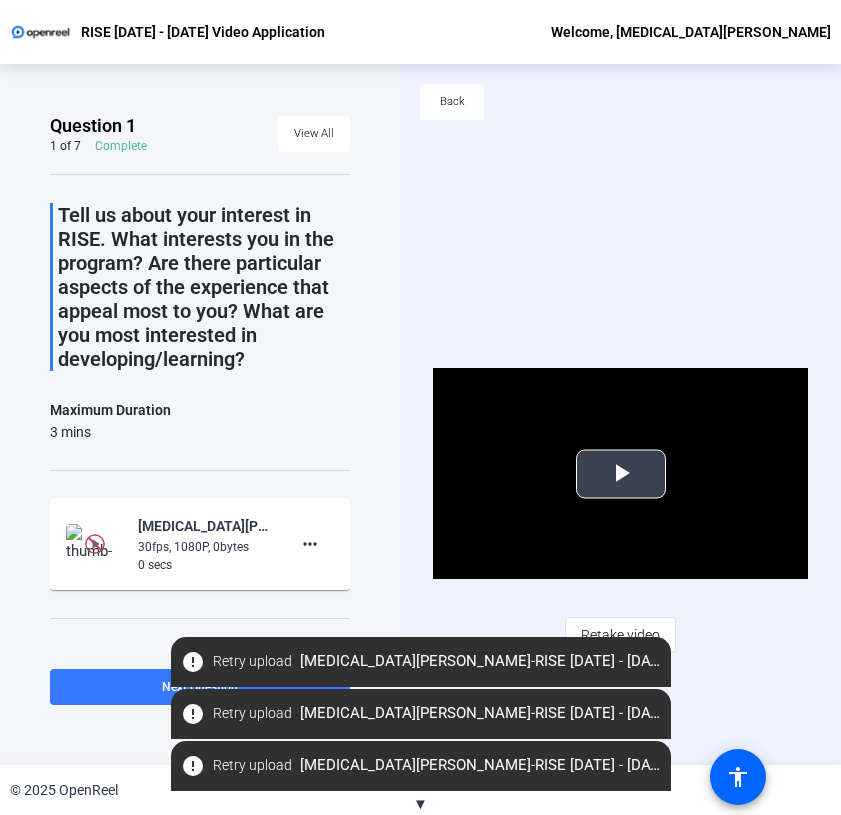 click at bounding box center (621, 474) 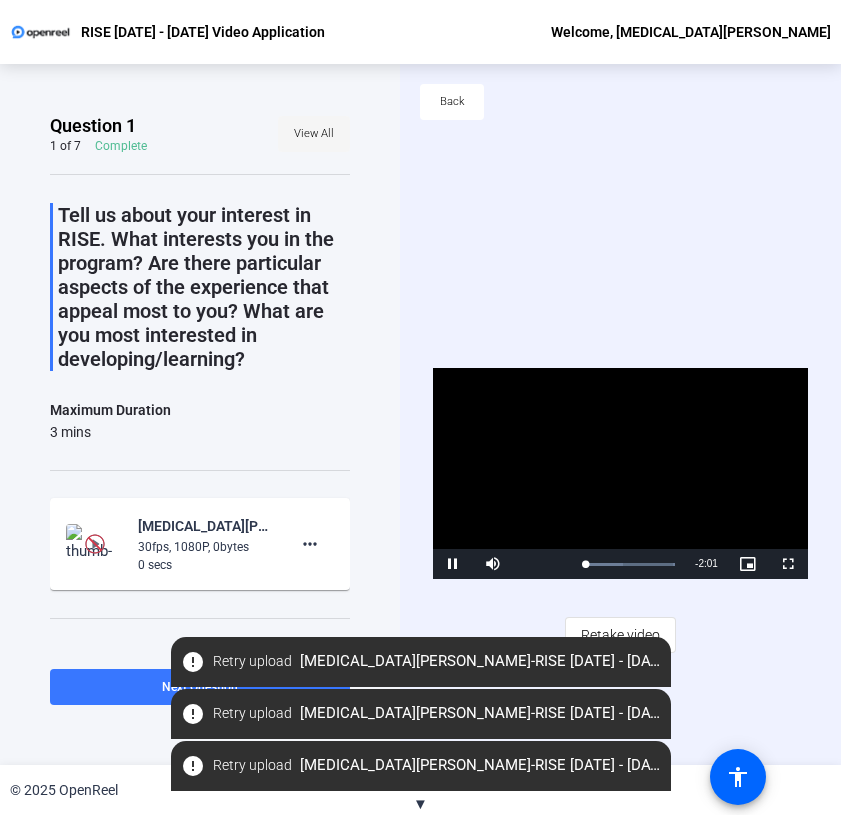 click on "View All" 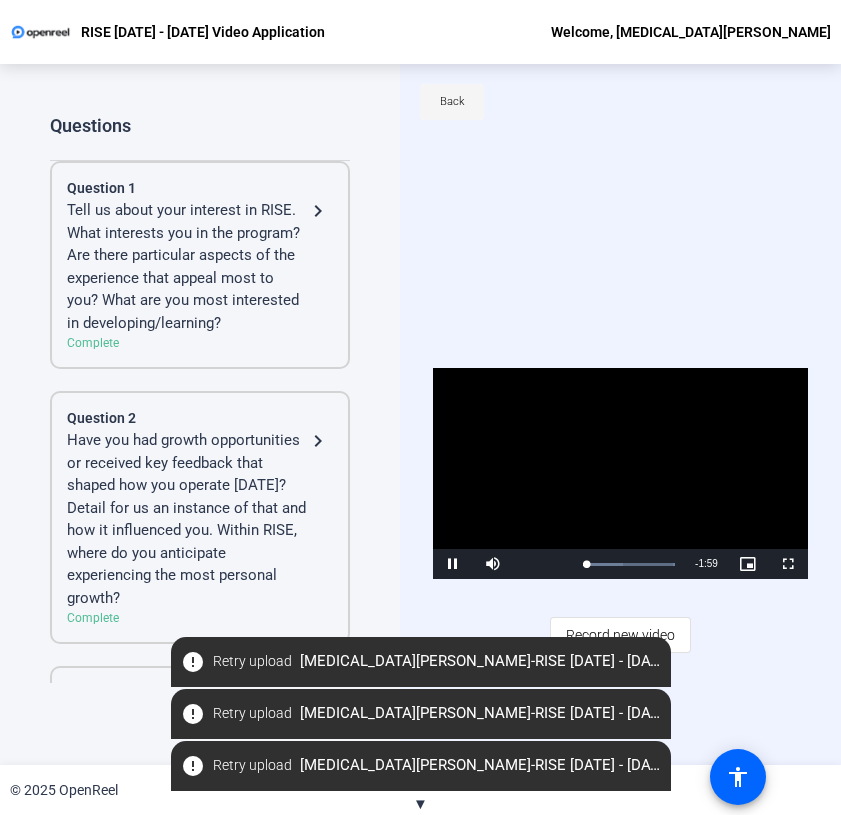 click at bounding box center [453, 564] 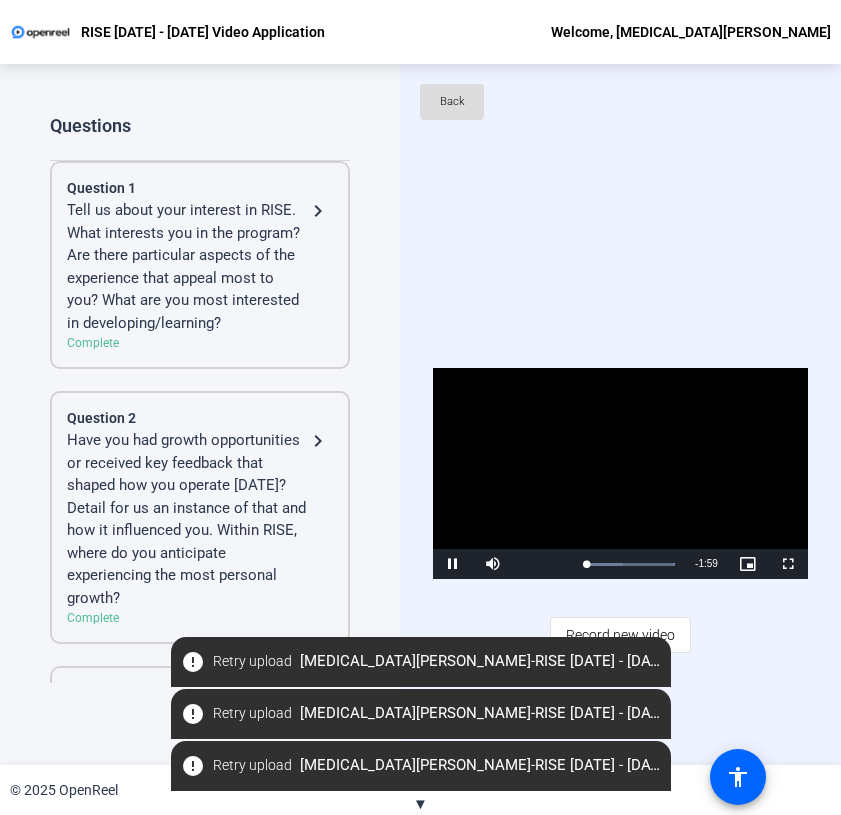 click 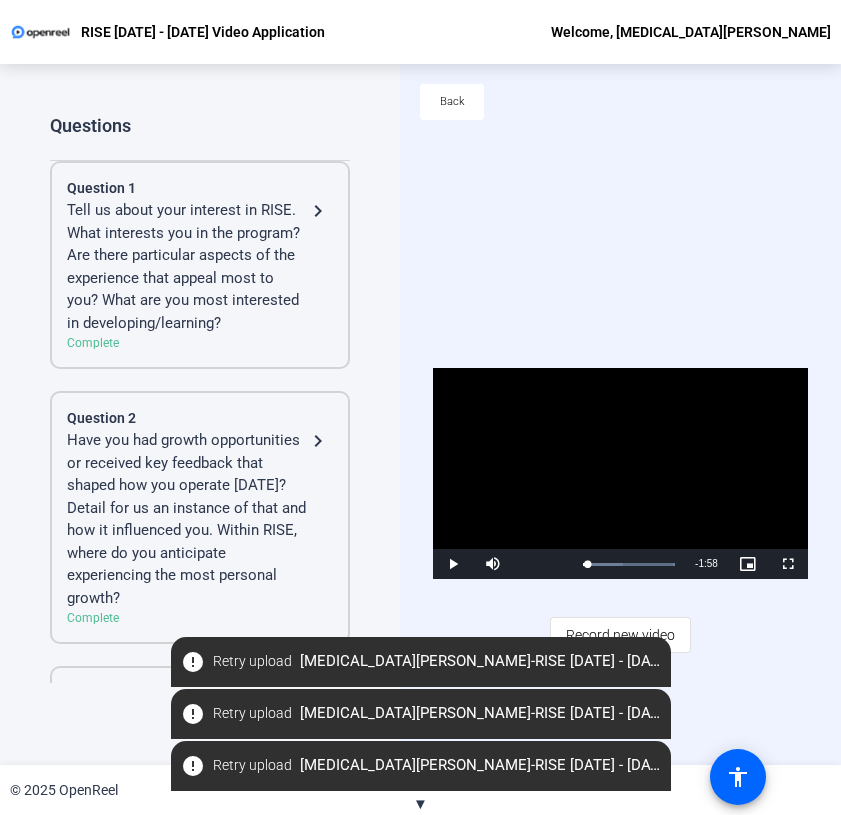 click on "Have you had growth opportunities or received key feedback that shaped how you operate [DATE]? Detail for us an instance of that and how it influenced you. Within RISE, where do you anticipate experiencing the most personal growth?" 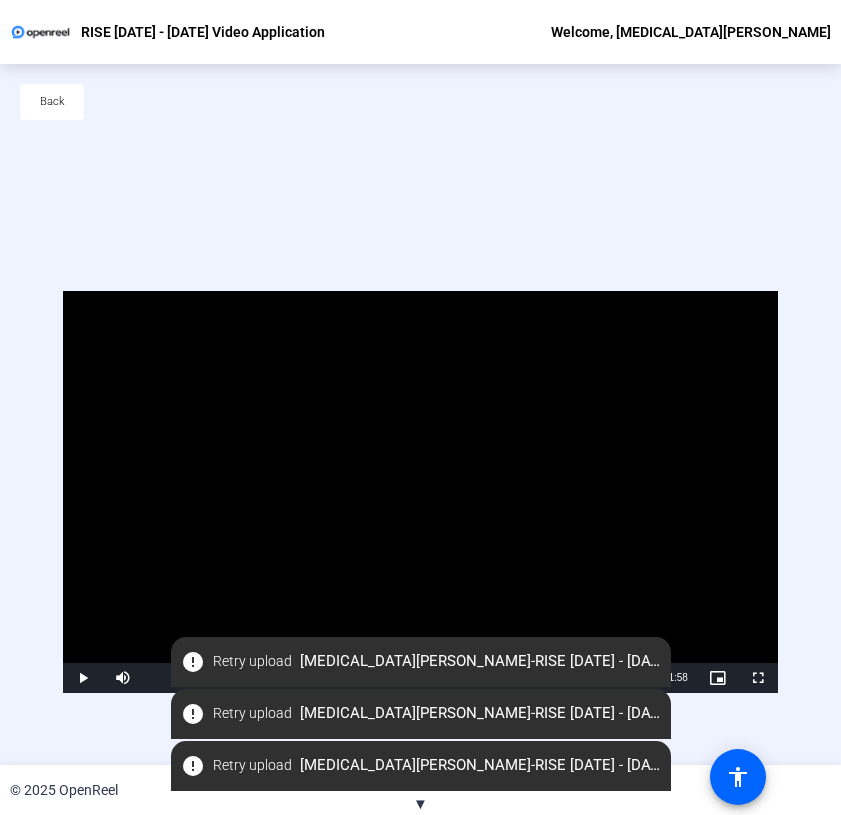 click on "Back" 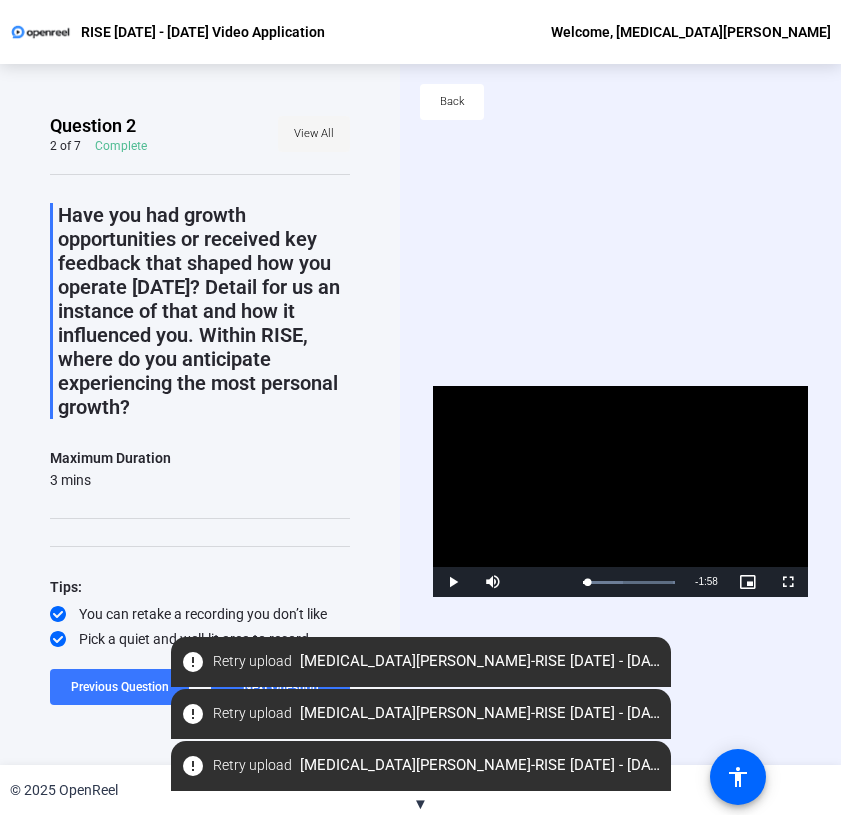 click 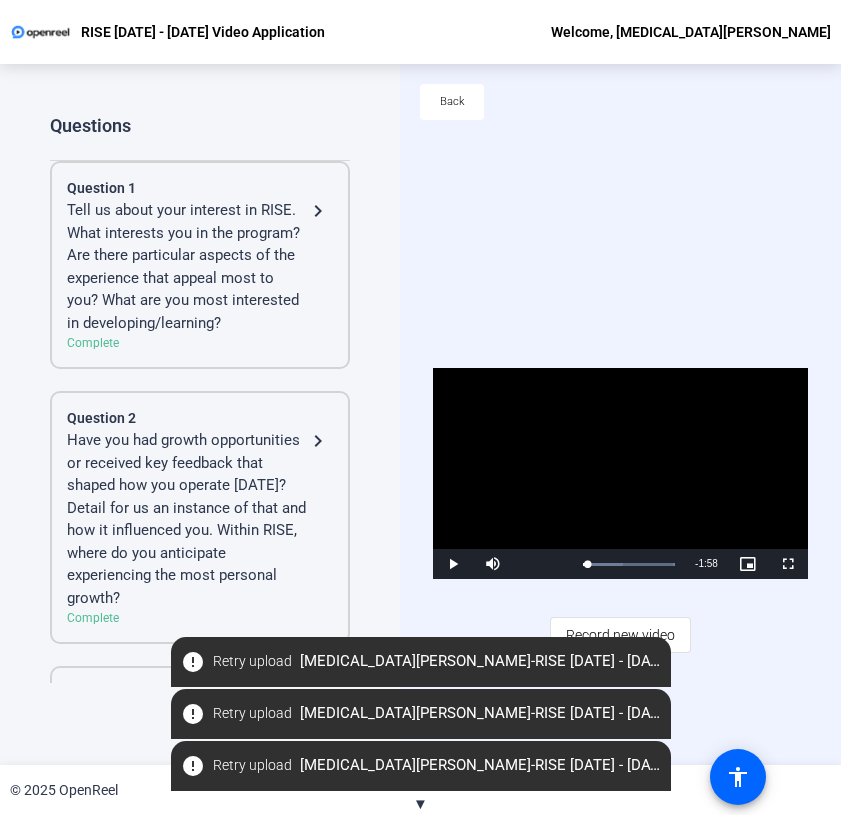 click on "Have you had growth opportunities or received key feedback that shaped how you operate [DATE]? Detail for us an instance of that and how it influenced you. Within RISE, where do you anticipate experiencing the most personal growth?" 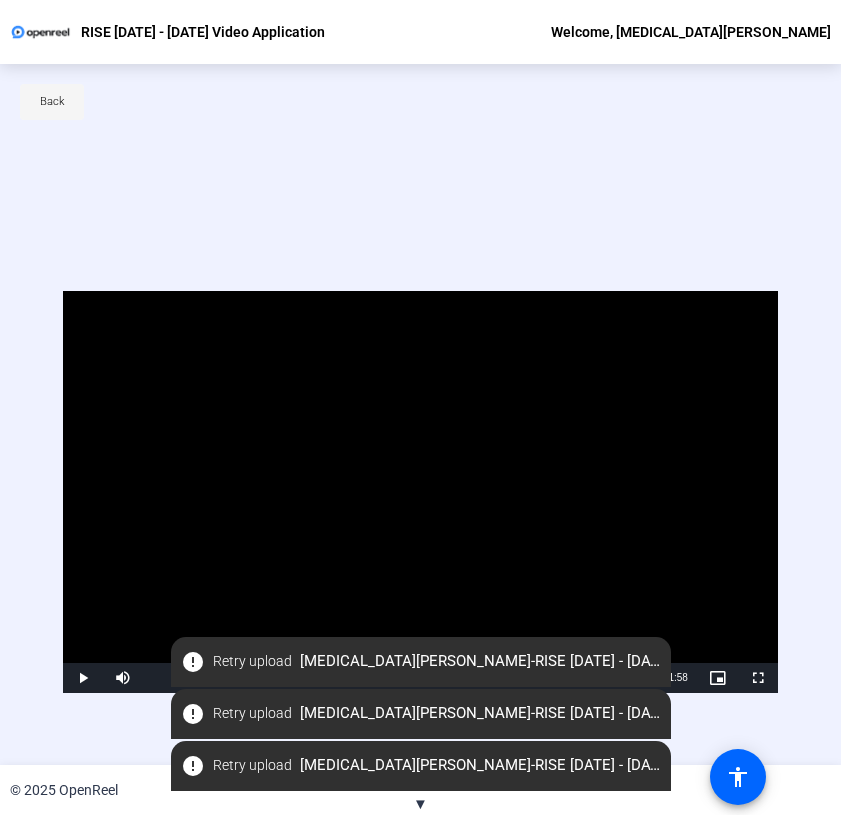 click on "Back" 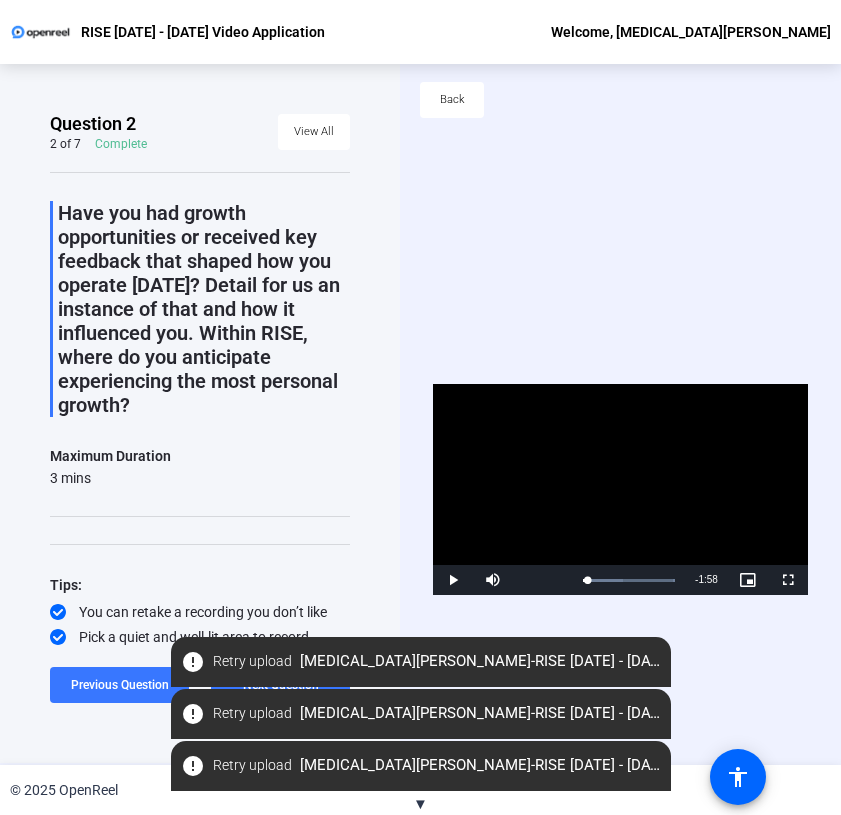 scroll, scrollTop: 0, scrollLeft: 0, axis: both 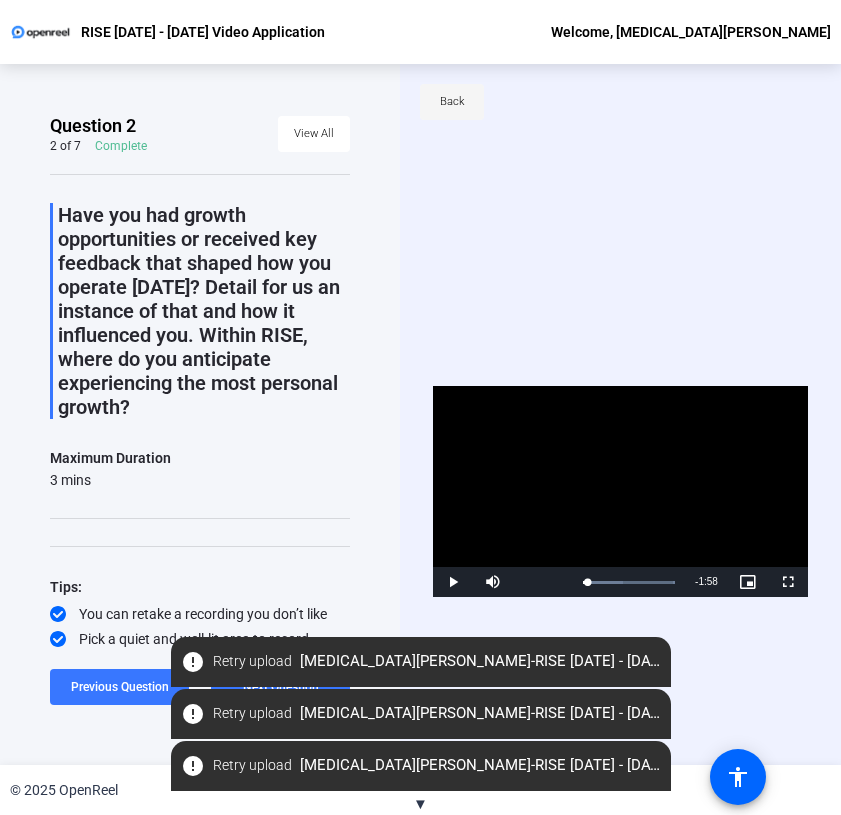 click on "Back" 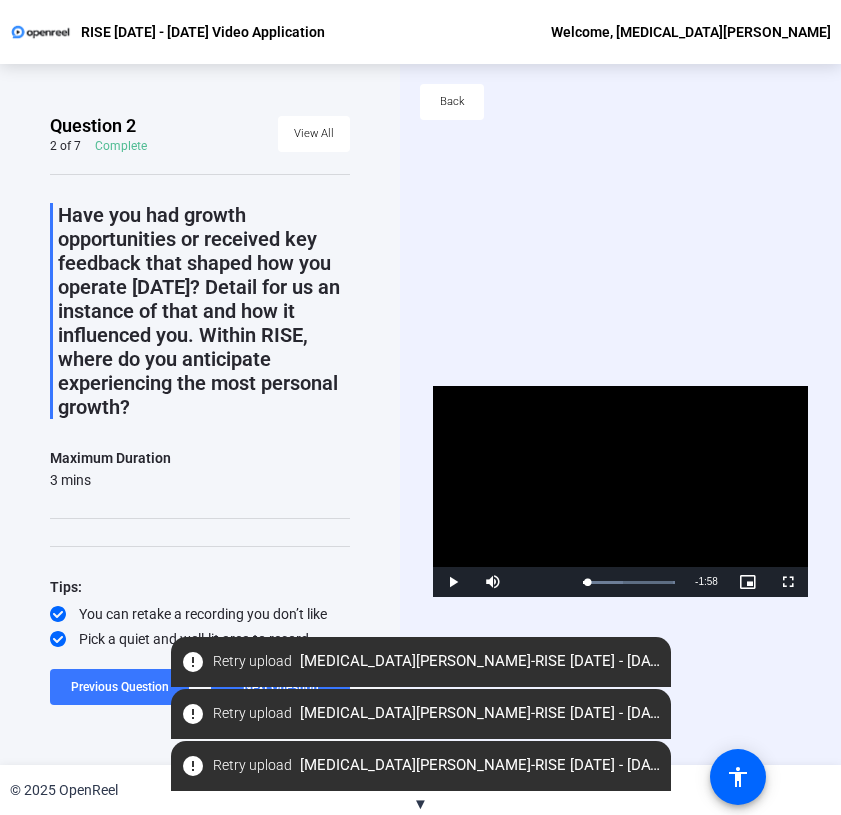 click on "Video Player is loading. Play Video Play Mute Current Time  0:05 / Duration  2:03 Loaded :  100.00% 0:00 0:05 Stream Type  LIVE Seek to live, currently behind live LIVE Remaining Time  - 1:58   1x Playback Rate Chapters Chapters Descriptions descriptions off , selected Captions captions settings , opens captions settings dialog captions off , selected Audio Track Picture-in-Picture Fullscreen This is a modal window. Beginning of dialog window. Escape will cancel and close the window. Text Color White Black Red Green Blue Yellow Magenta Cyan Transparency Opaque Semi-Transparent Background Color Black White Red Green Blue Yellow Magenta Cyan Transparency Opaque Semi-Transparent Transparent Window Color Black White Red Green Blue Yellow Magenta Cyan Transparency Transparent Semi-Transparent Opaque Font Size 50% 75% 100% 125% 150% 175% 200% 300% 400% Text Edge Style None Raised Depressed Uniform Dropshadow Font Family Proportional Sans-Serif Monospace Sans-Serif Proportional Serif Monospace Serif Casual Done" 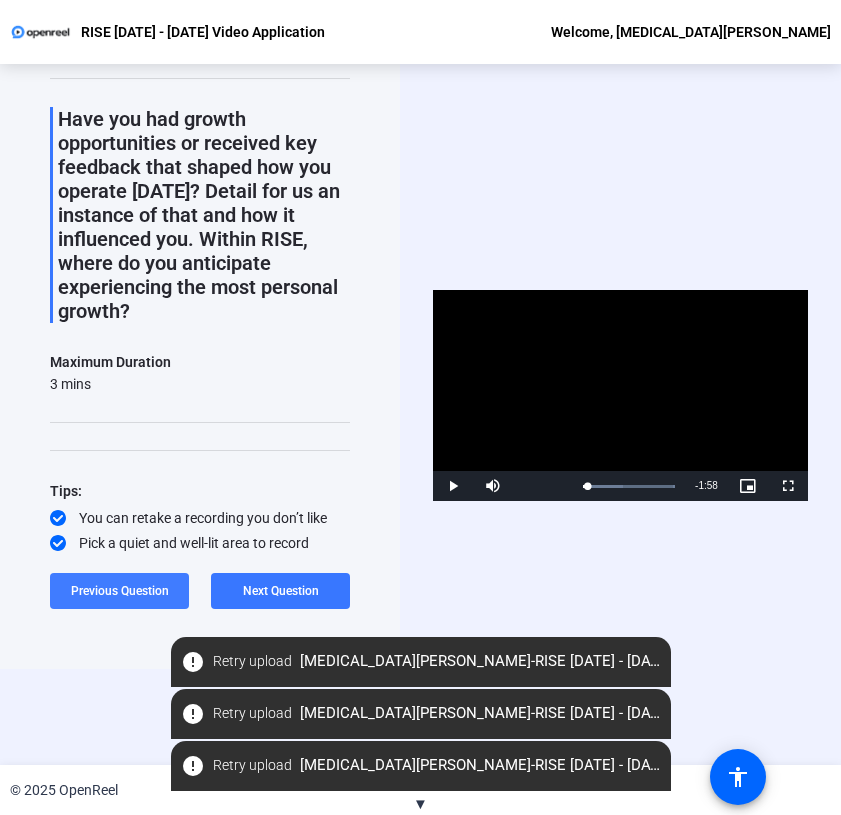 click 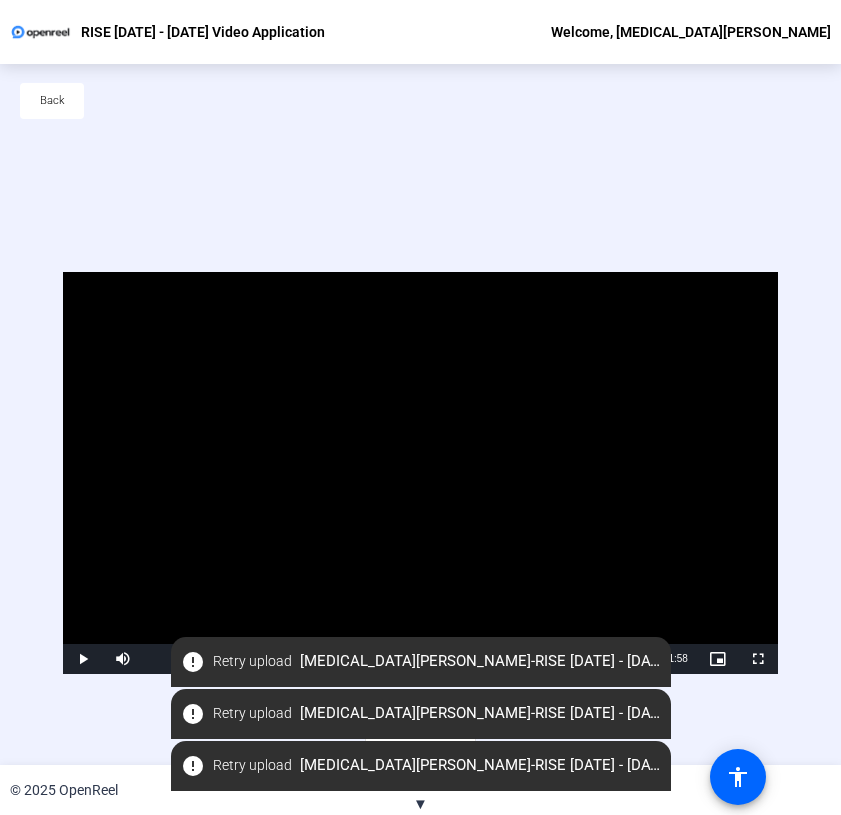 scroll, scrollTop: 0, scrollLeft: 0, axis: both 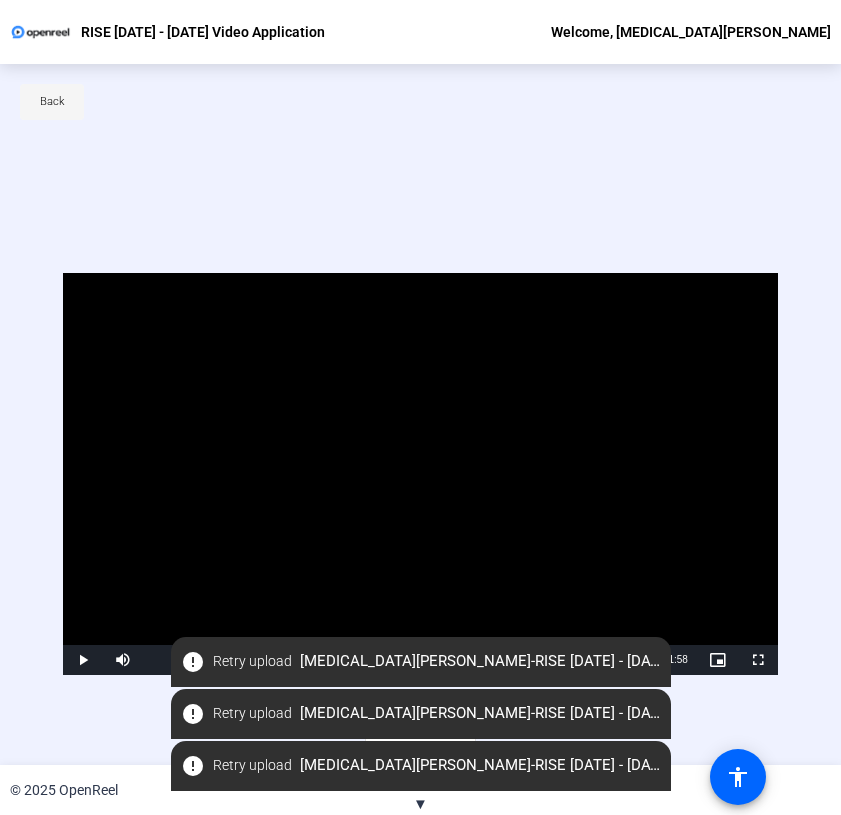 click 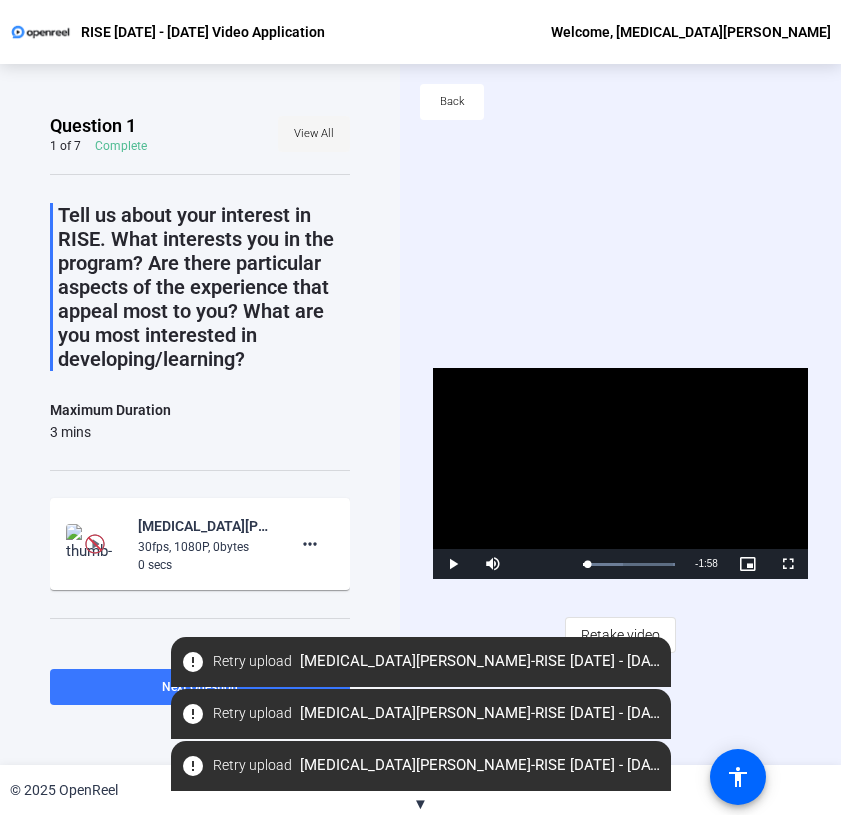 click on "View All" 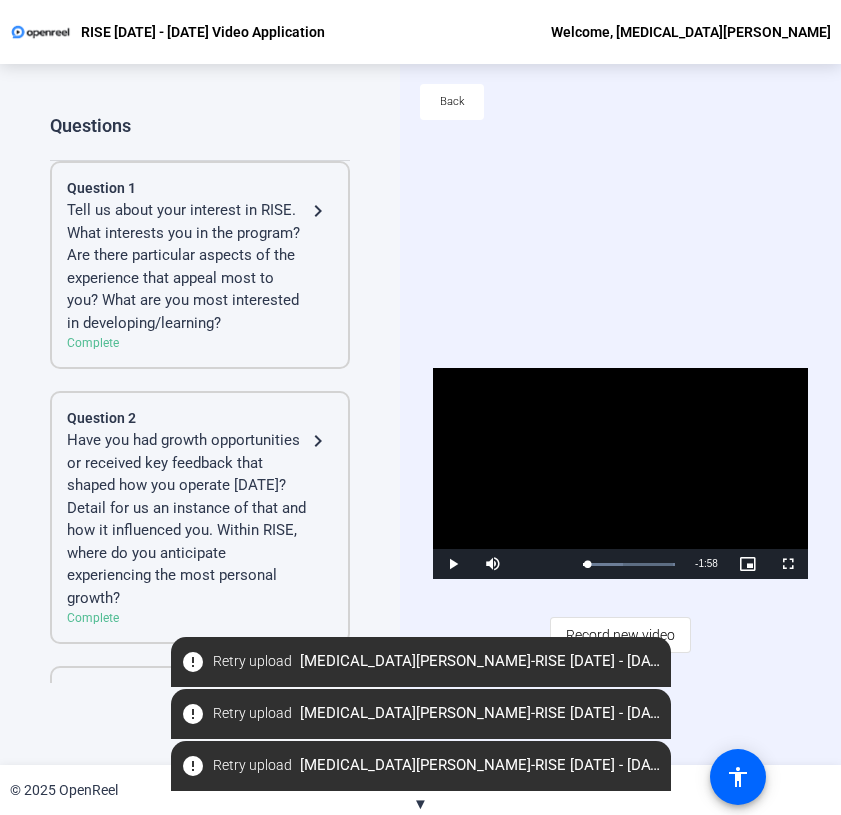 click on "Have you had growth opportunities or received key feedback that shaped how you operate [DATE]? Detail for us an instance of that and how it influenced you. Within RISE, where do you anticipate experiencing the most personal growth?" 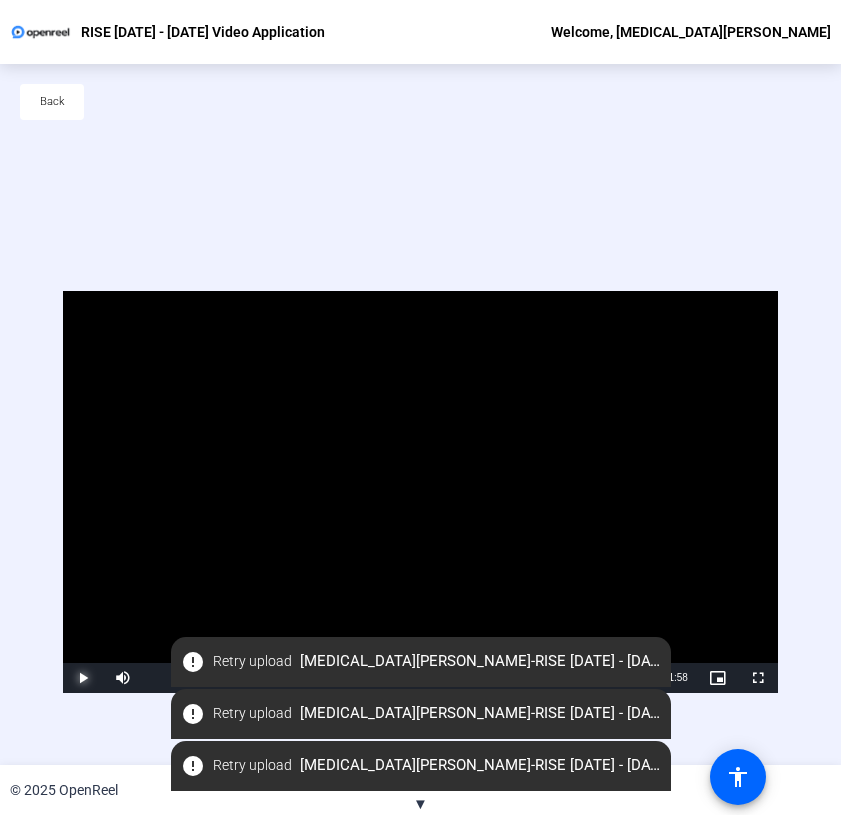 click at bounding box center [83, 678] 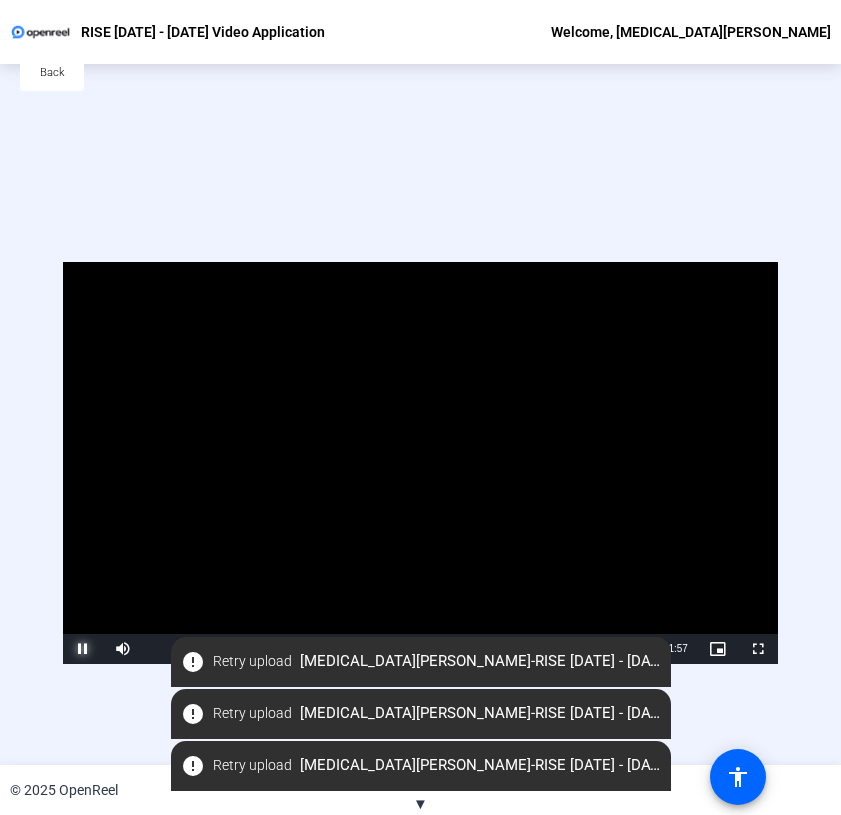 scroll, scrollTop: 96, scrollLeft: 0, axis: vertical 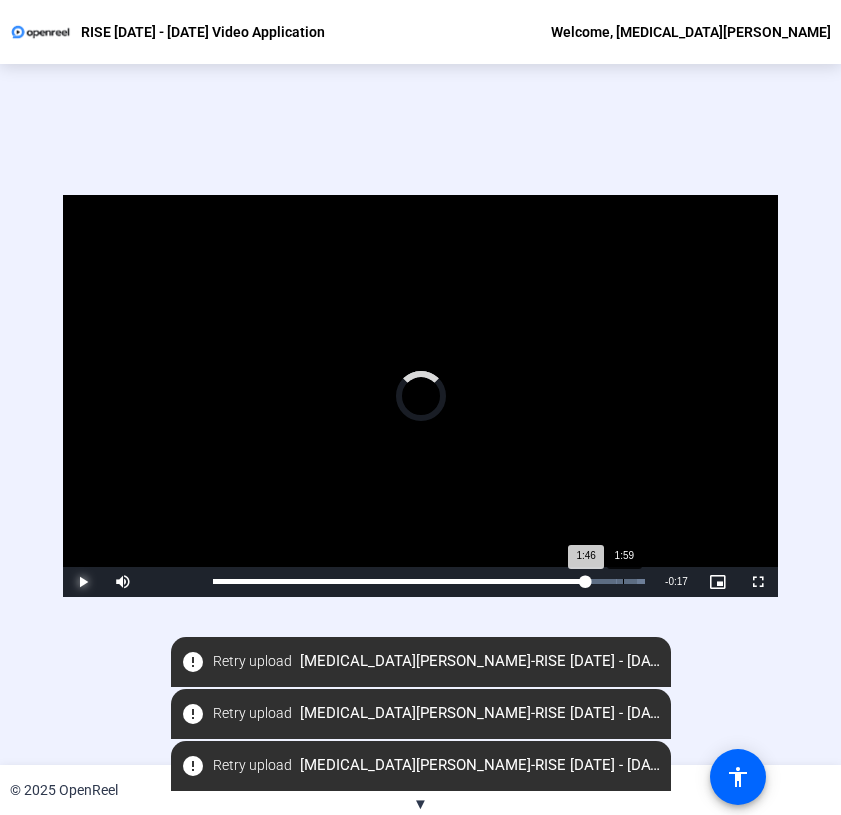 drag, startPoint x: 579, startPoint y: 580, endPoint x: 618, endPoint y: 575, distance: 39.319206 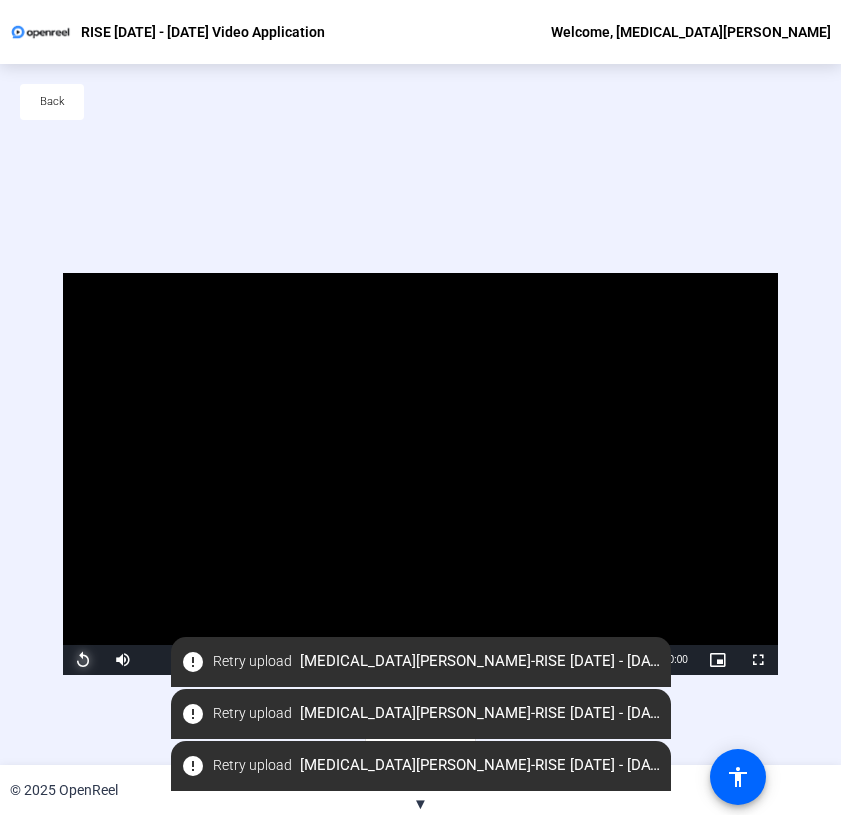 scroll, scrollTop: 41, scrollLeft: 0, axis: vertical 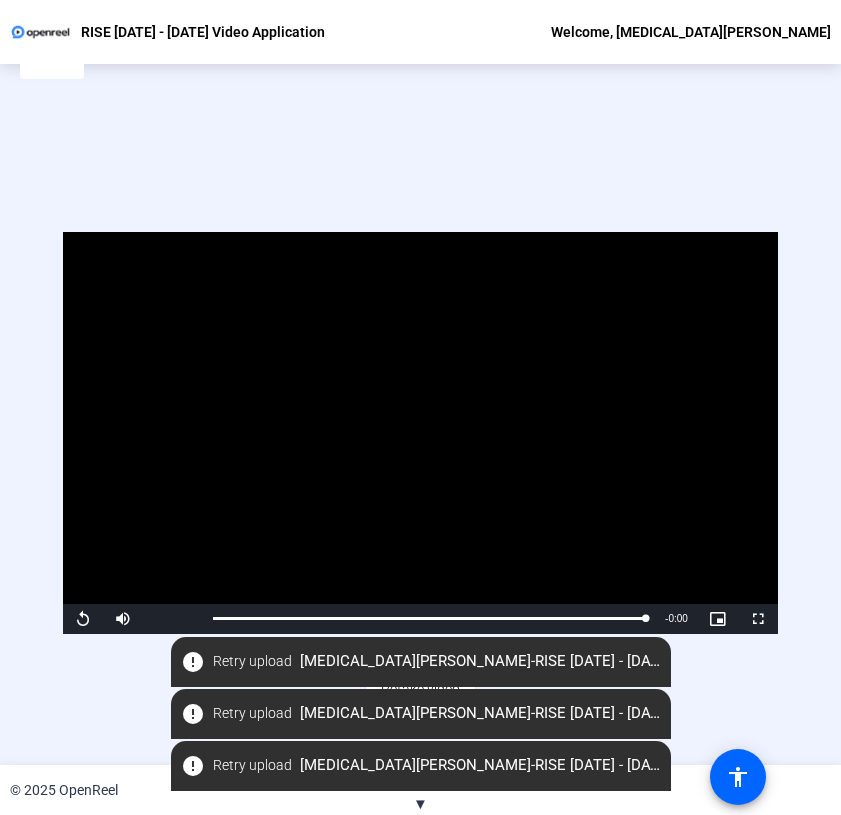 click on "▼" 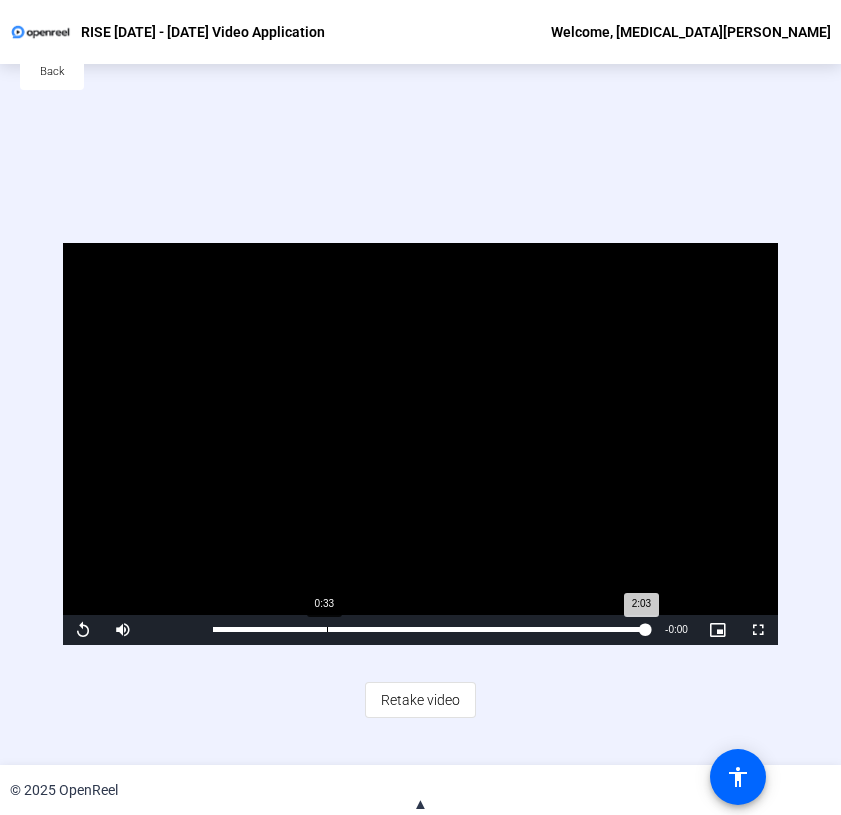 scroll, scrollTop: 0, scrollLeft: 0, axis: both 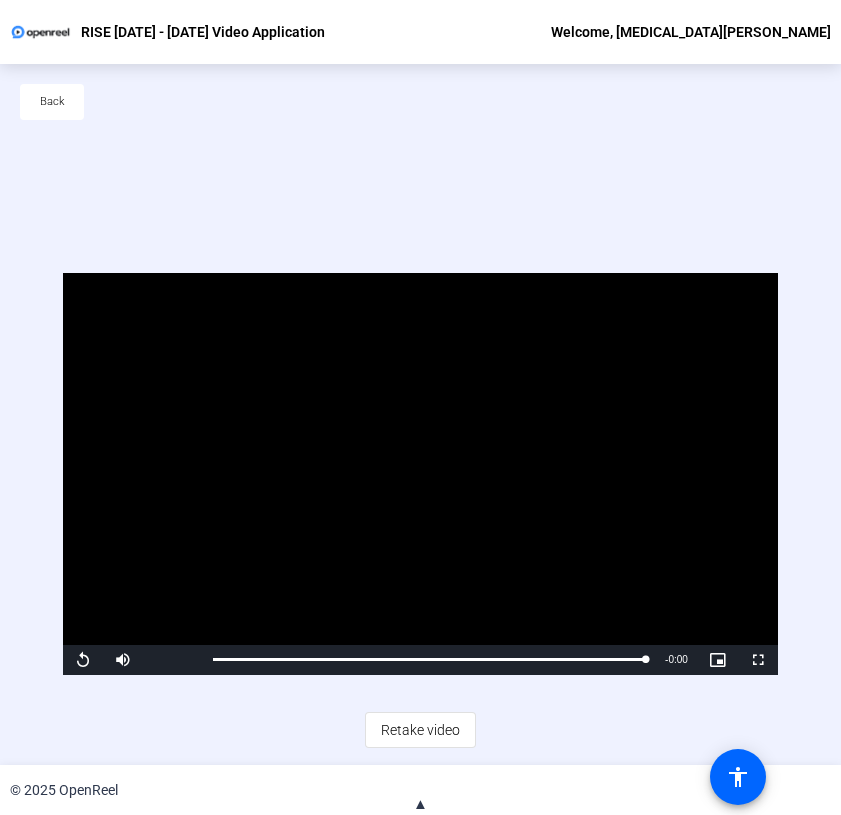 click on "Back" 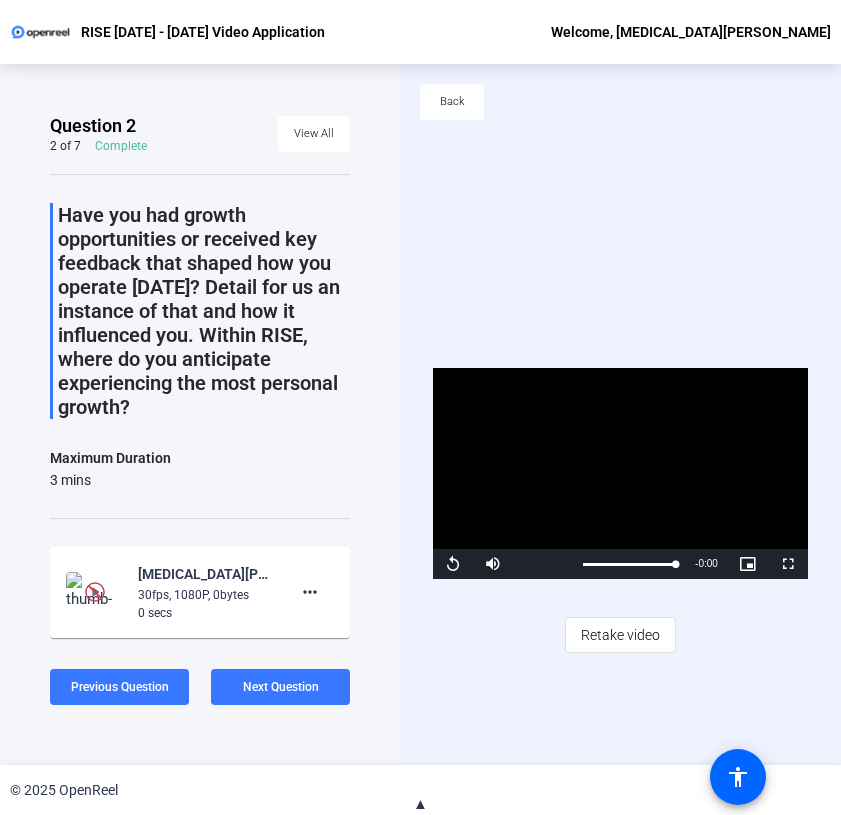 drag, startPoint x: 235, startPoint y: 582, endPoint x: 298, endPoint y: 594, distance: 64.132675 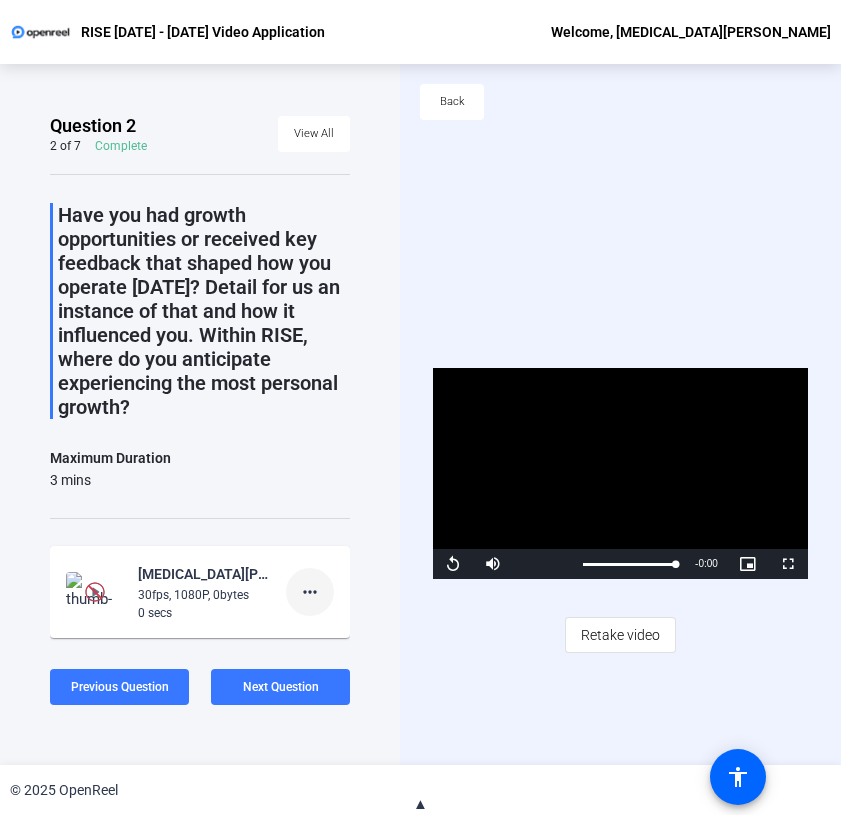 click on "Yasmin Weaver-RISE 2025 - 2026 VideoScreen Application-RISE 2025 - 2026 Video Application-1752582220993-webcam" 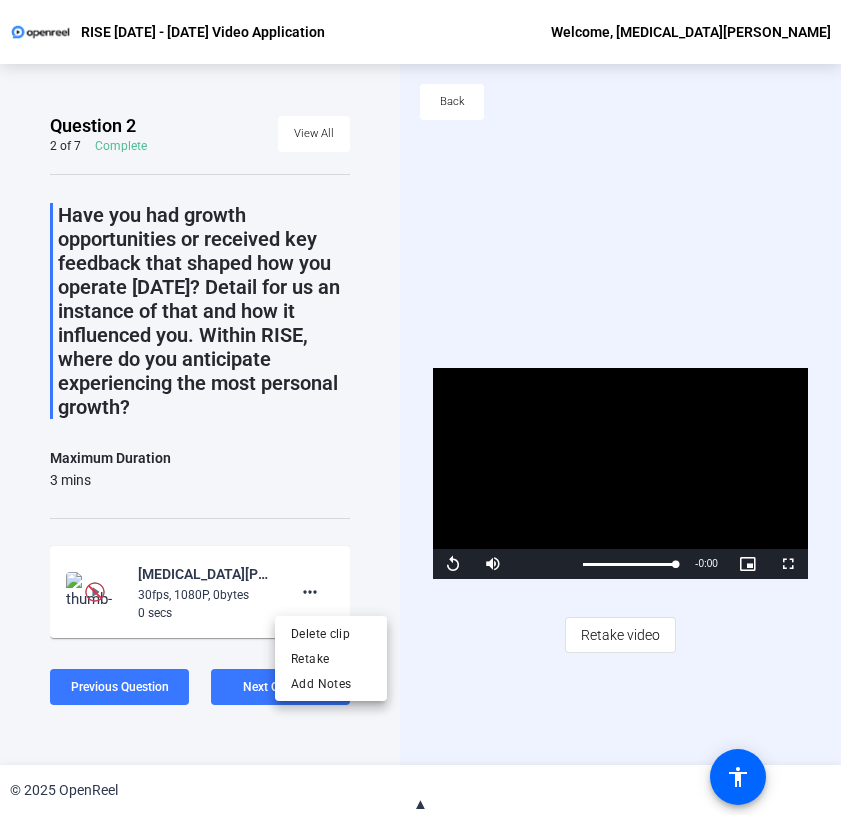 click at bounding box center (420, 407) 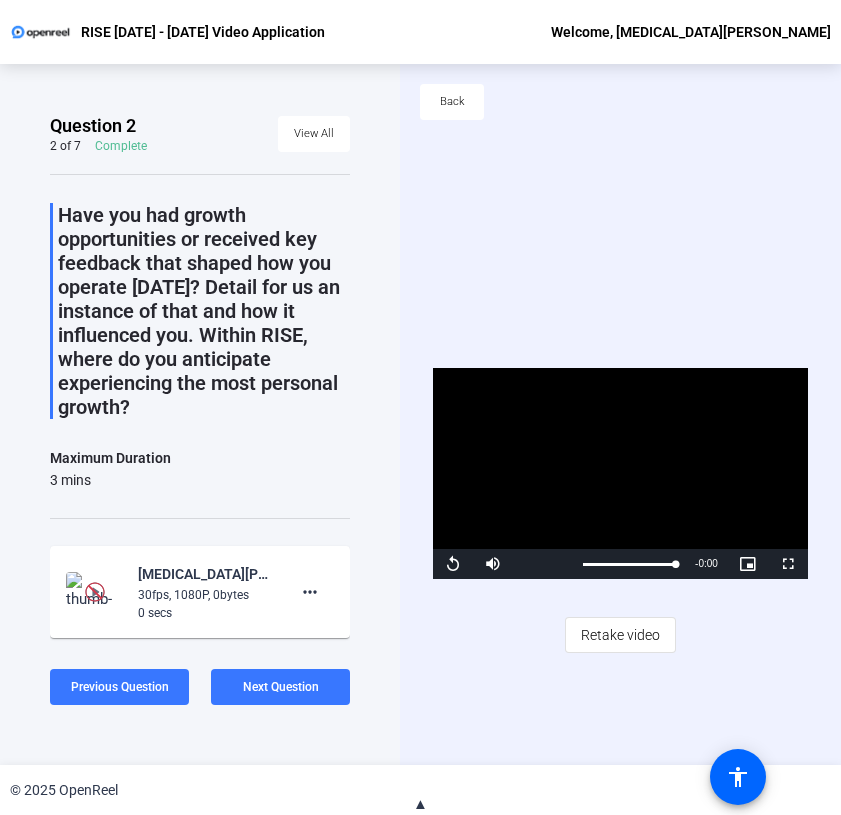 click on "Yasmin Weaver-RISE 2025 - 2026 VideoScreen Application-RISE 2025 - 2026 Video Application-1752582220993-webcam  30fps, 1080P, 0bytes  0 secs more_horiz" 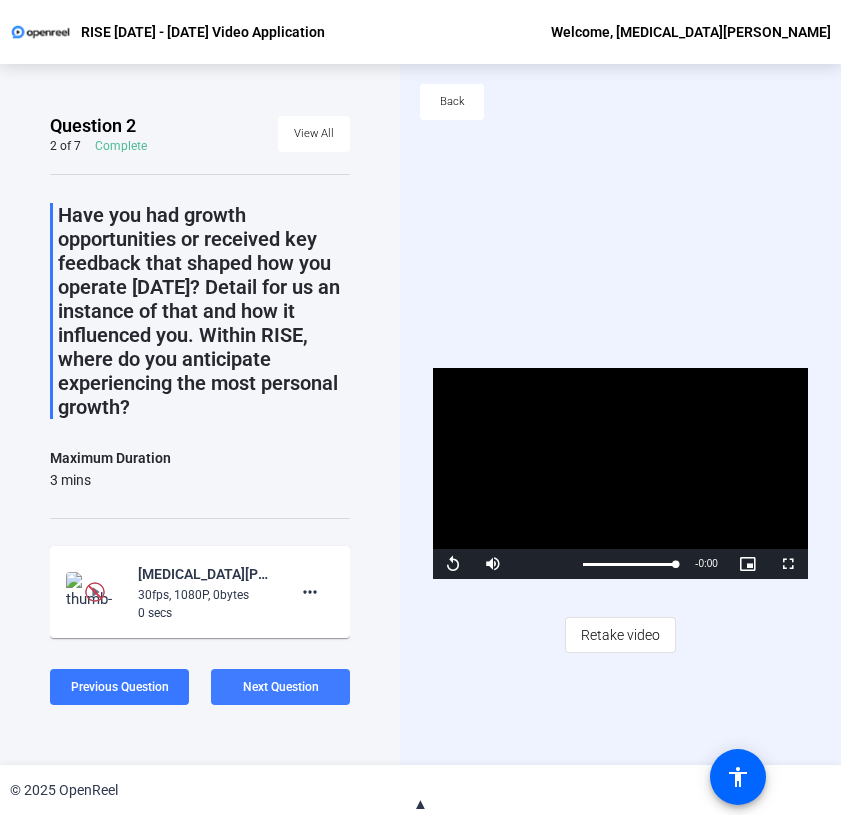 click on "Next Question" 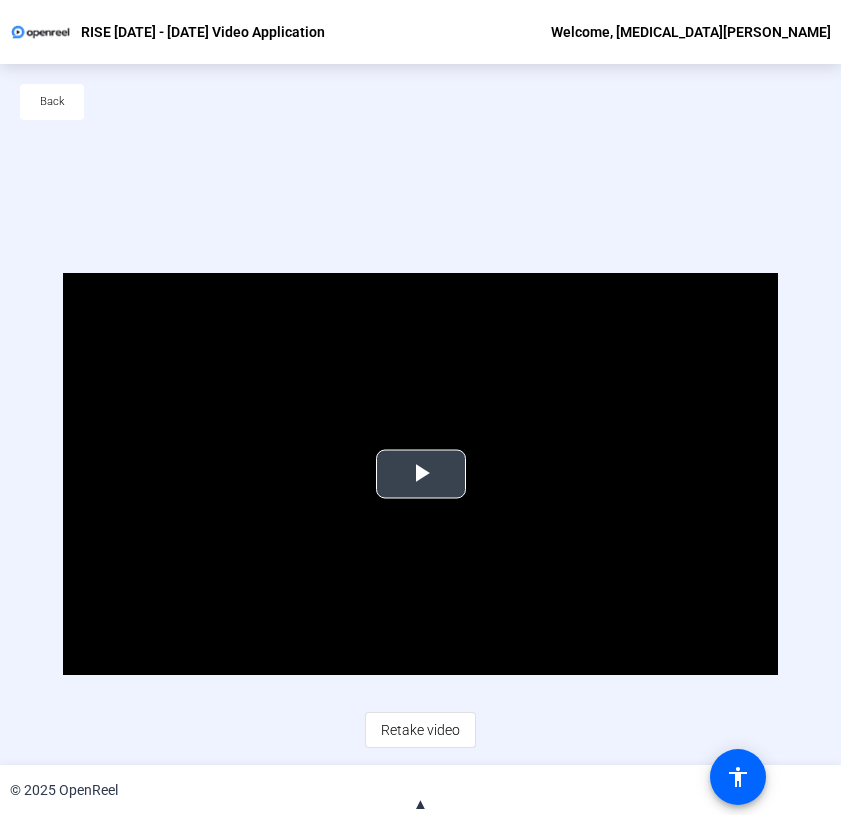 click at bounding box center (421, 474) 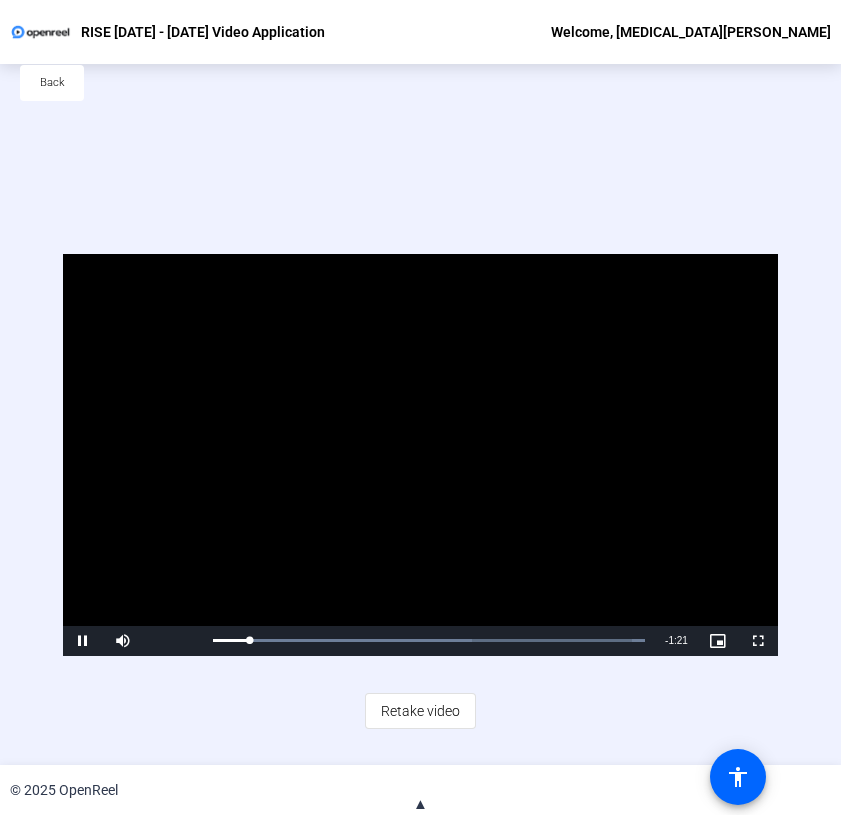 scroll, scrollTop: 25, scrollLeft: 0, axis: vertical 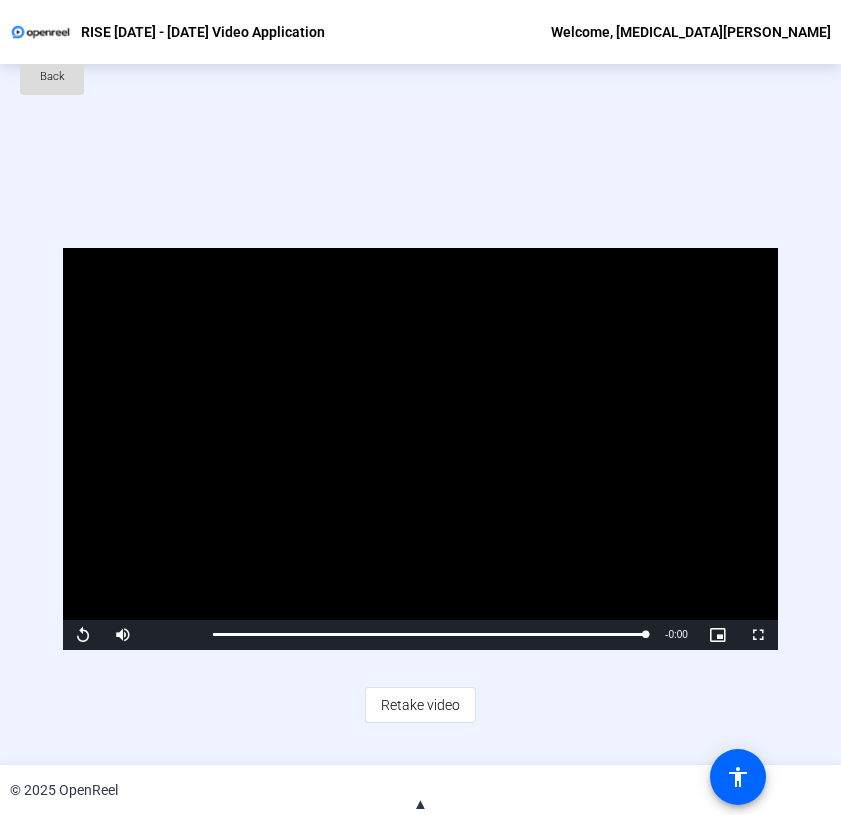 click on "Back" 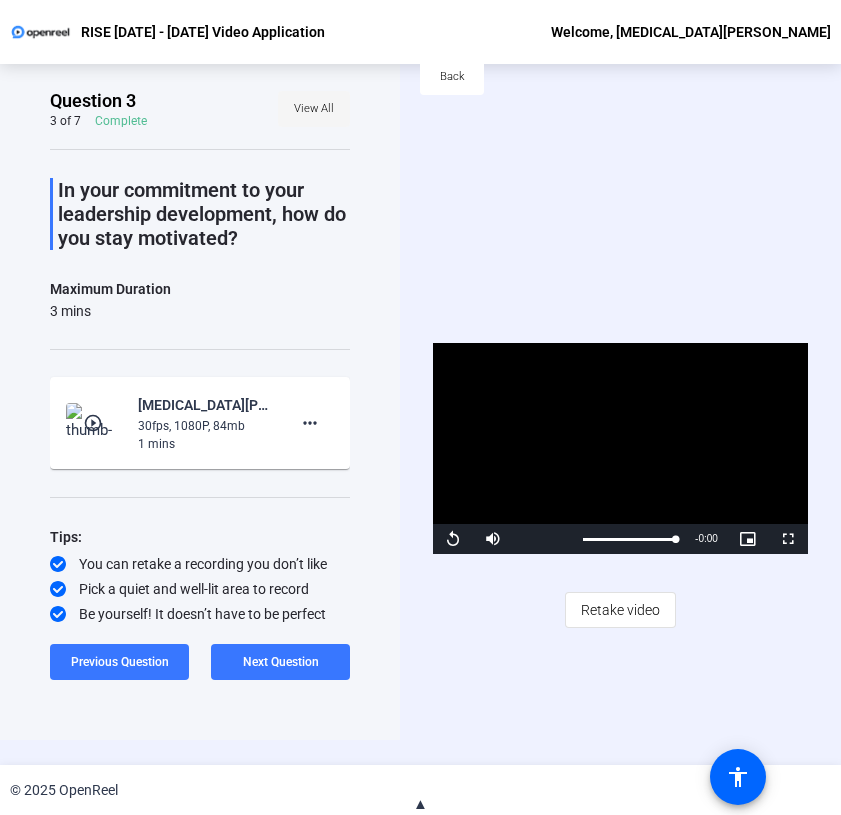 click on "View All" 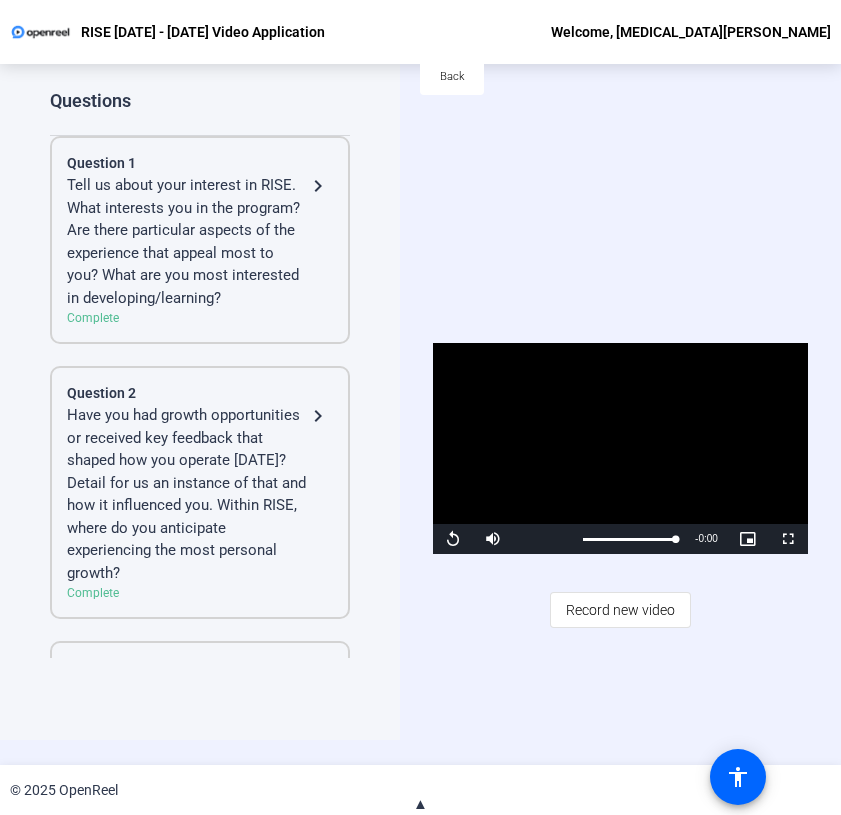 click on "Have you had growth opportunities or received key feedback that shaped how you operate [DATE]? Detail for us an instance of that and how it influenced you. Within RISE, where do you anticipate experiencing the most personal growth?" 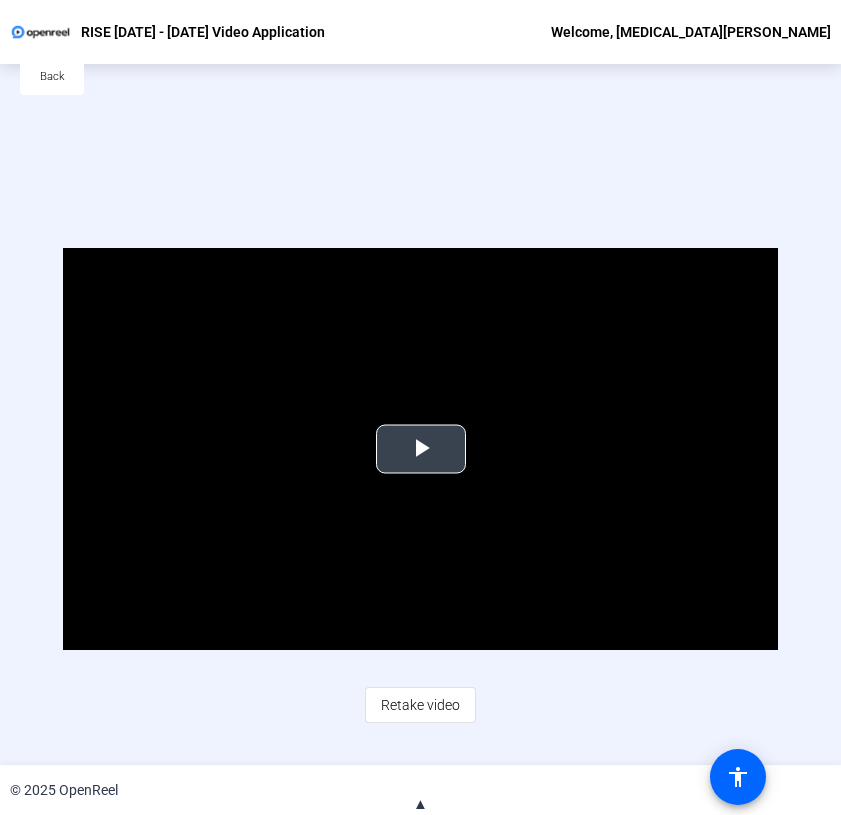 click at bounding box center (421, 449) 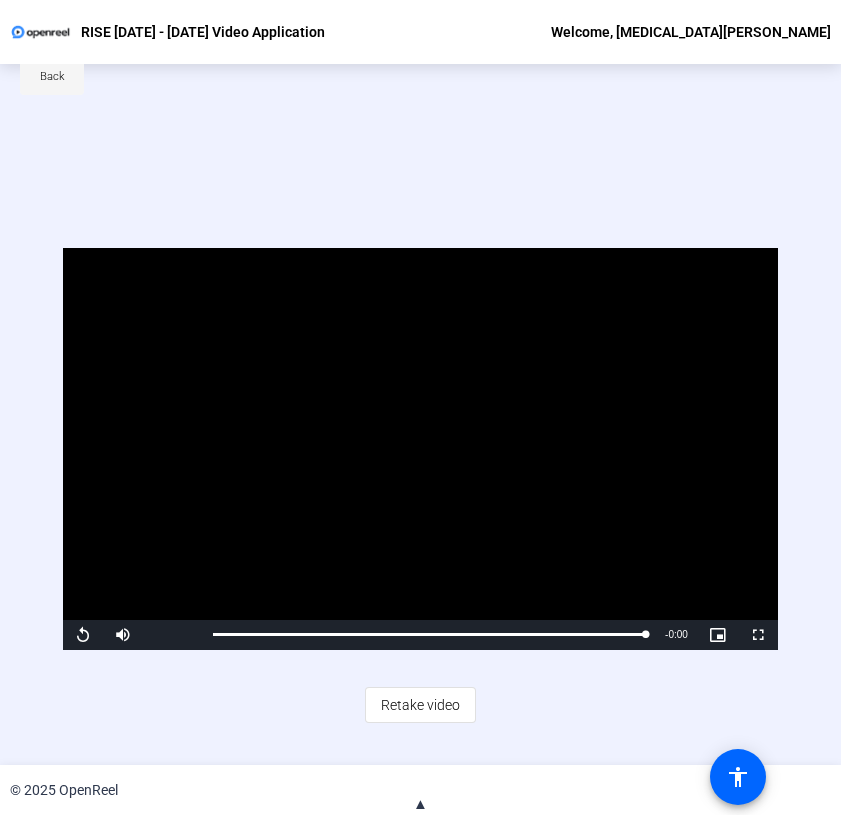 click on "Back" 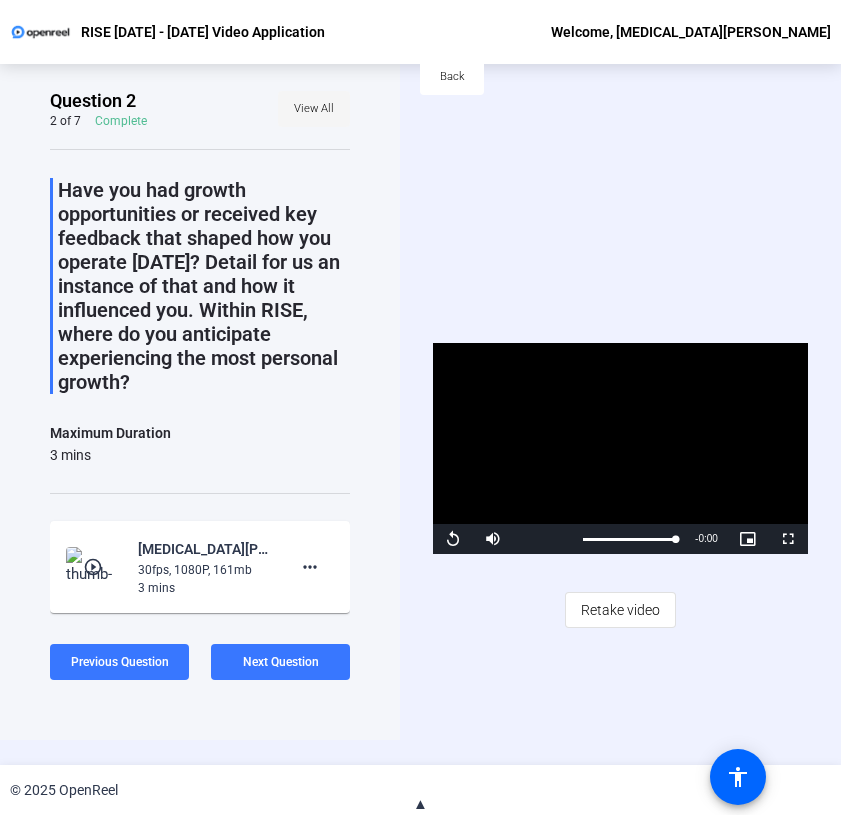 click 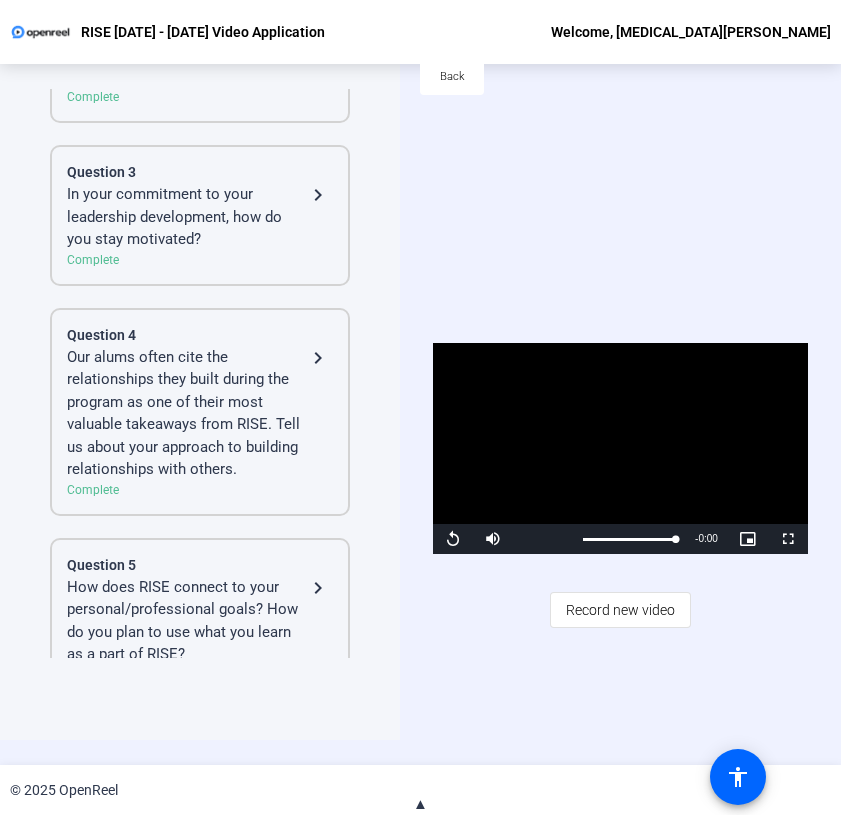 scroll, scrollTop: 476, scrollLeft: 0, axis: vertical 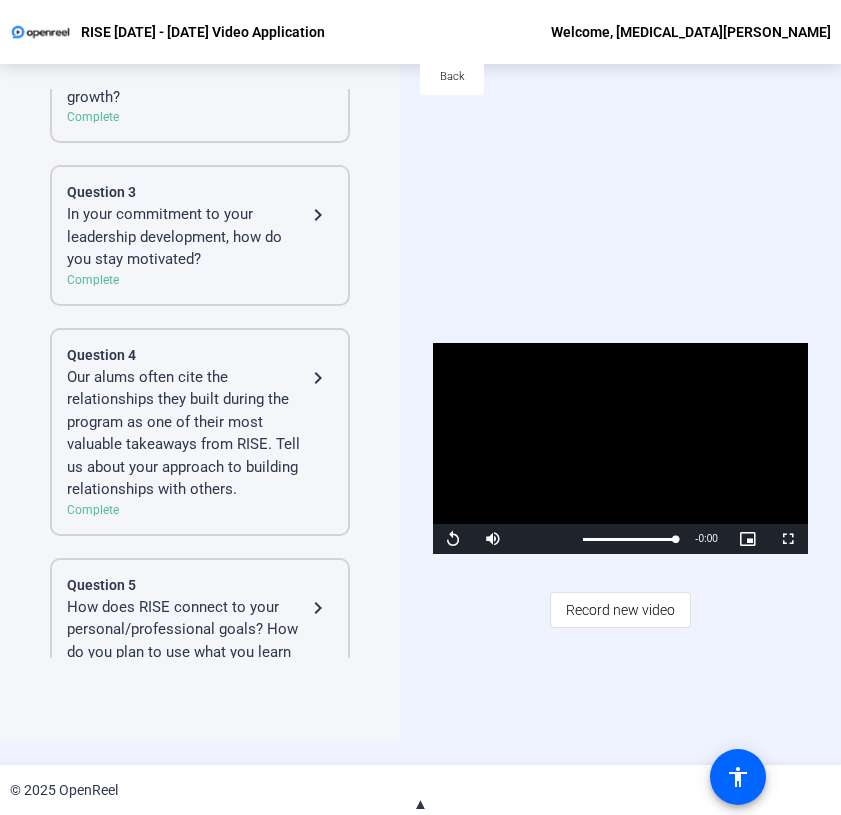 click on "Our alums often cite the relationships they built during the program as one of their most valuable takeaways from RISE. Tell us about your approach to building relationships with others." 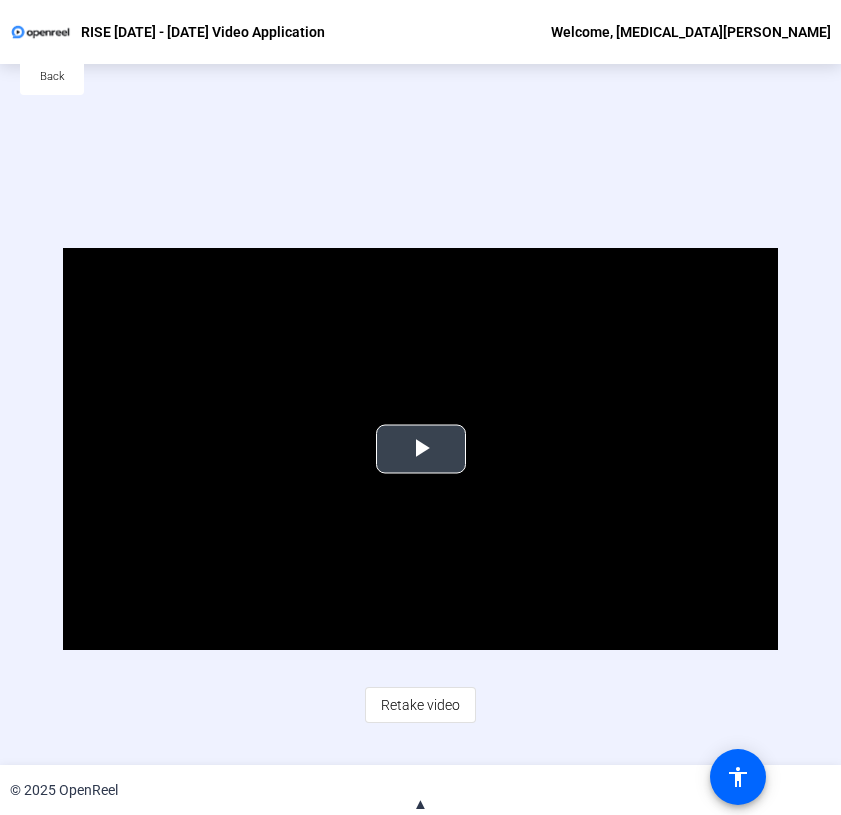 click at bounding box center (421, 449) 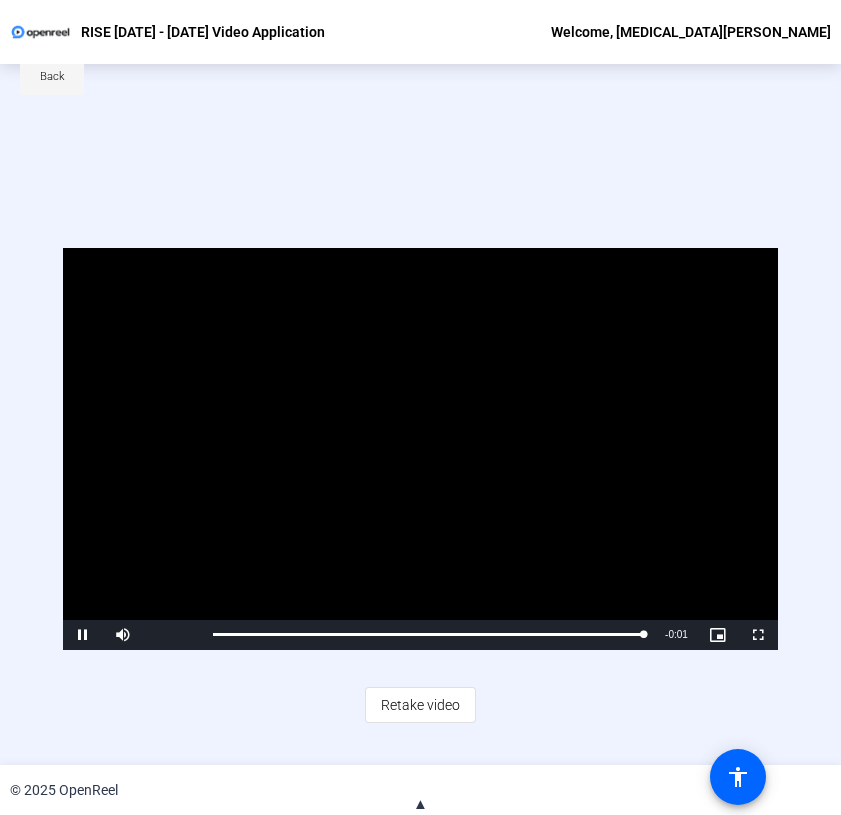 click on "Back" 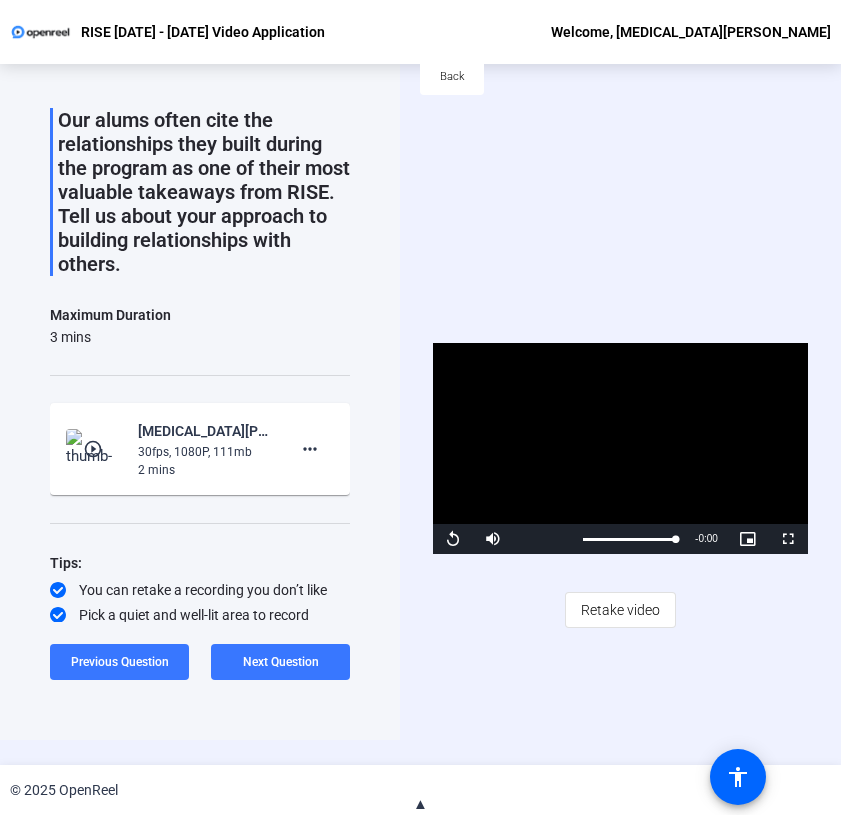 scroll, scrollTop: 0, scrollLeft: 0, axis: both 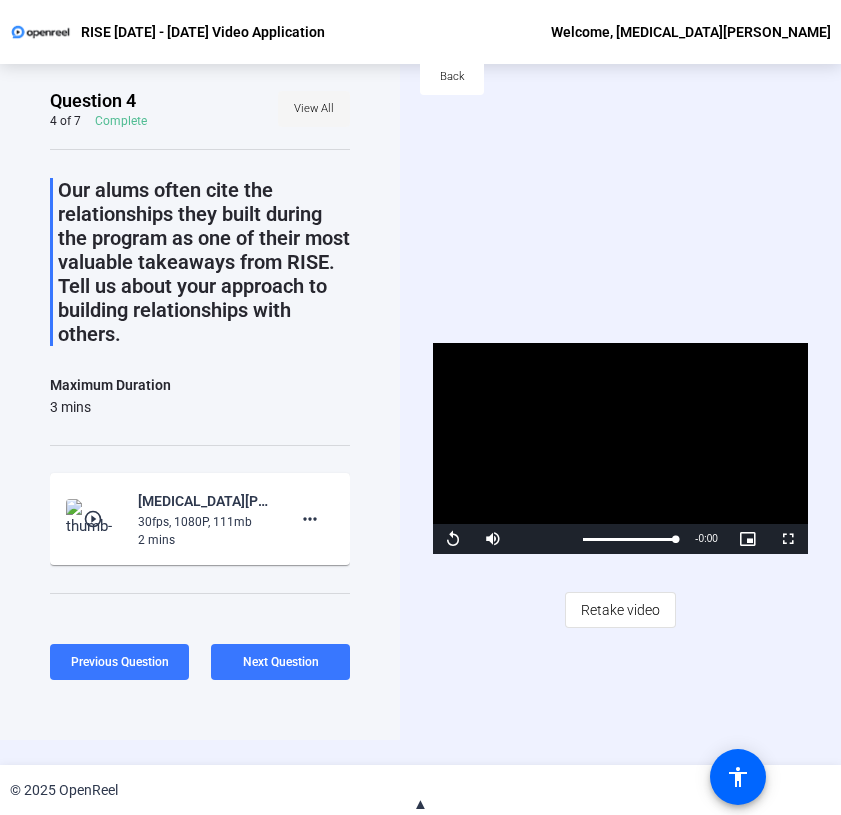 click on "View All" 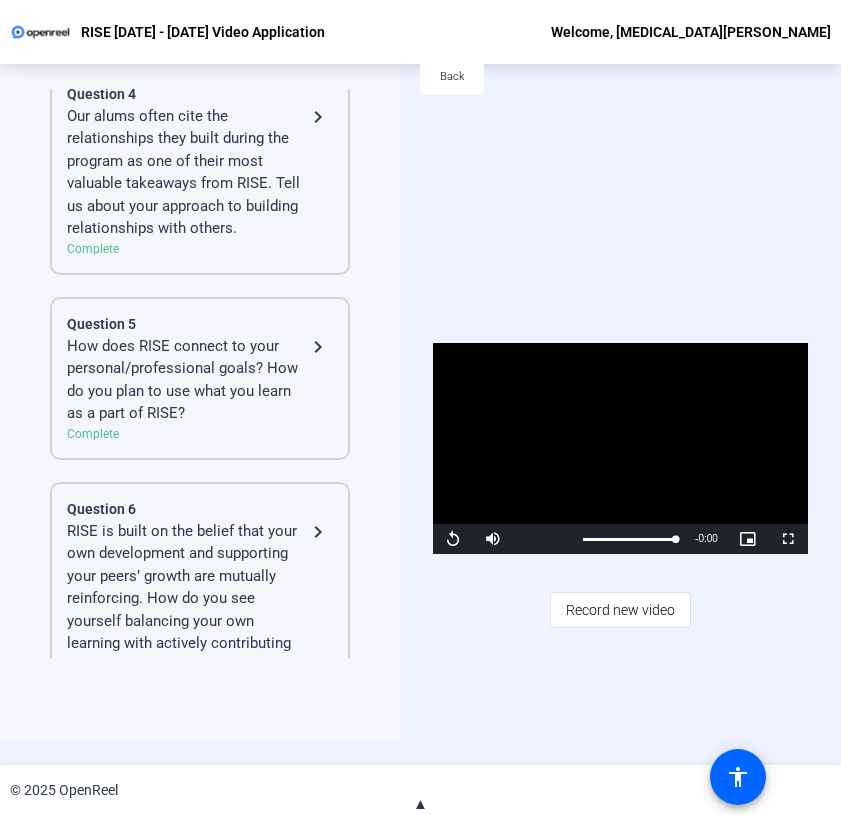 scroll, scrollTop: 925, scrollLeft: 0, axis: vertical 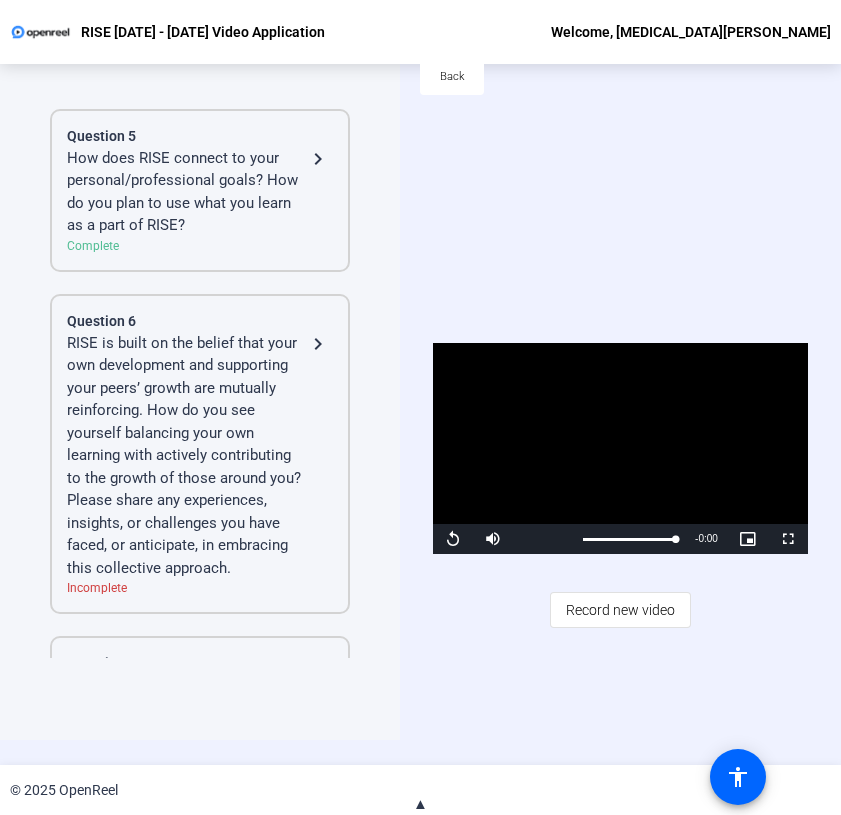 click on "How does RISE connect to your personal/professional goals? How do you plan to use what you learn as a part of RISE?" 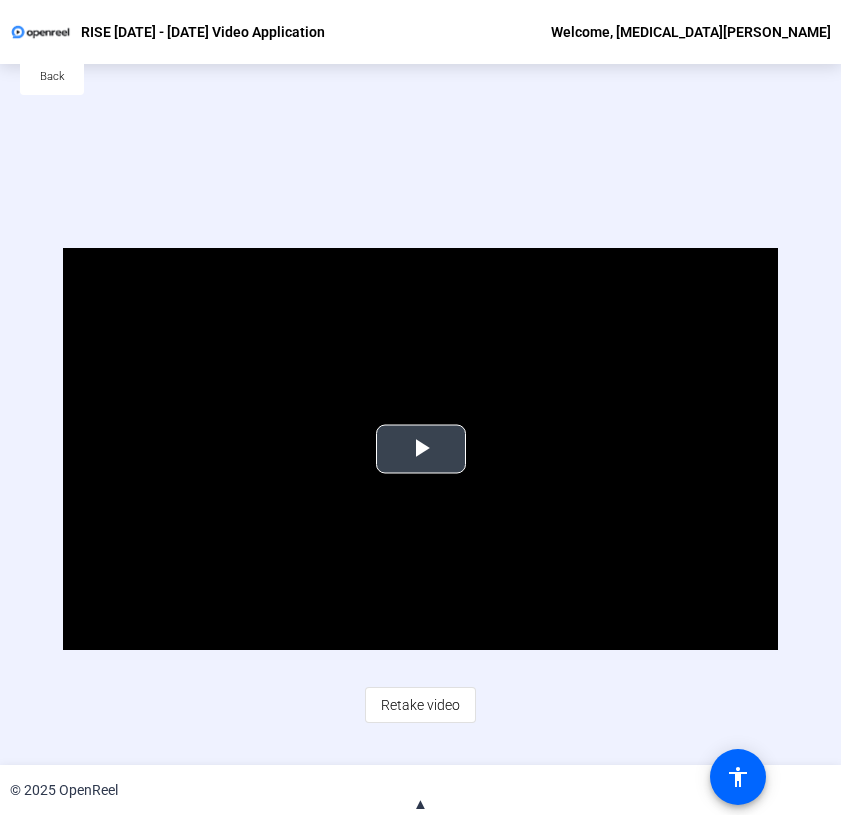 click at bounding box center (421, 449) 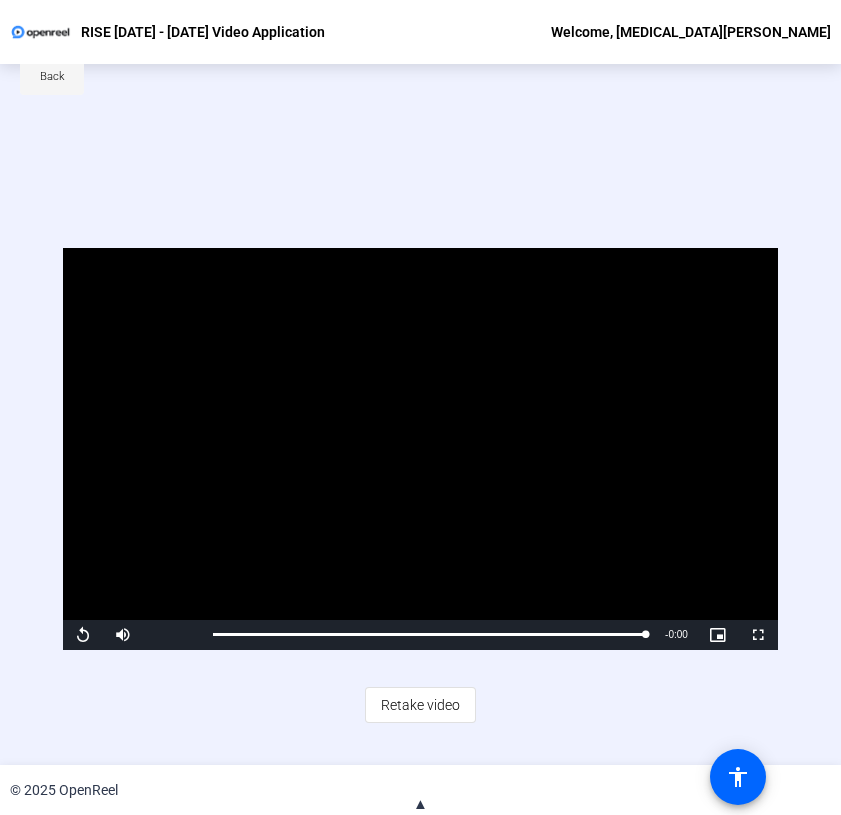 click 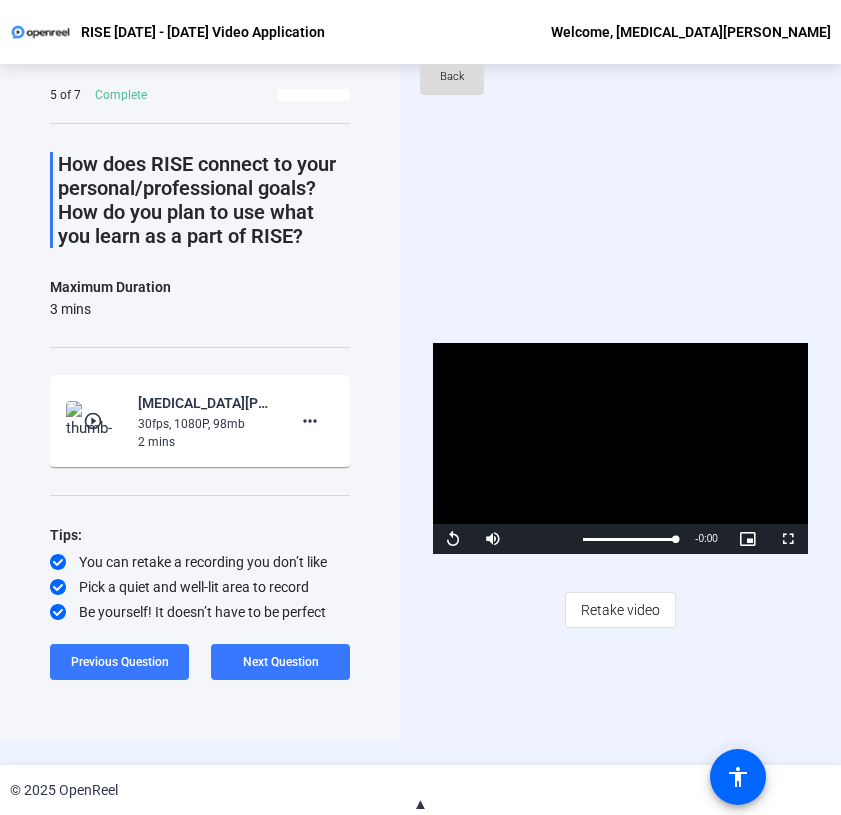 scroll, scrollTop: 26, scrollLeft: 0, axis: vertical 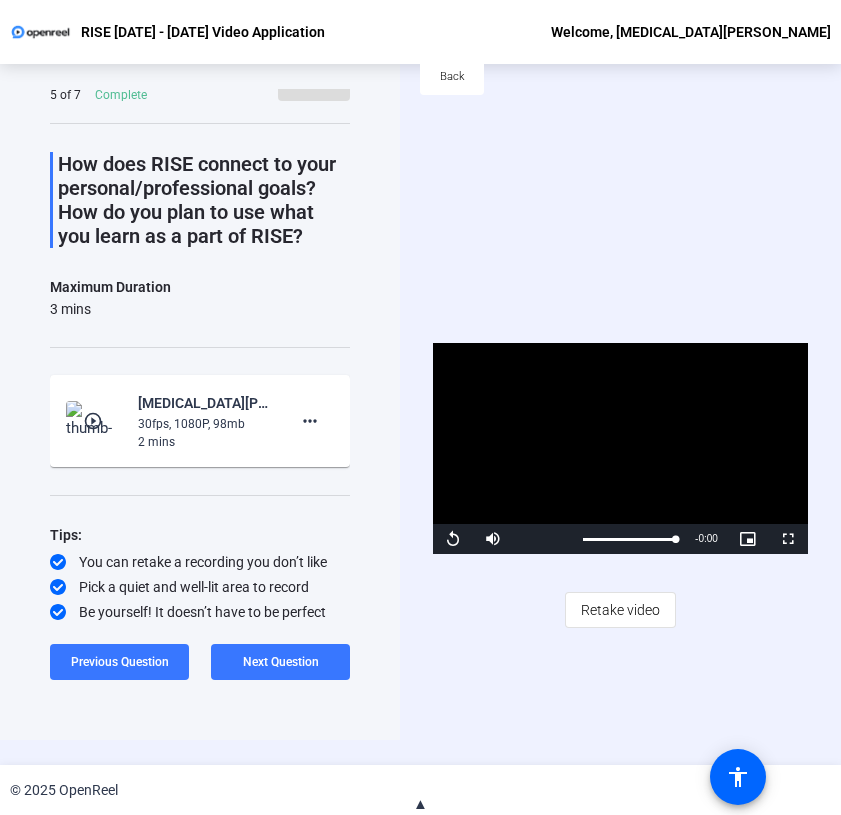 click on "View All" 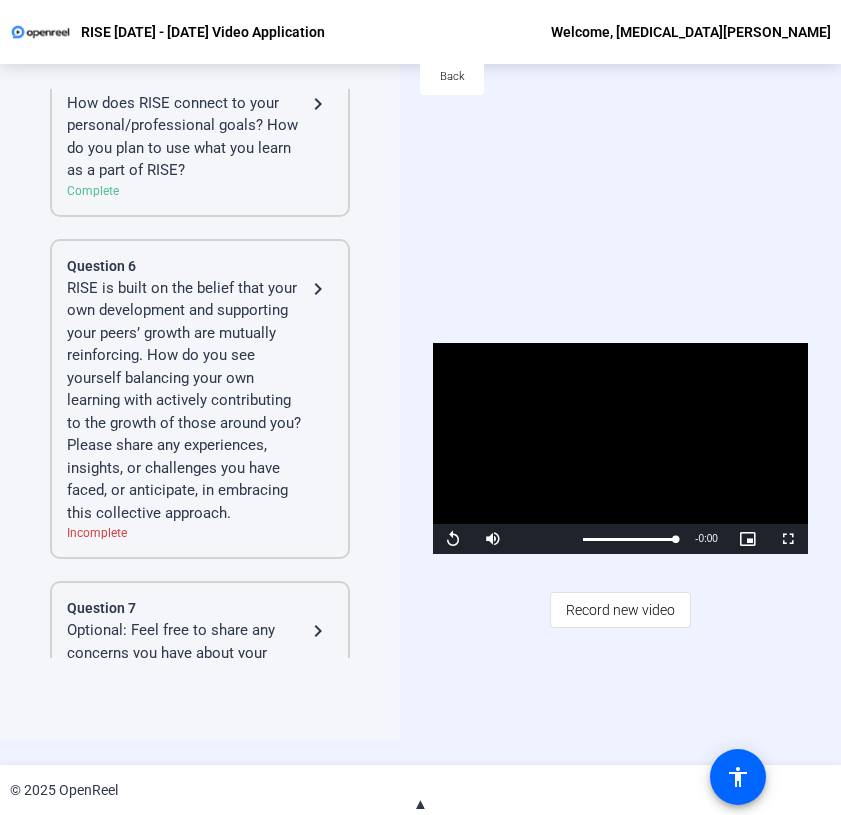 scroll, scrollTop: 1133, scrollLeft: 0, axis: vertical 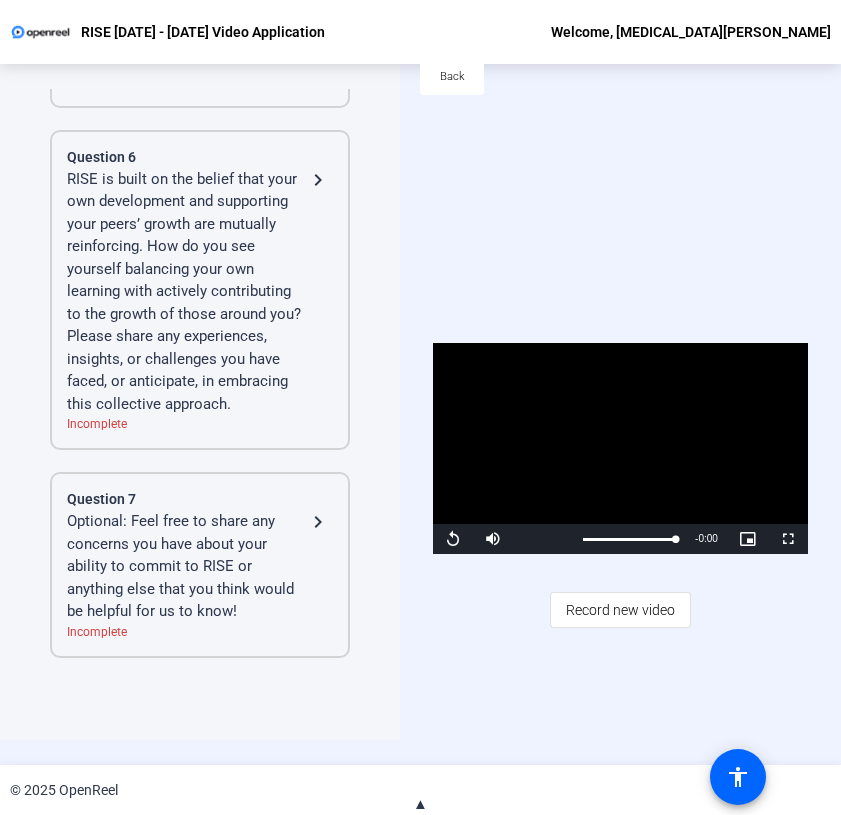 click on "RISE is built on the belief that your own development and supporting your peers’ growth are mutually reinforcing. How do you see yourself balancing your own learning with actively contributing to the growth of those around you? Please share any experiences, insights, or challenges you have faced, or anticipate, in embracing this collective approach." 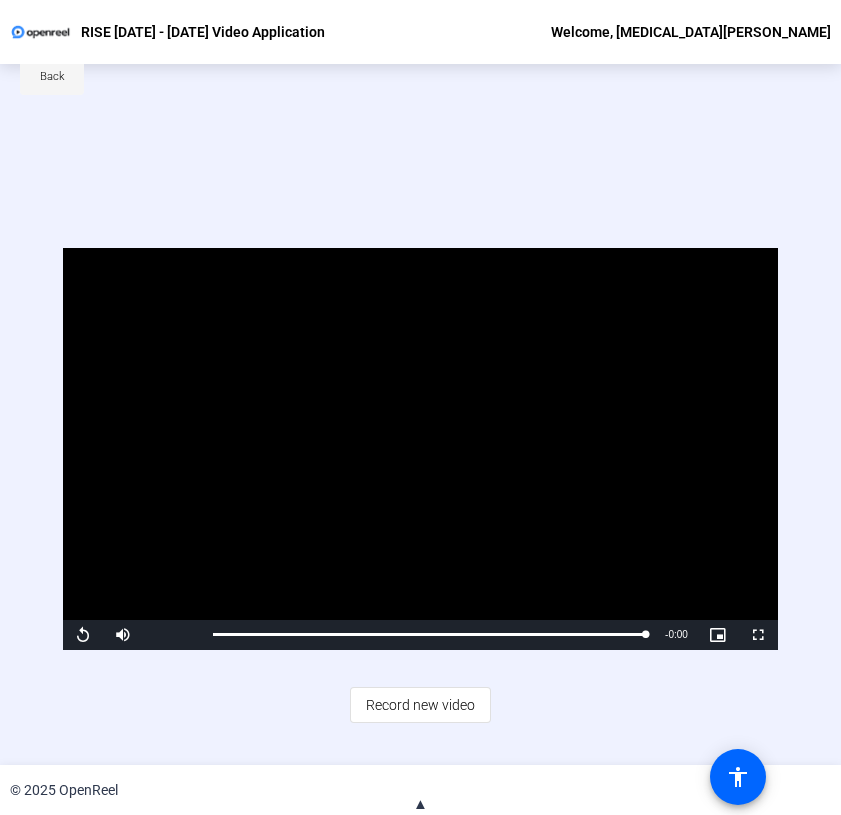 click on "Back" 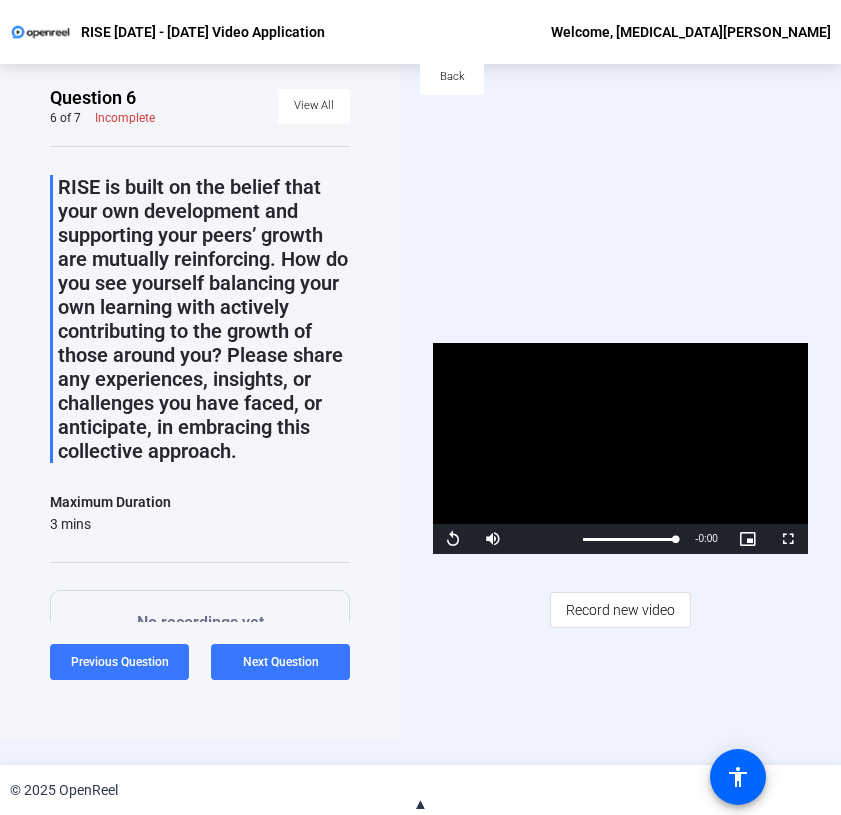 scroll, scrollTop: 0, scrollLeft: 0, axis: both 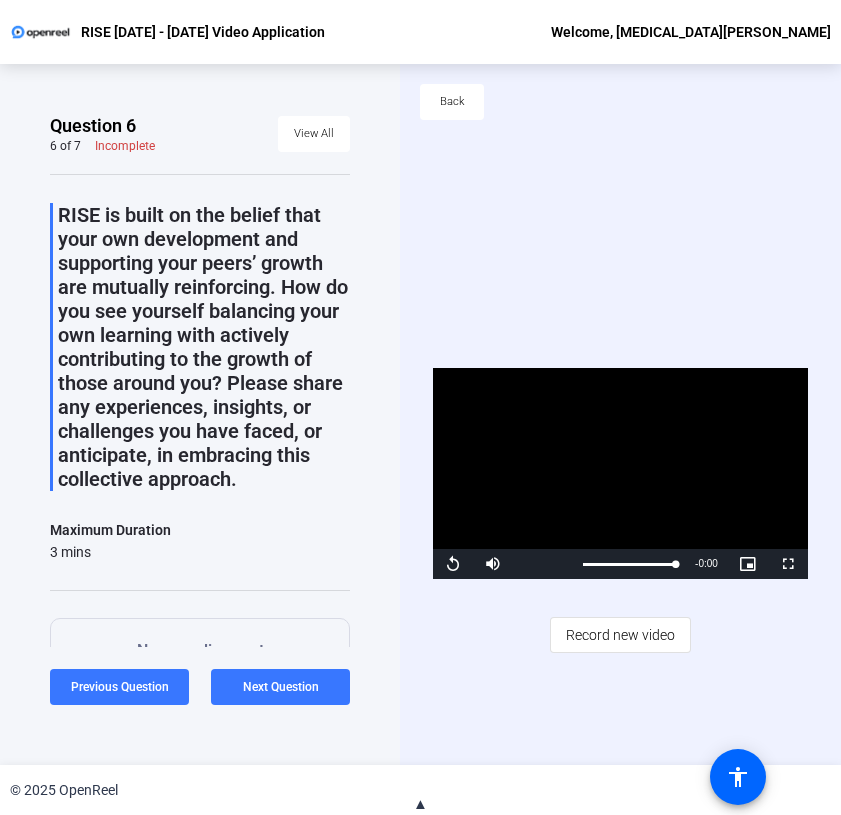 click on "Video Player is loading. Play Video Replay Mute 60% Current Time  1:42 / Duration  1:42 Loaded :  100.00% 0:00 1:42 Stream Type  LIVE Seek to live, currently behind live LIVE Remaining Time  - 0:00   1x Playback Rate Chapters Chapters Descriptions descriptions off , selected Captions captions settings , opens captions settings dialog captions off , selected Audio Track Picture-in-Picture Fullscreen This is a modal window. Beginning of dialog window. Escape will cancel and close the window. Text Color White Black Red Green Blue Yellow Magenta Cyan Transparency Opaque Semi-Transparent Background Color Black White Red Green Blue Yellow Magenta Cyan Transparency Opaque Semi-Transparent Transparent Window Color Black White Red Green Blue Yellow Magenta Cyan Transparency Transparent Semi-Transparent Opaque Font Size 50% 75% 100% 125% 150% 175% 200% 300% 400% Text Edge Style None Raised Depressed Uniform Dropshadow Font Family Proportional Sans-Serif Monospace Sans-Serif Proportional Serif Monospace Serif Reset" 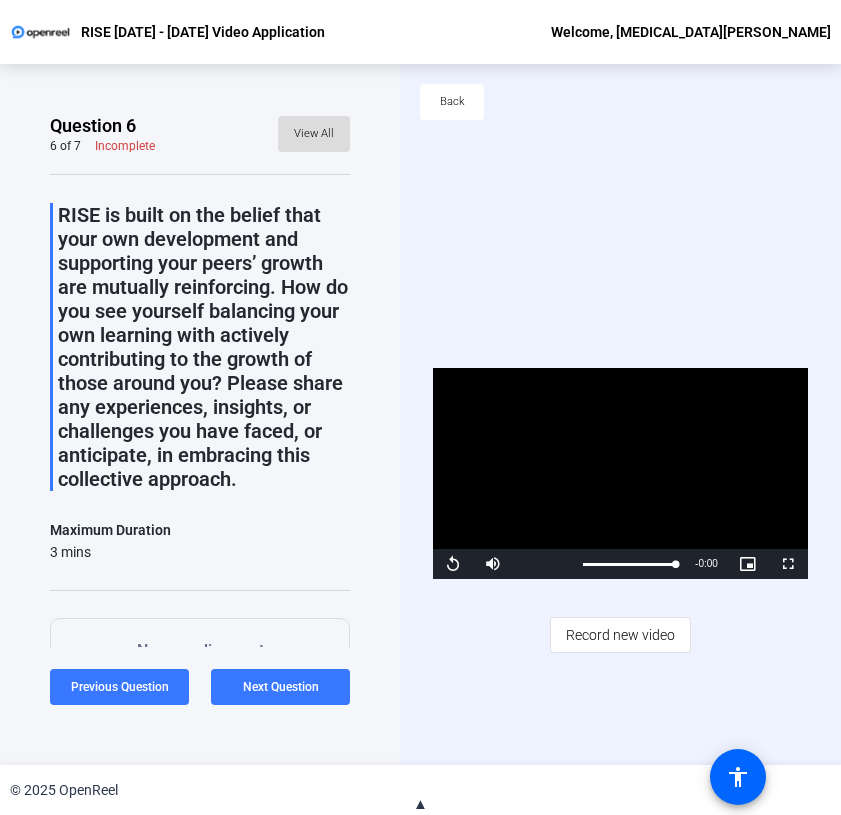 click on "View All" 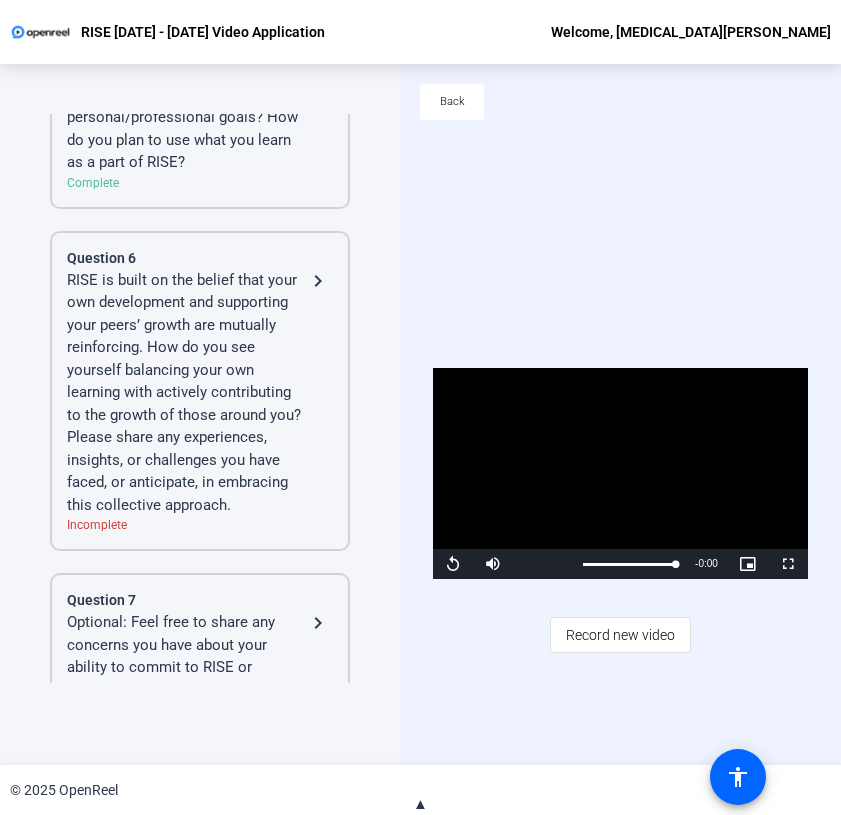 scroll, scrollTop: 1097, scrollLeft: 0, axis: vertical 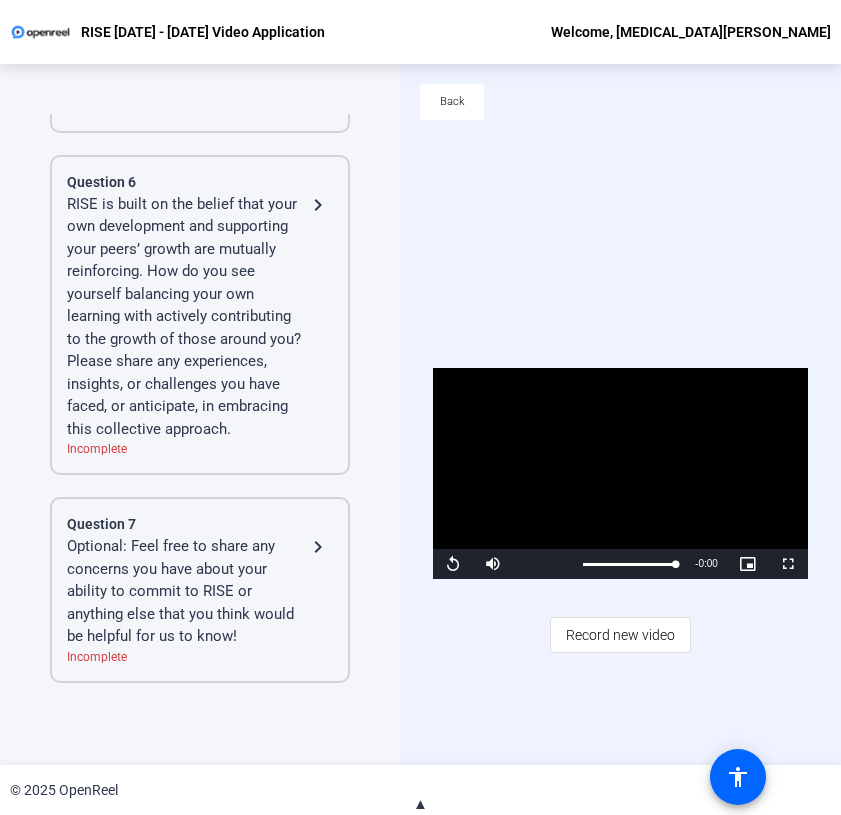 click on "RISE is built on the belief that your own development and supporting your peers’ growth are mutually reinforcing. How do you see yourself balancing your own learning with actively contributing to the growth of those around you? Please share any experiences, insights, or challenges you have faced, or anticipate, in embracing this collective approach." 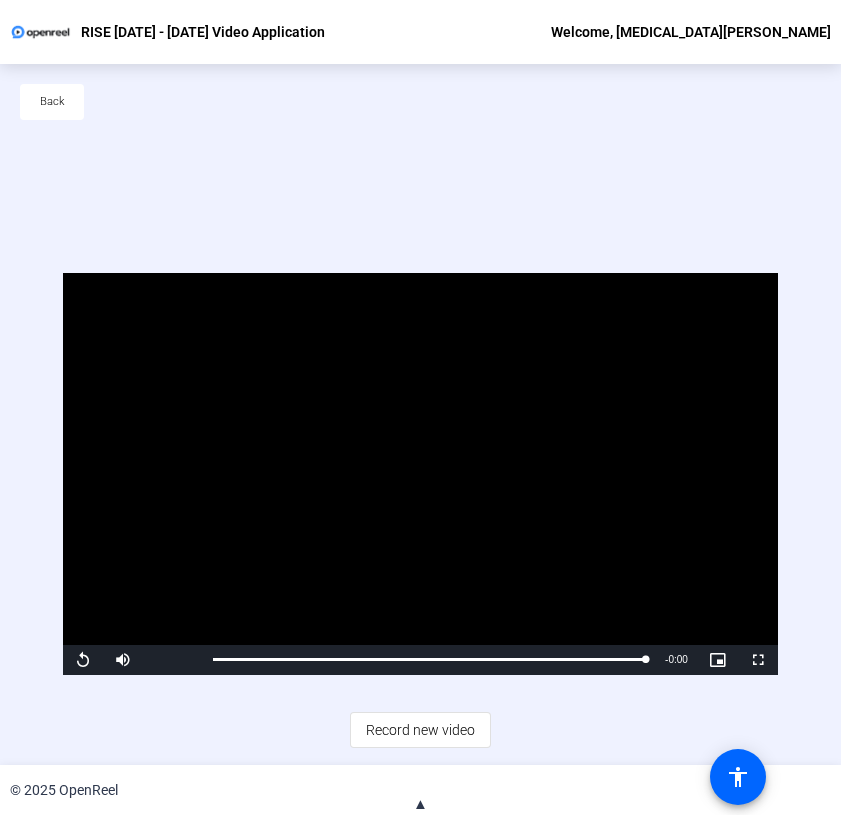click at bounding box center [420, 474] 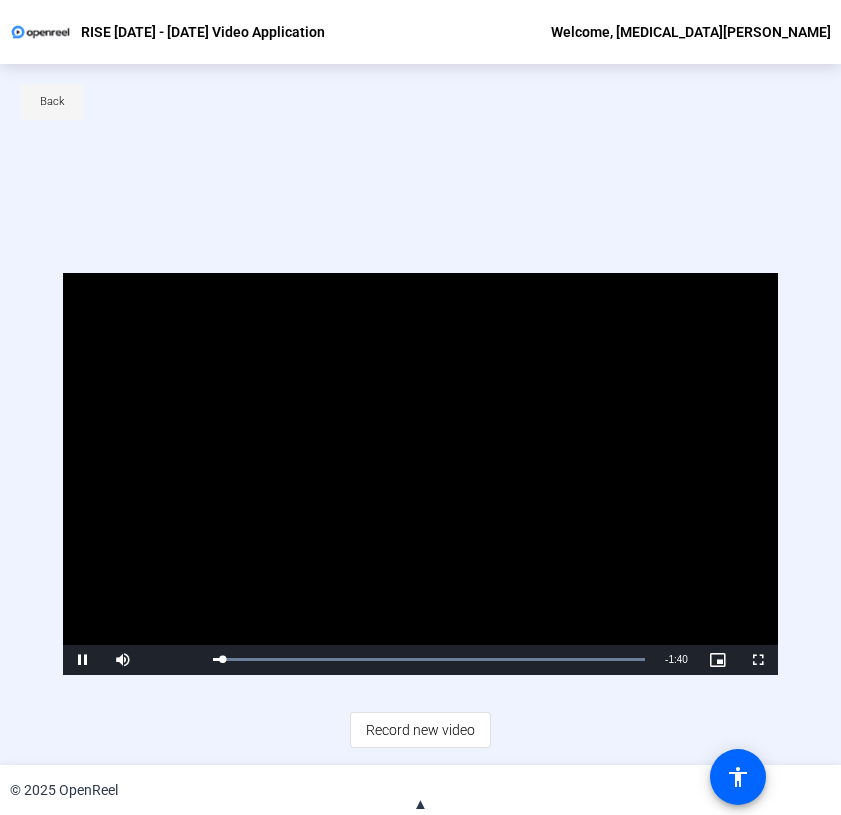 click on "Back" 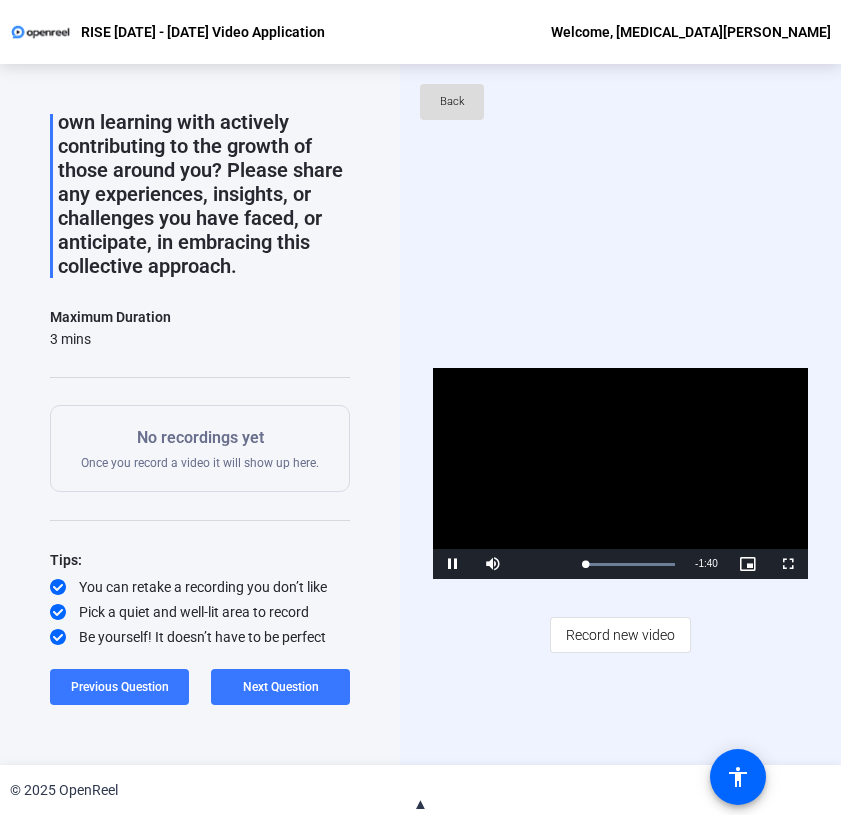 scroll, scrollTop: 237, scrollLeft: 0, axis: vertical 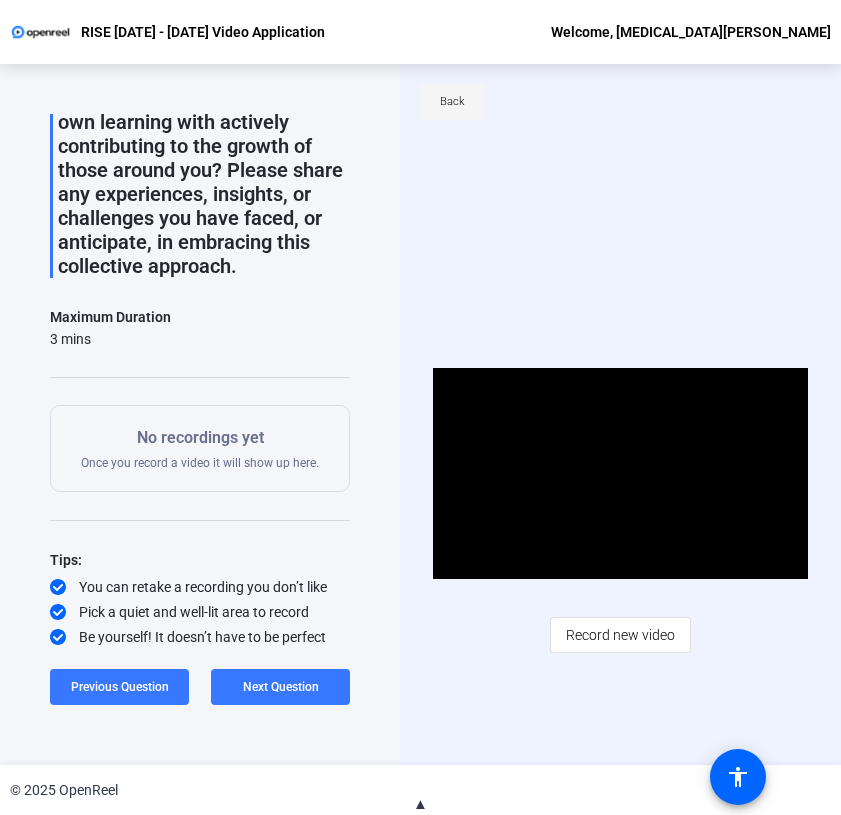 click on "Back" 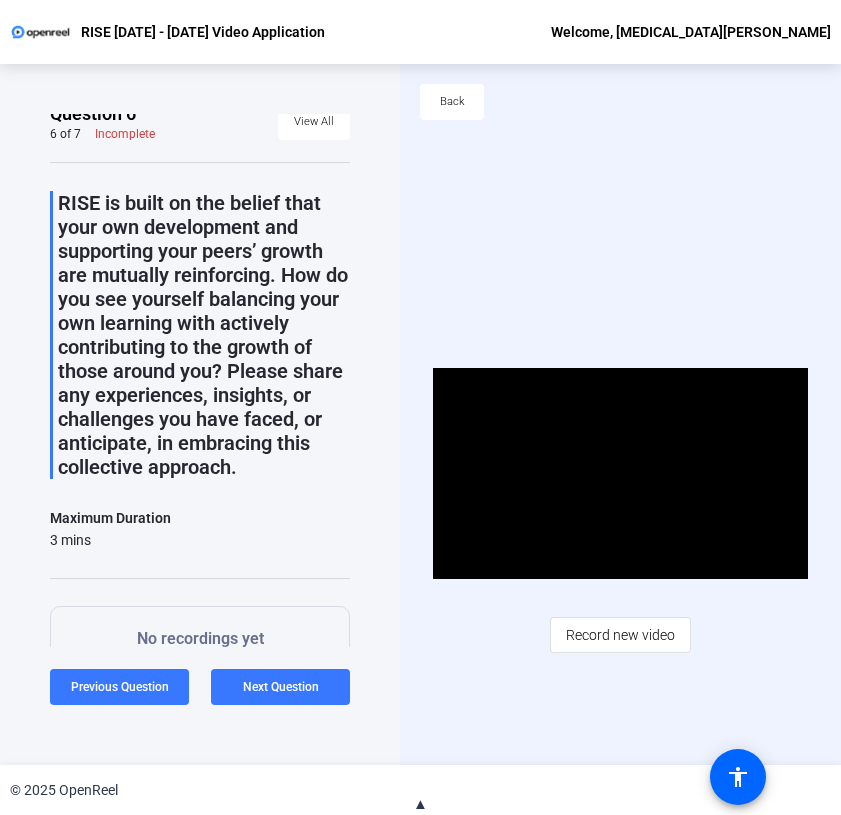 scroll, scrollTop: 0, scrollLeft: 0, axis: both 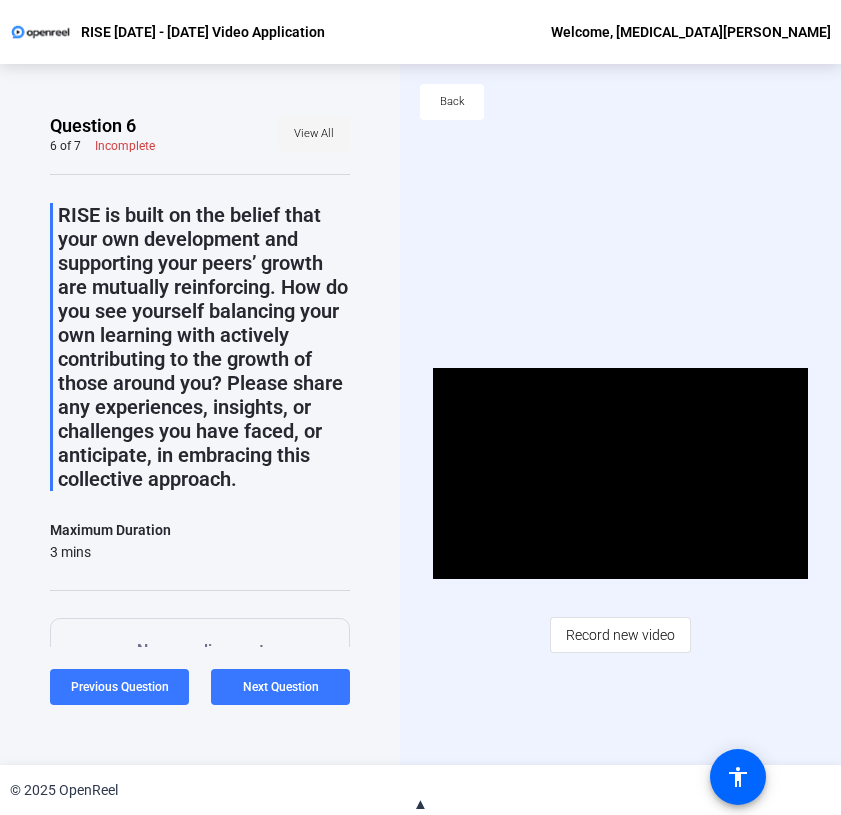 click on "View All" 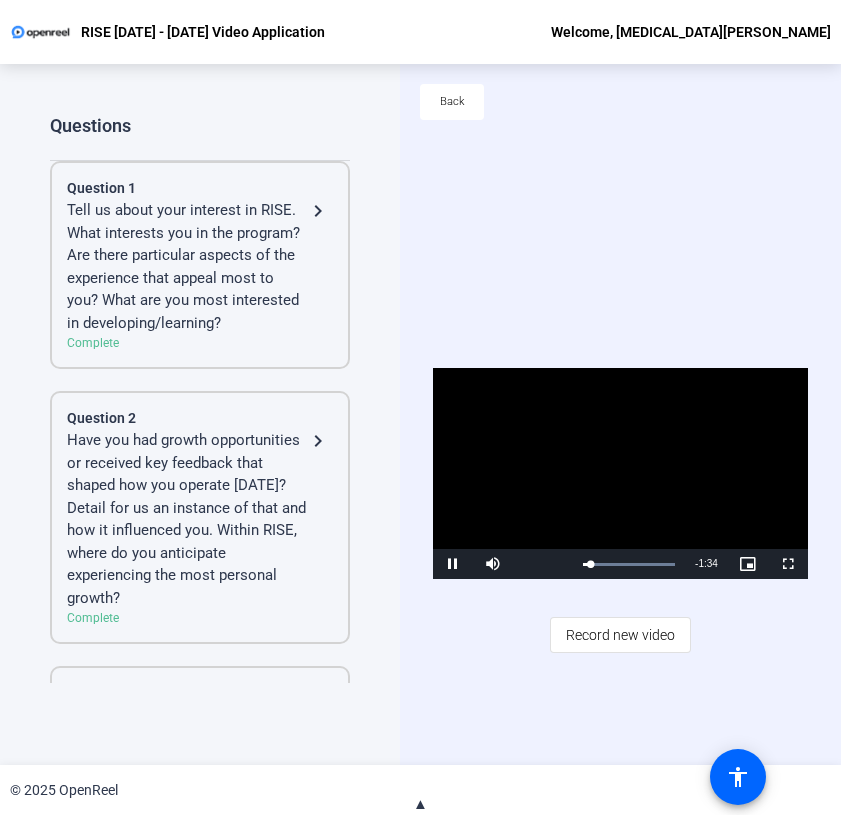 click at bounding box center [620, 473] 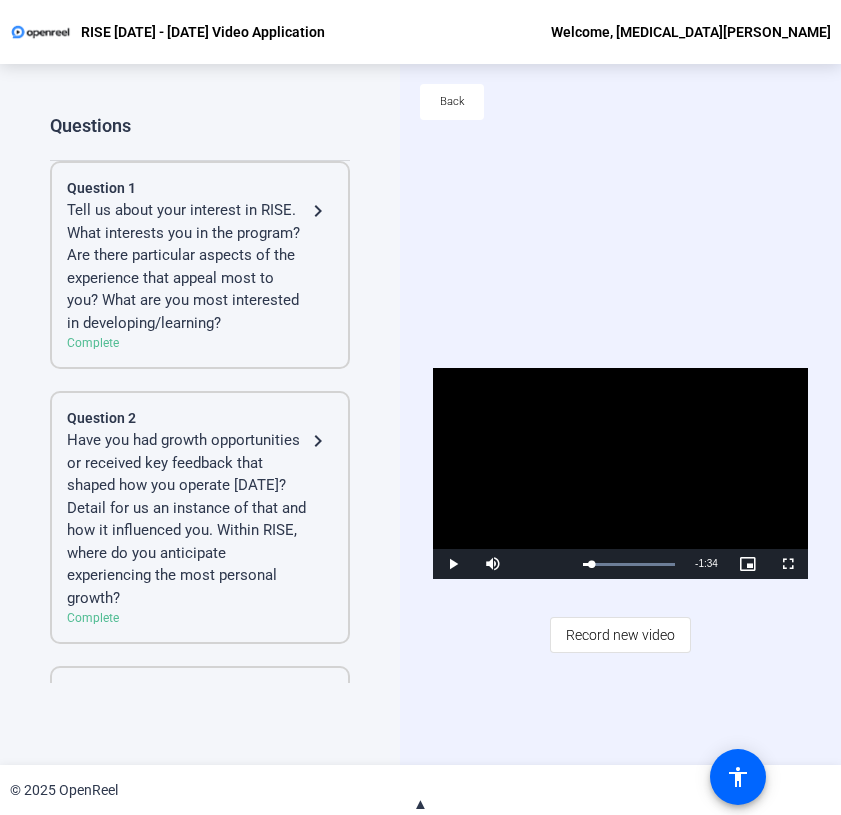 click on "Question 1" 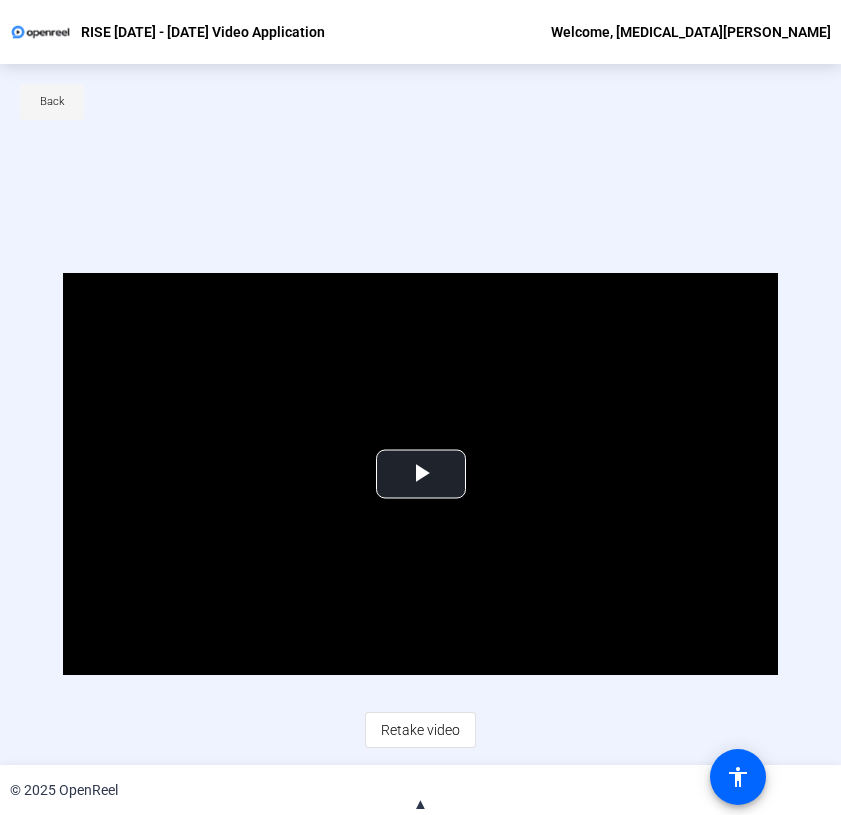 click 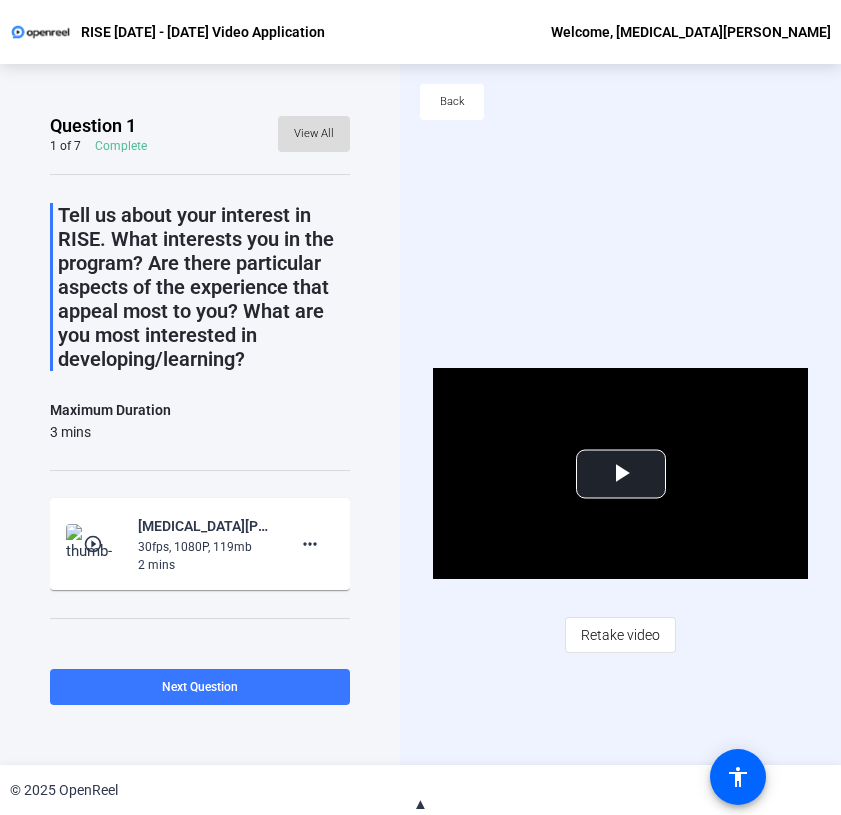 click on "View All" 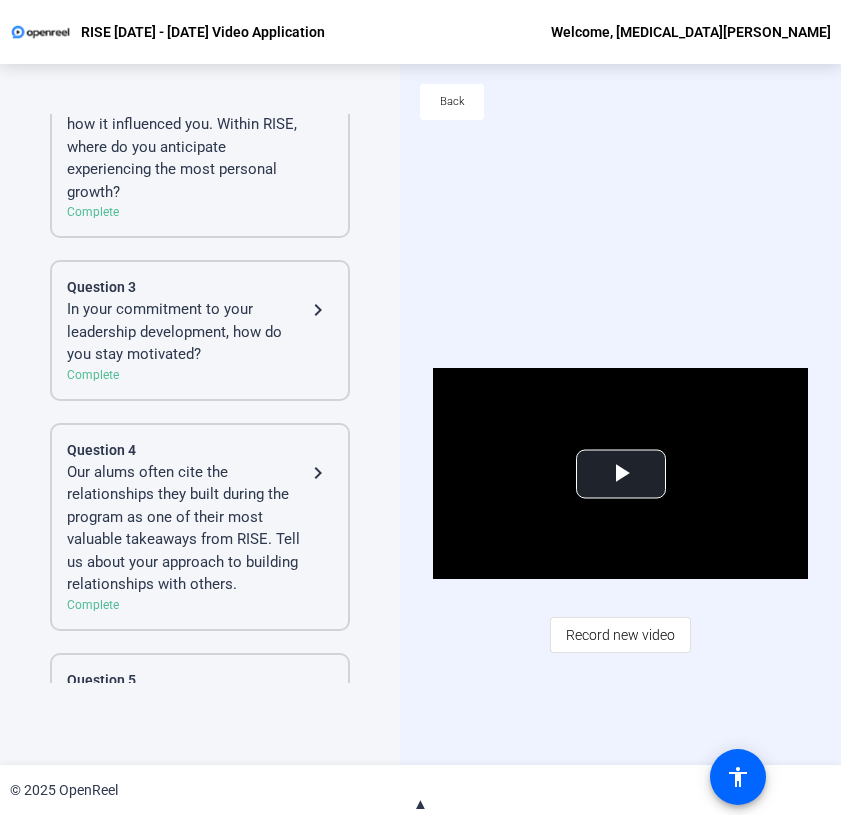 scroll, scrollTop: 809, scrollLeft: 0, axis: vertical 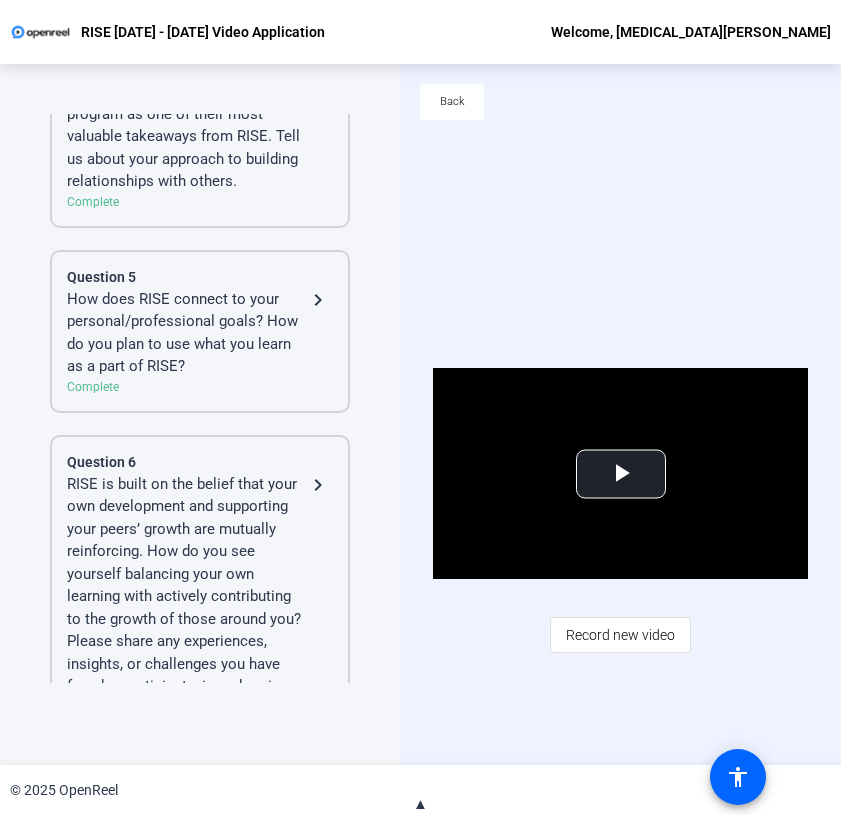 click on "RISE is built on the belief that your own development and supporting your peers’ growth are mutually reinforcing. How do you see yourself balancing your own learning with actively contributing to the growth of those around you? Please share any experiences, insights, or challenges you have faced, or anticipate, in embracing this collective approach." 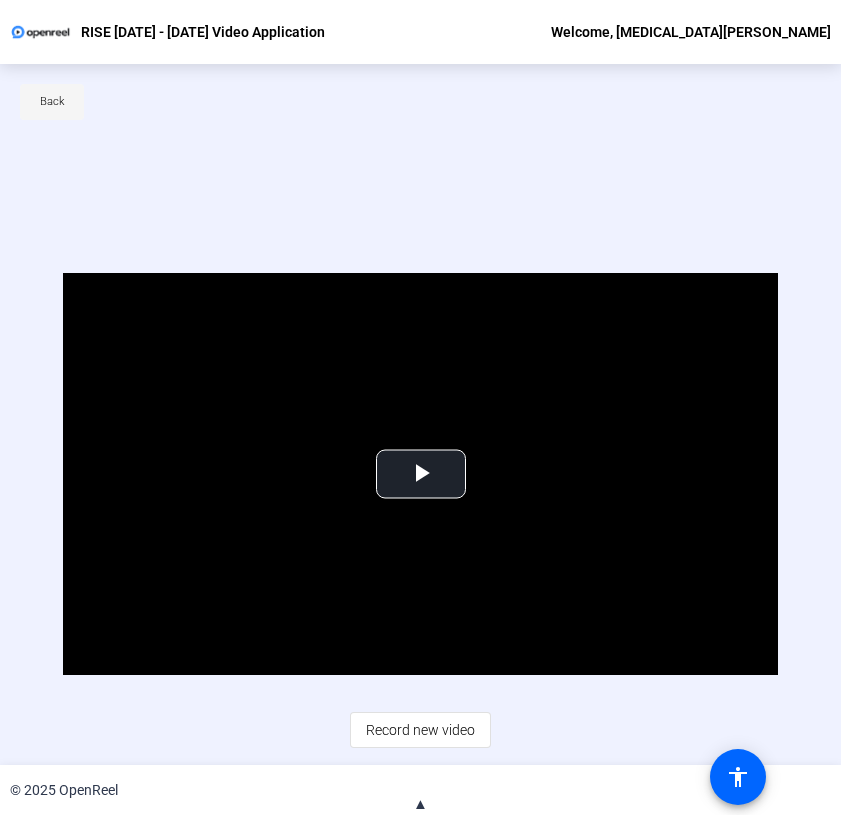 click on "Back" 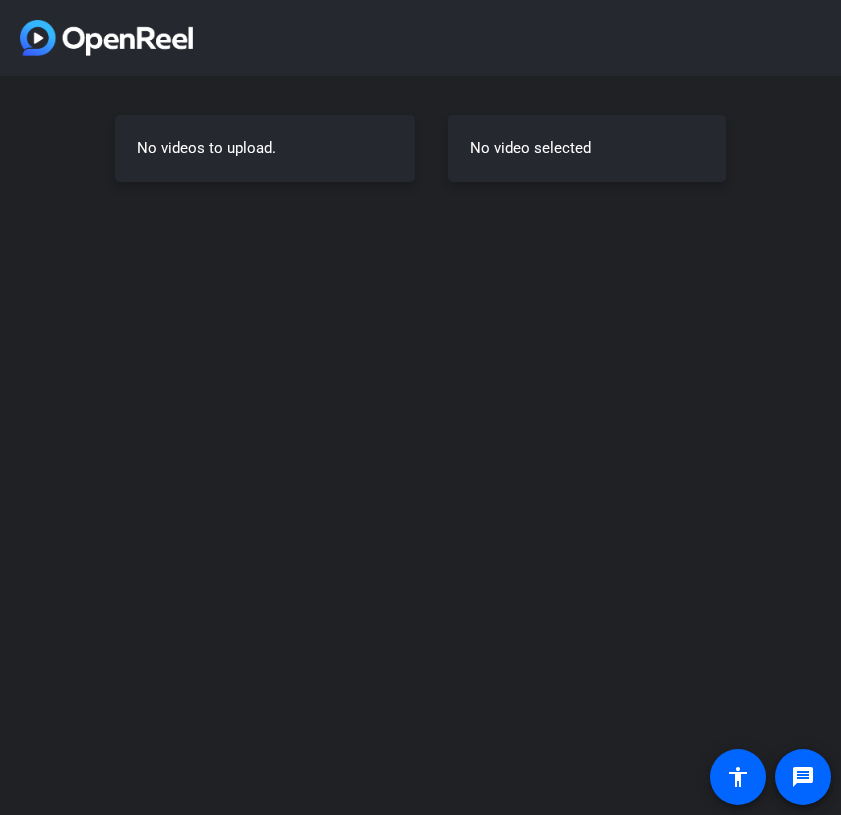 scroll, scrollTop: 0, scrollLeft: 0, axis: both 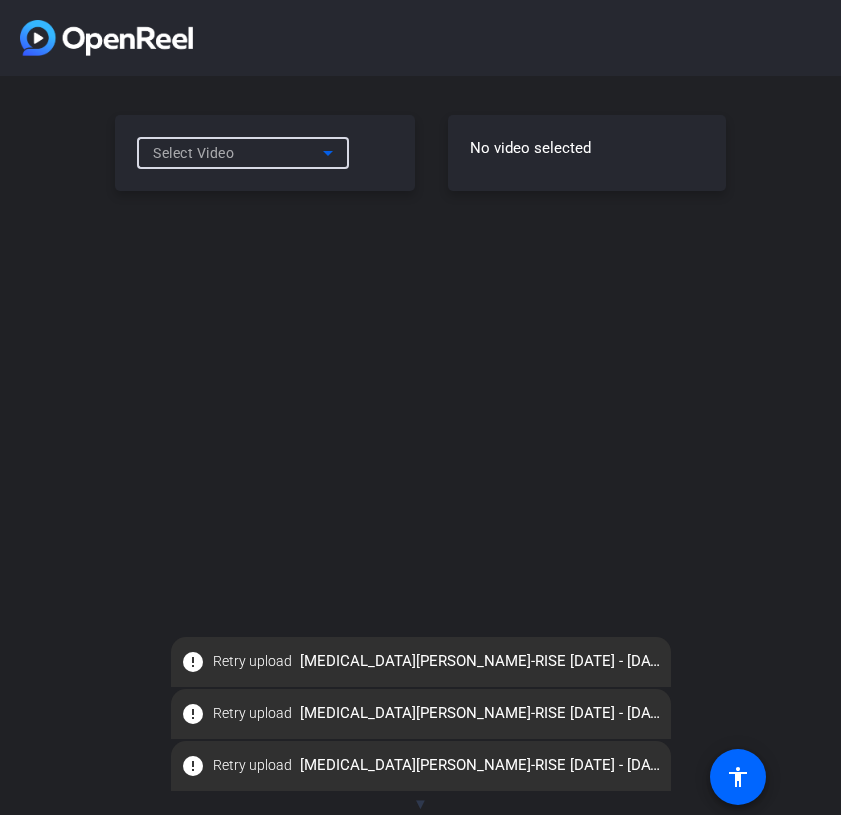 click on "Select Video" at bounding box center [238, 153] 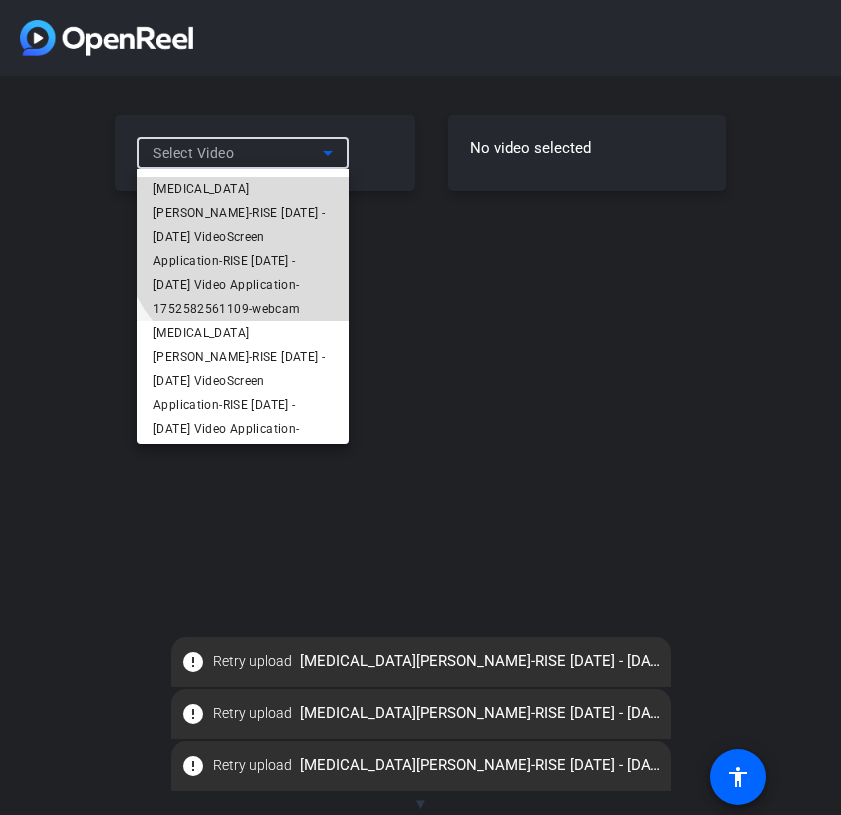 click on "[MEDICAL_DATA][PERSON_NAME]-RISE [DATE] - [DATE] VideoScreen Application-RISE [DATE] - [DATE] Video Application-1752582561109-webcam" at bounding box center (243, 249) 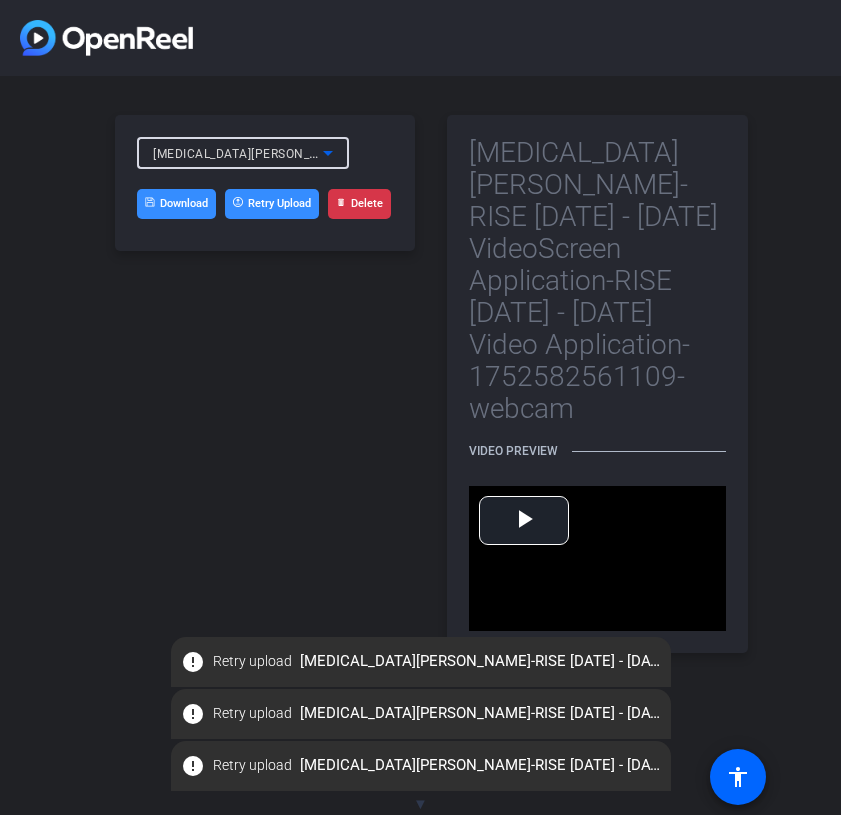 click on "Retry Upload" 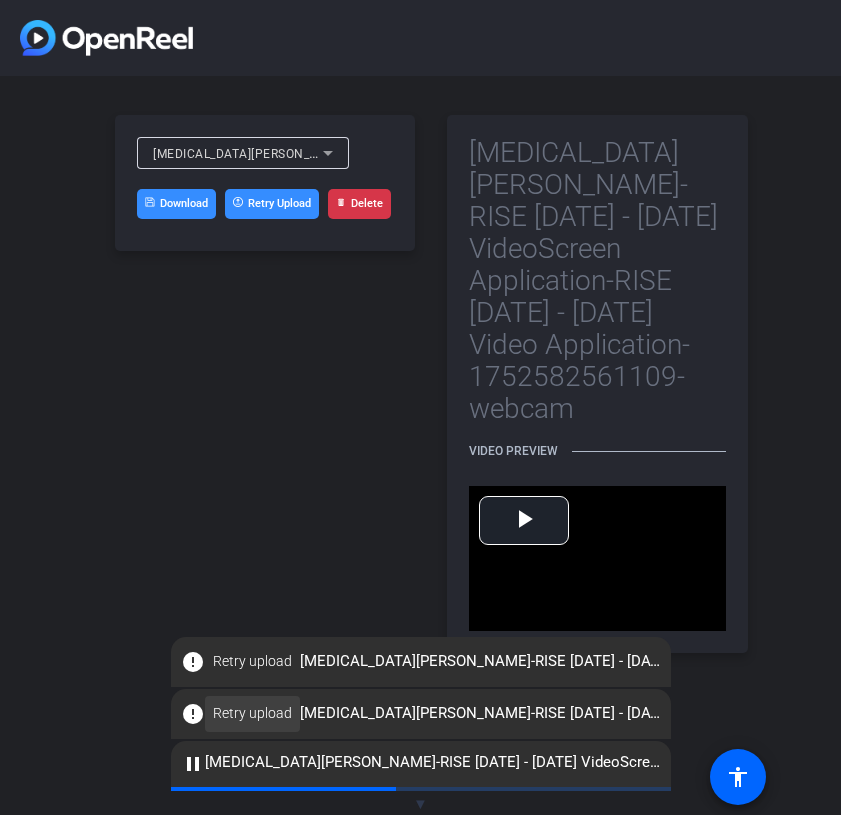 click on "Retry upload" 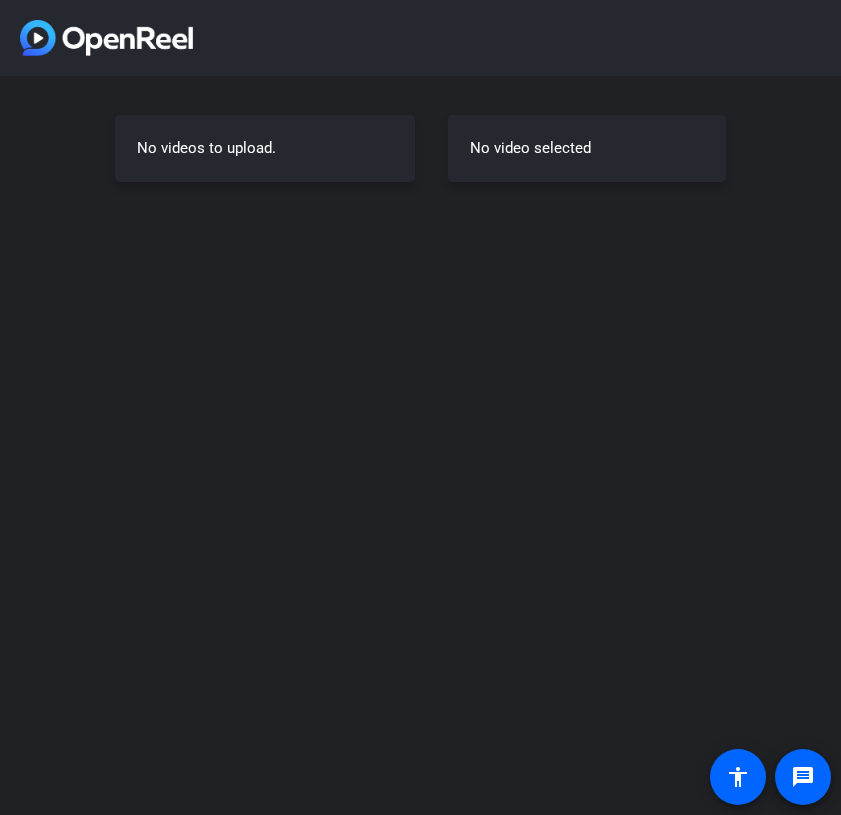 scroll, scrollTop: 0, scrollLeft: 0, axis: both 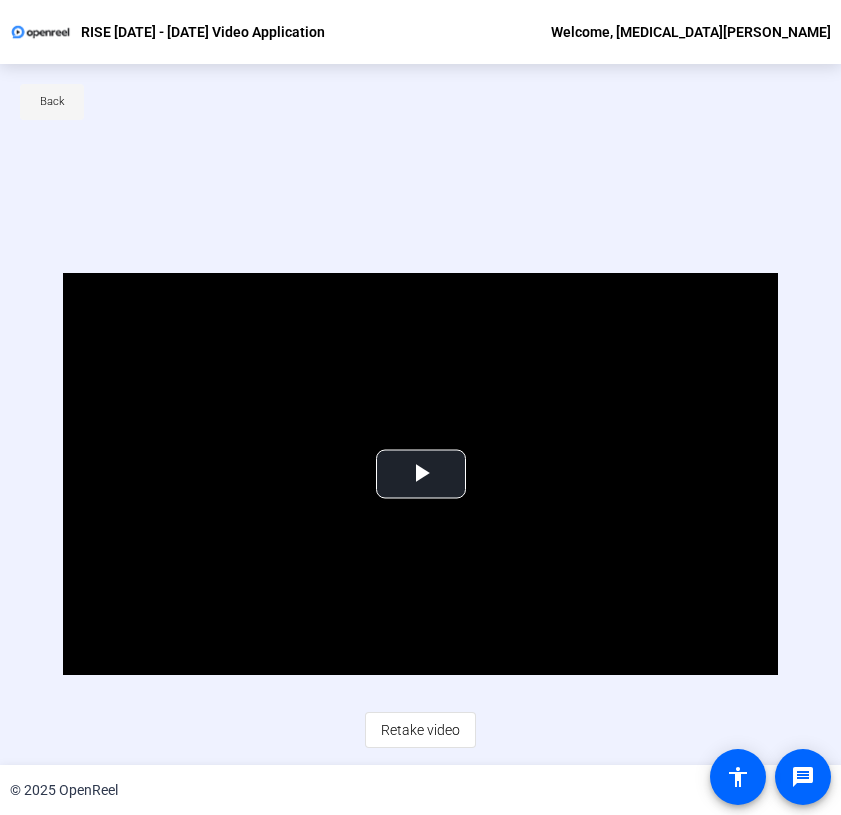 click 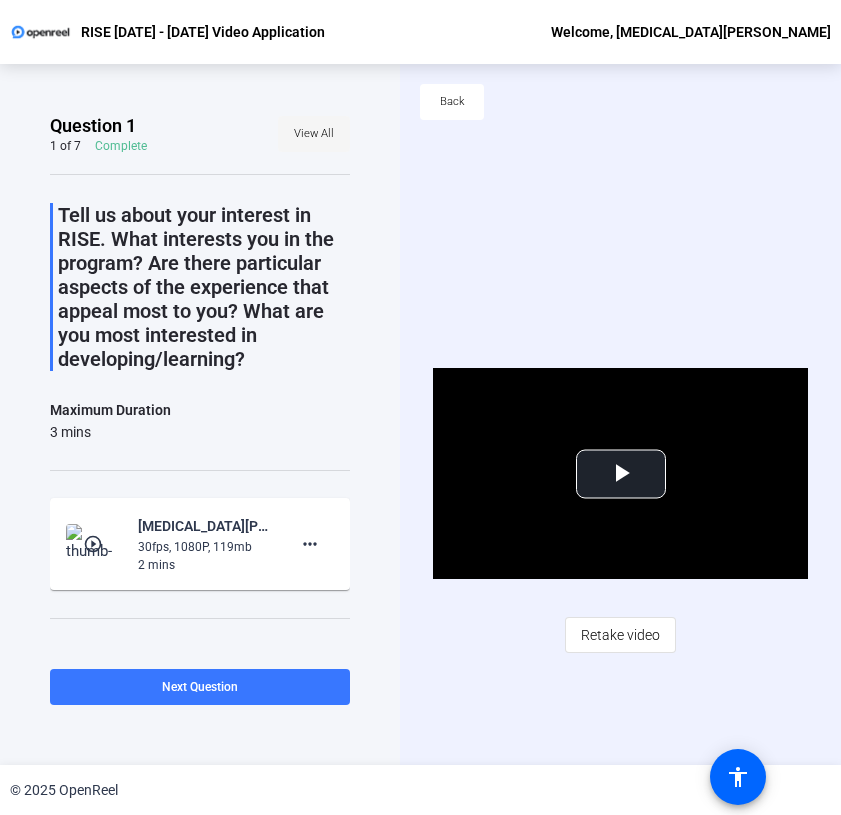 click on "View All" 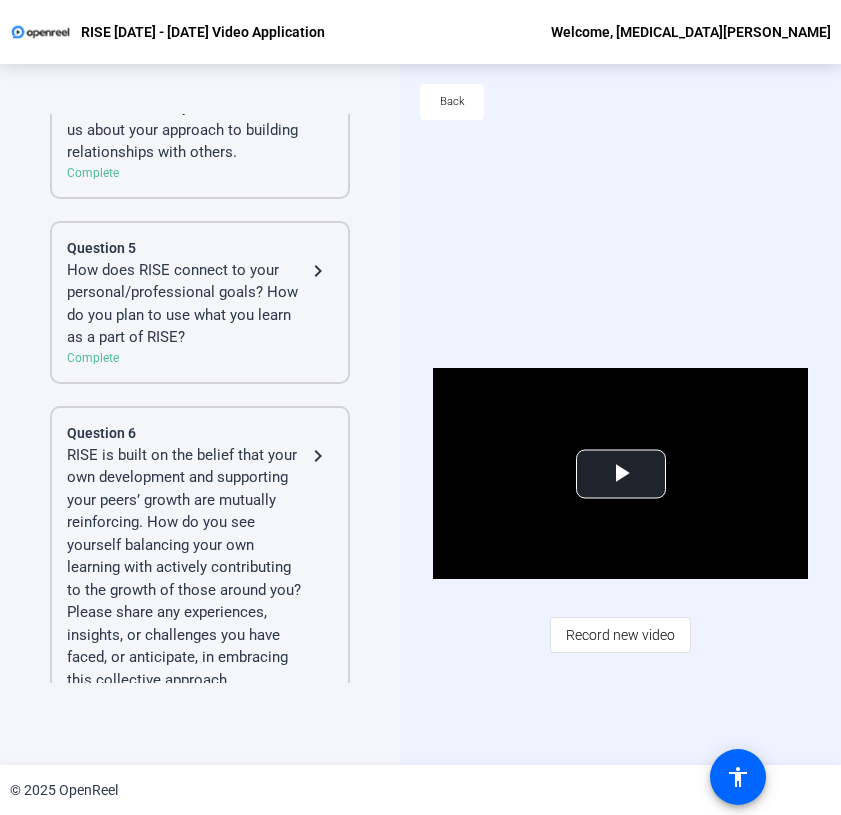 scroll, scrollTop: 855, scrollLeft: 0, axis: vertical 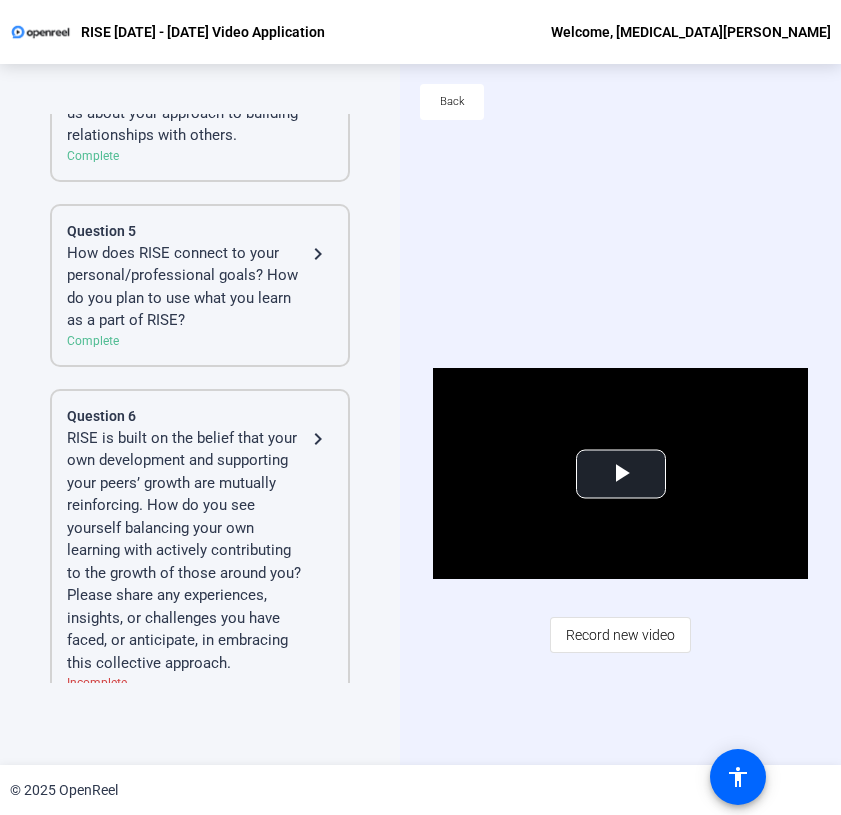 click on "RISE is built on the belief that your own development and supporting your peers’ growth are mutually reinforcing. How do you see yourself balancing your own learning with actively contributing to the growth of those around you? Please share any experiences, insights, or challenges you have faced, or anticipate, in embracing this collective approach." 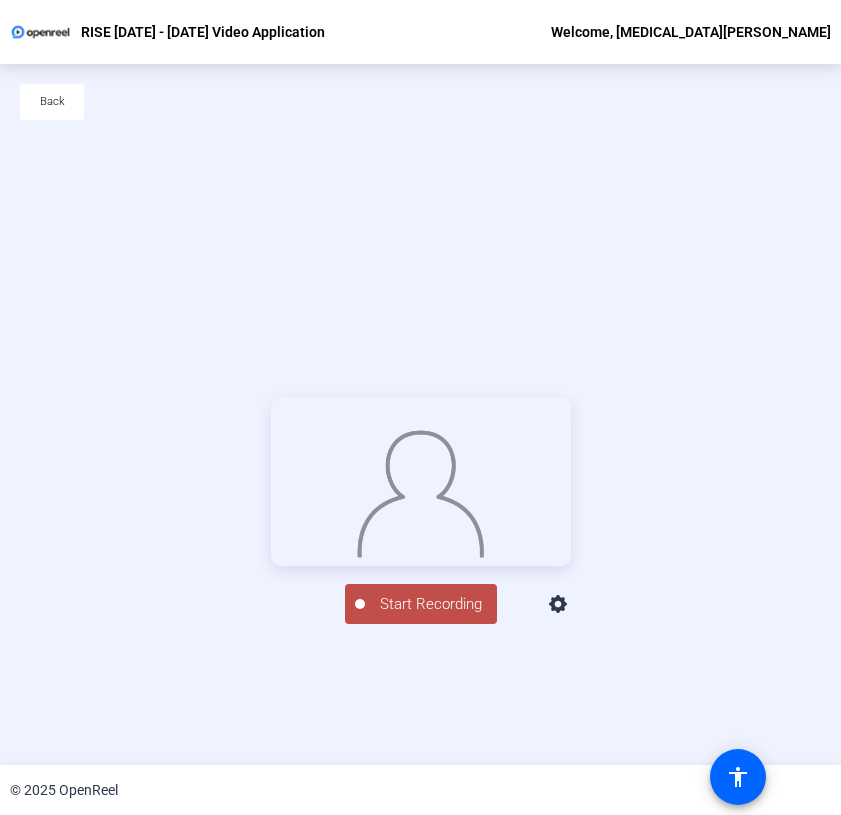 click on "Start Recording  person  Hide Overlay flip Flip Camera question_mark  Question Camera" 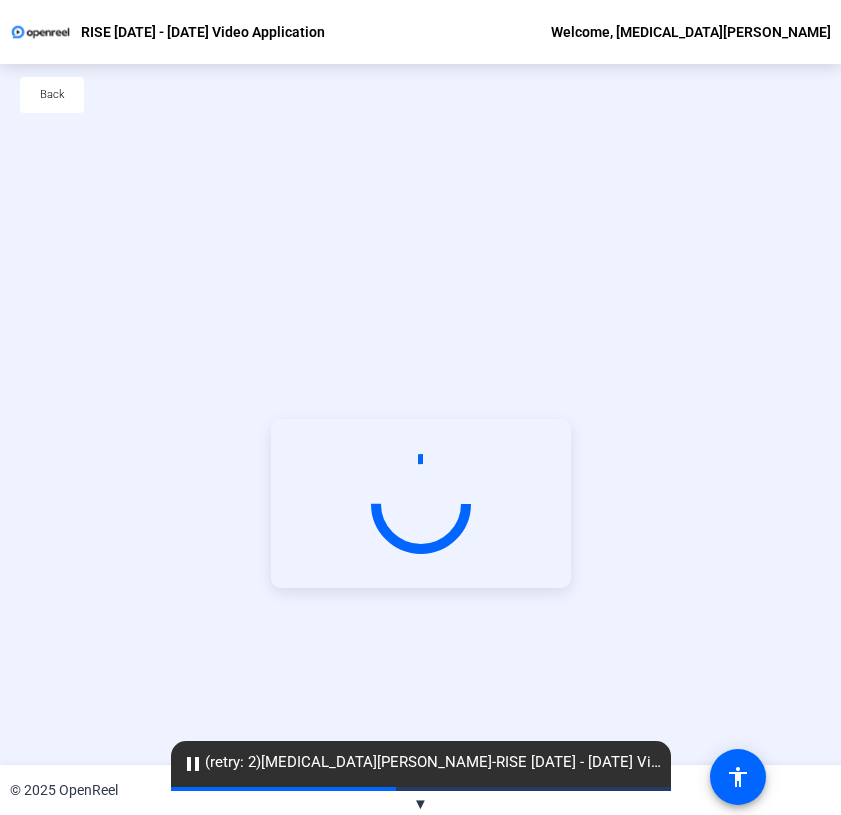 scroll, scrollTop: 0, scrollLeft: 0, axis: both 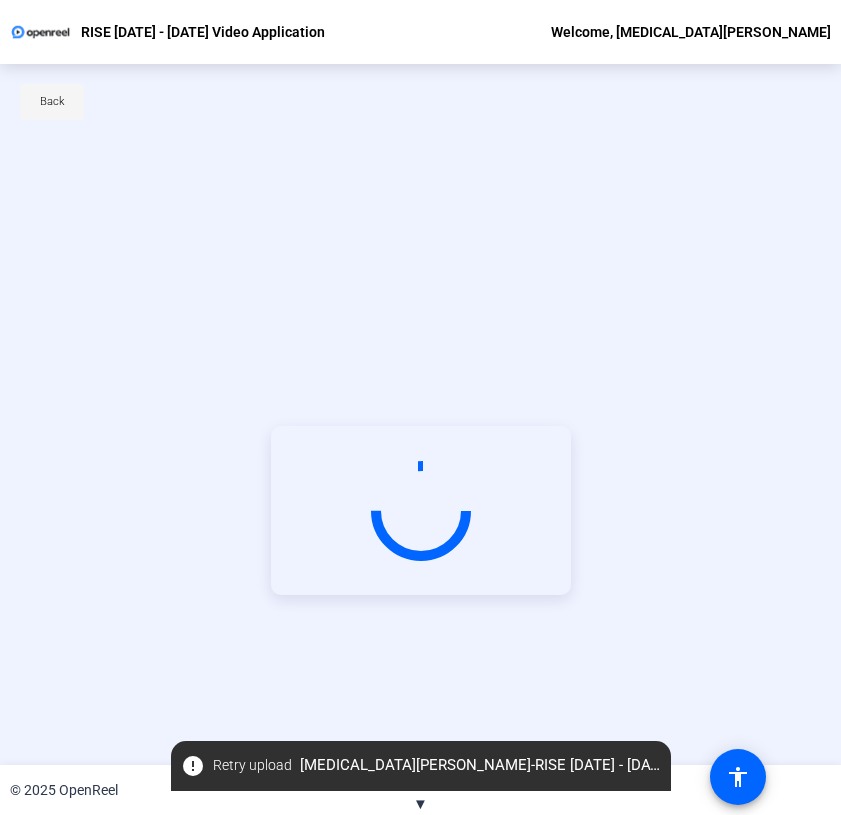 click on "Back" 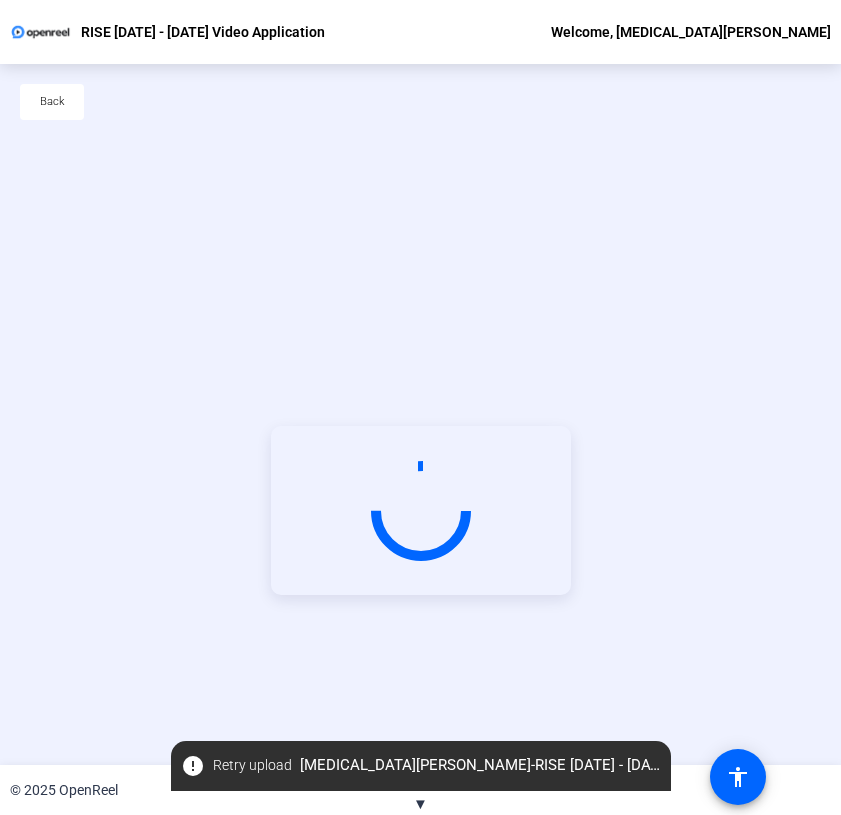 scroll, scrollTop: 86, scrollLeft: 0, axis: vertical 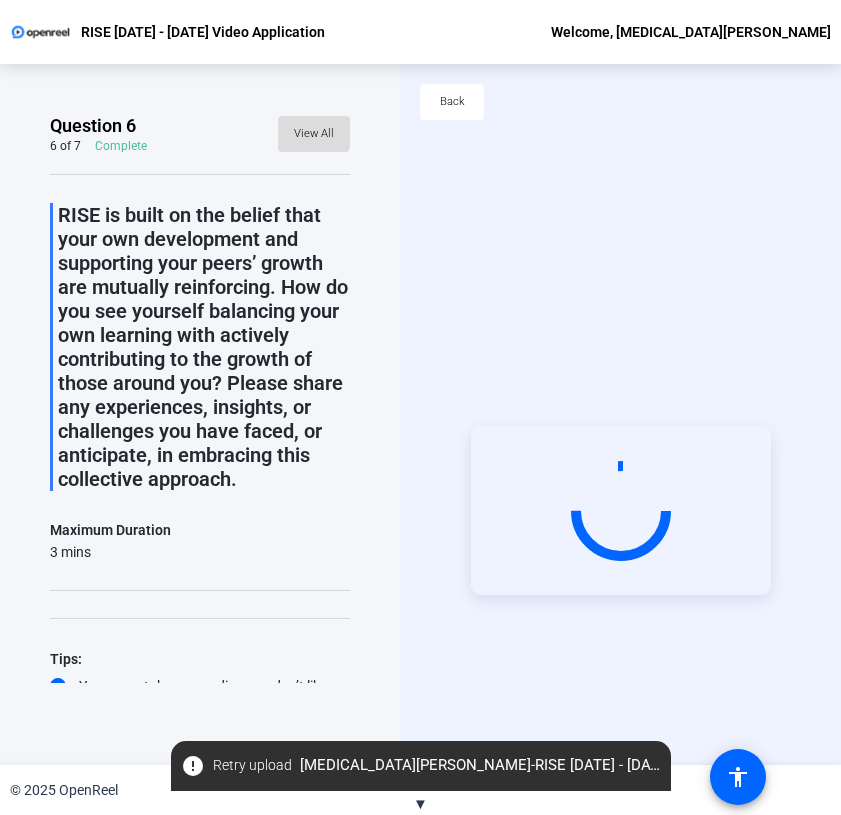 click on "View All" 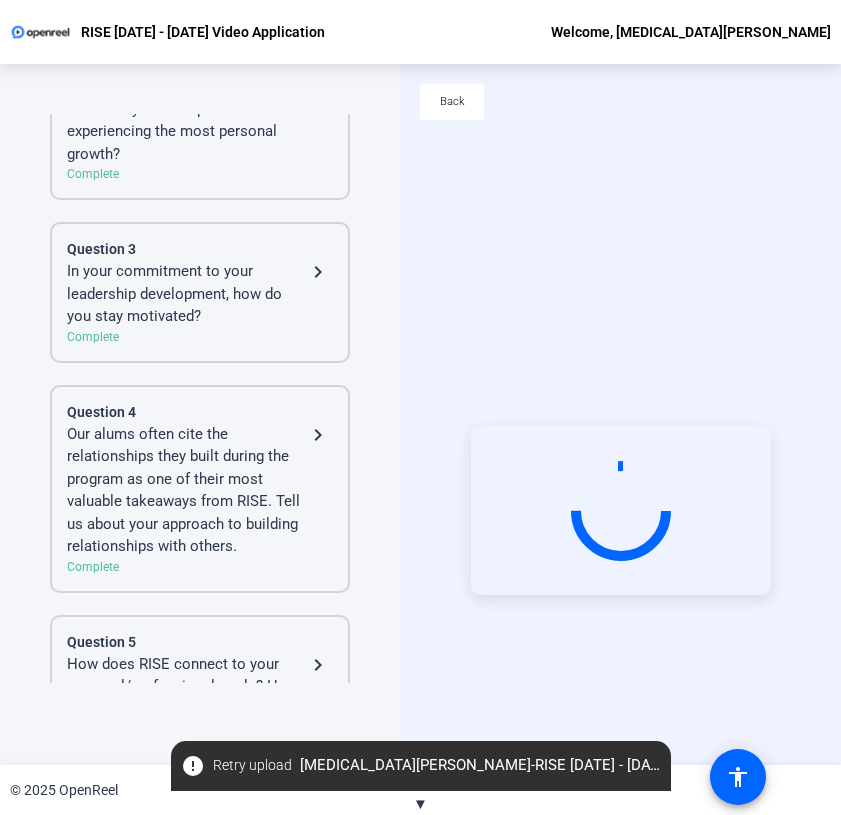 scroll, scrollTop: 1133, scrollLeft: 0, axis: vertical 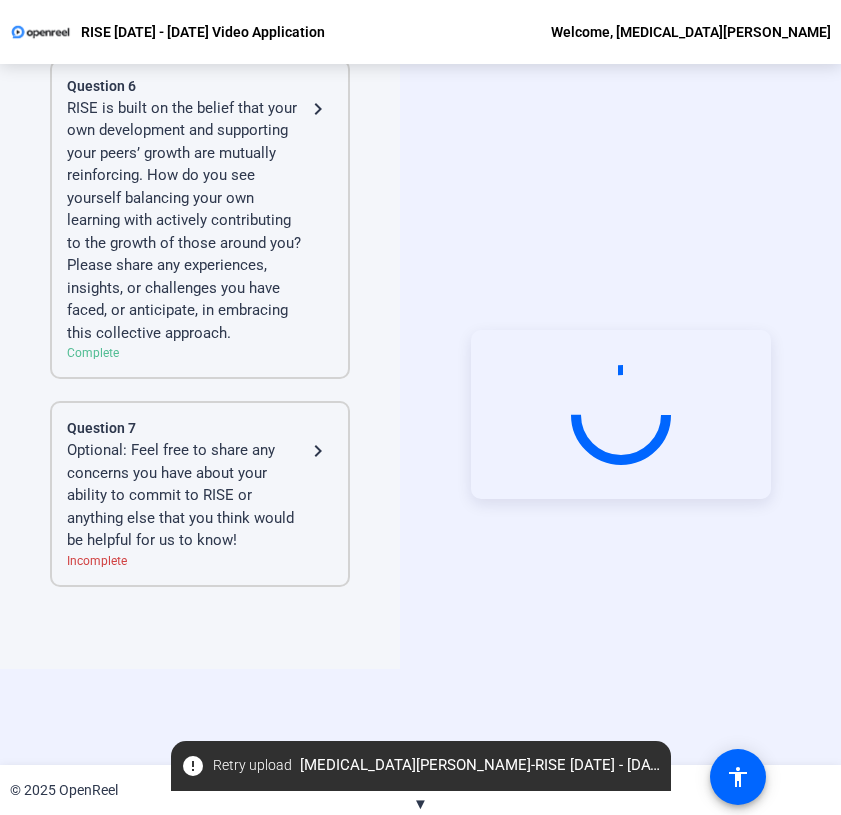 click on "Optional: Feel free to share any concerns you have about your ability to commit to RISE or anything else that you think would be helpful for us to know!" 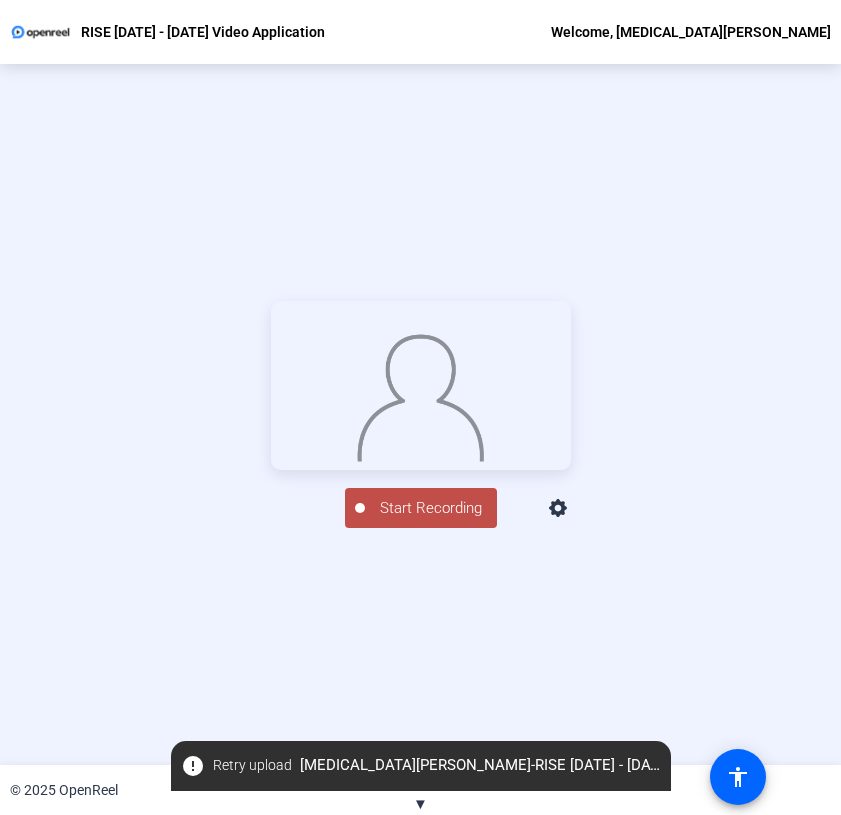 click on "Start Recording" 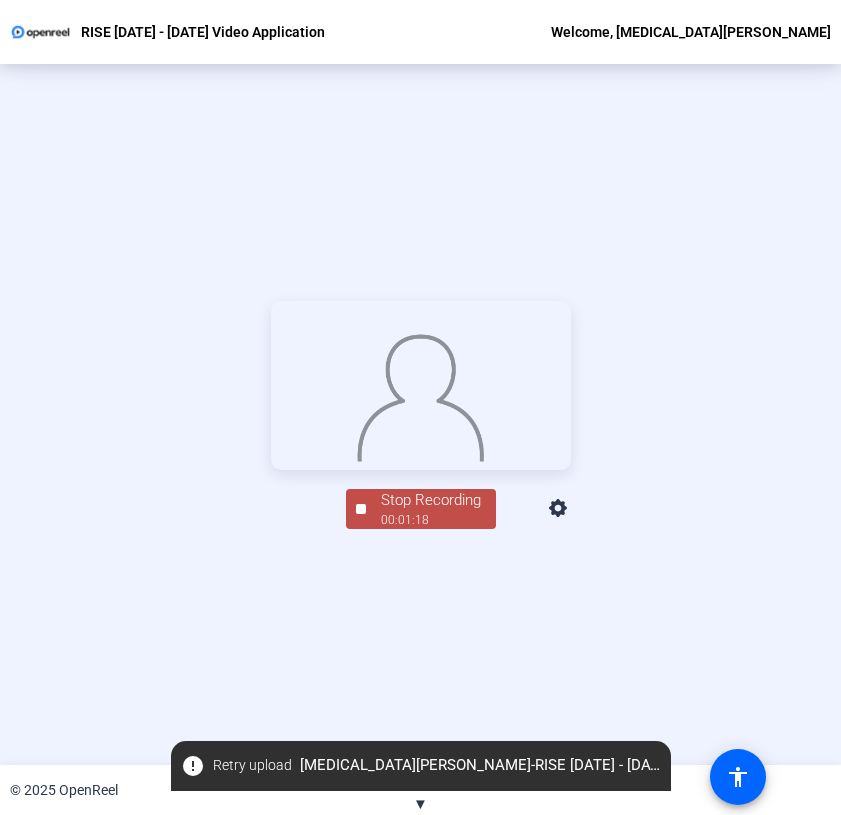 click on "Stop Recording" 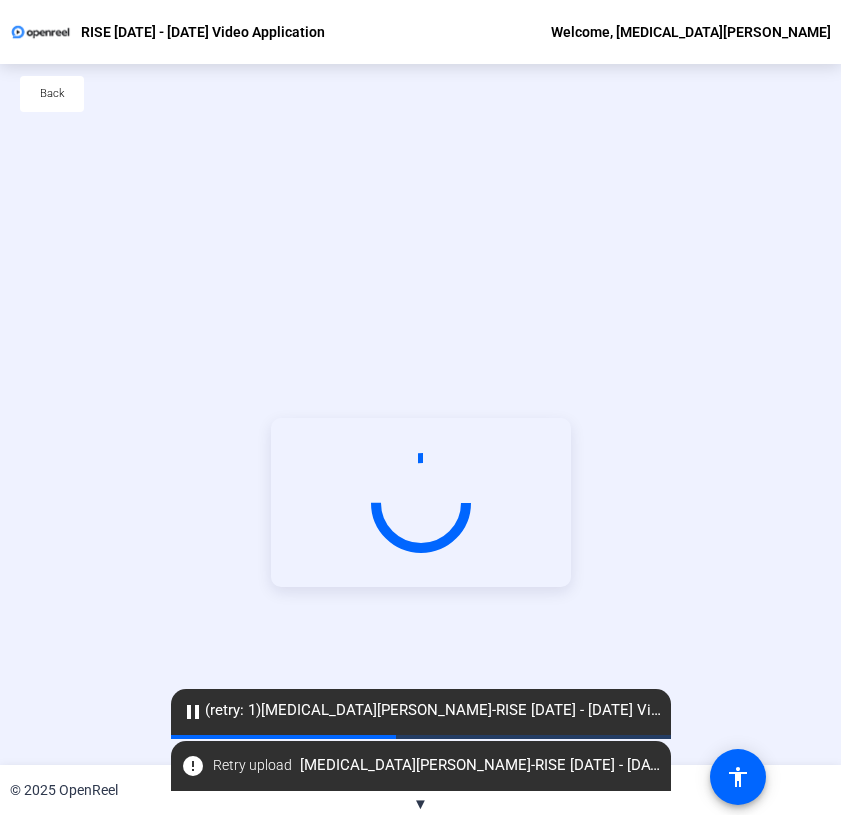 scroll, scrollTop: 0, scrollLeft: 0, axis: both 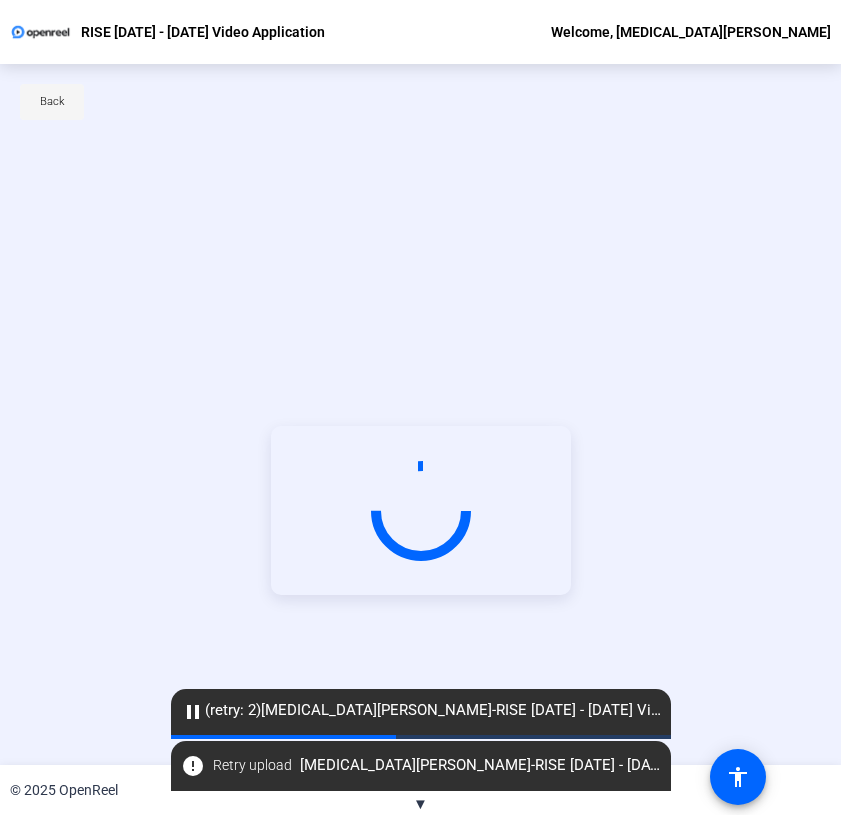 click on "Back" 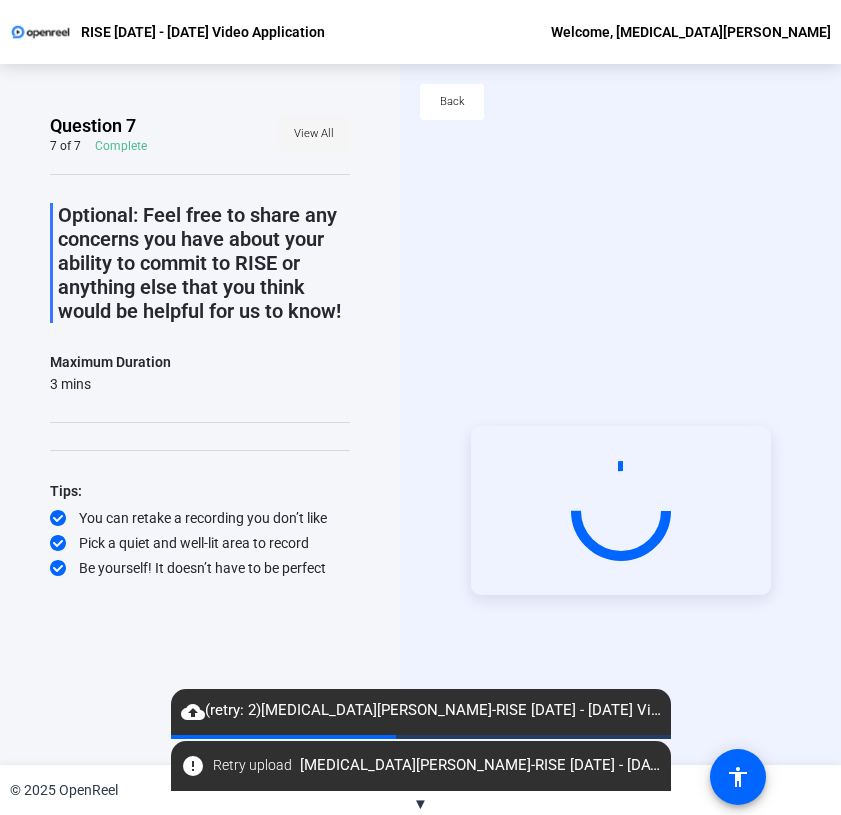 click on "View All" 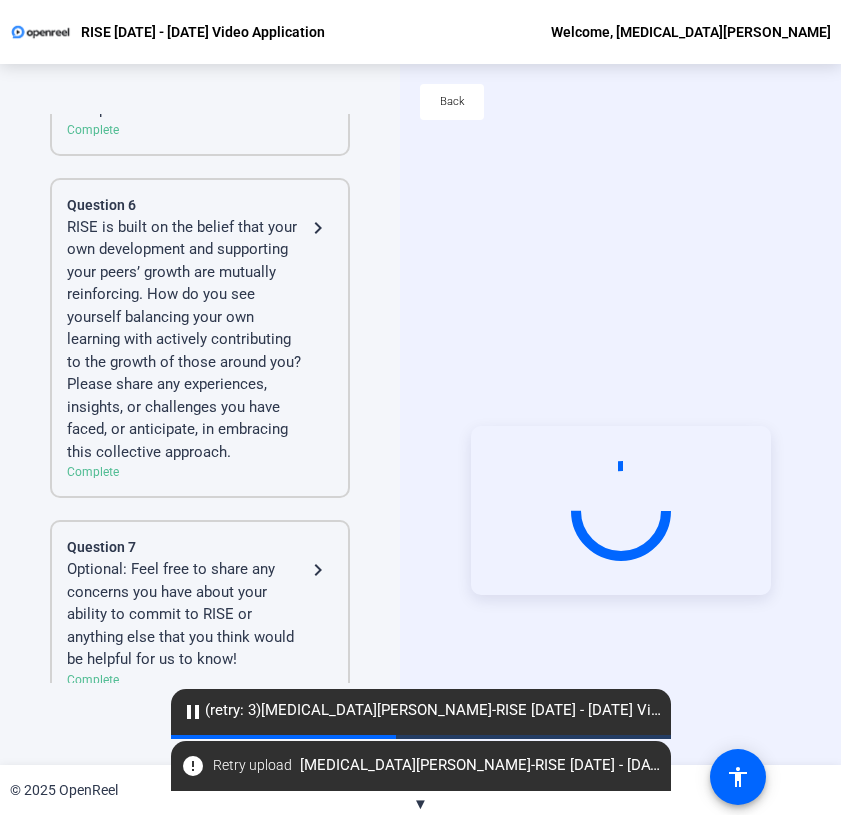 scroll, scrollTop: 1133, scrollLeft: 0, axis: vertical 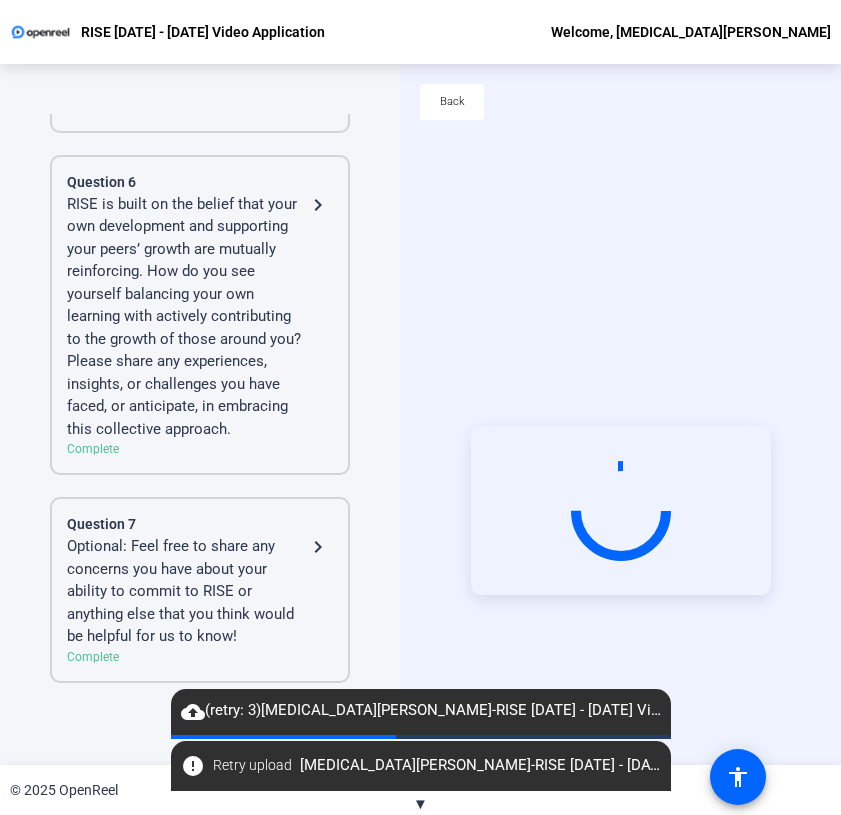 click on "RISE is built on the belief that your own development and supporting your peers’ growth are mutually reinforcing. How do you see yourself balancing your own learning with actively contributing to the growth of those around you? Please share any experiences, insights, or challenges you have faced, or anticipate, in embracing this collective approach." 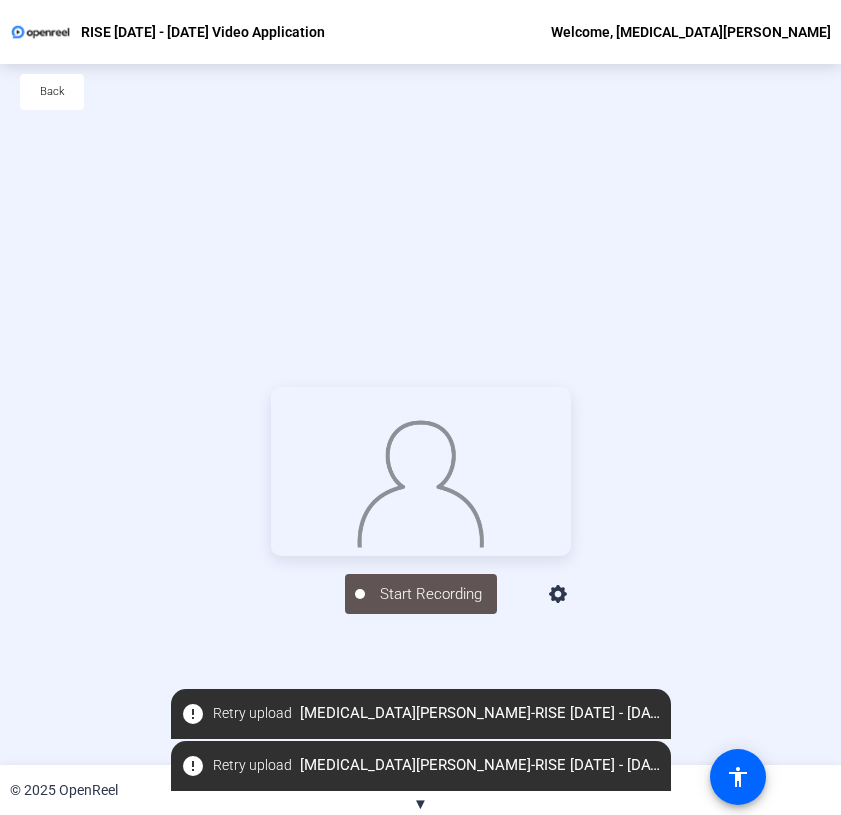 scroll, scrollTop: 0, scrollLeft: 0, axis: both 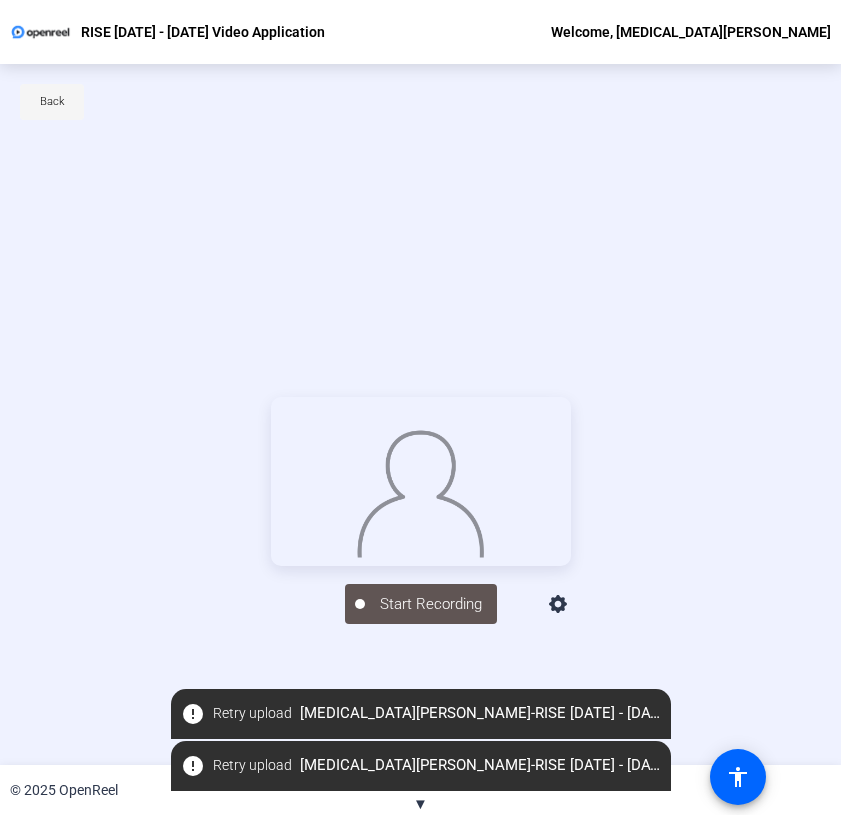 click on "Back" 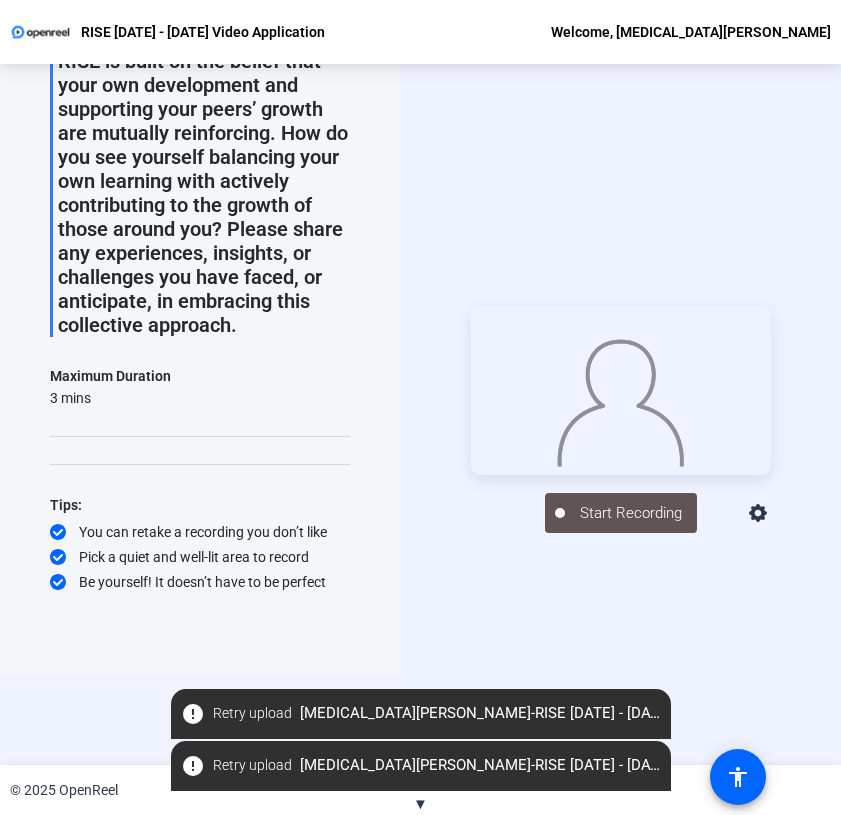scroll, scrollTop: 96, scrollLeft: 0, axis: vertical 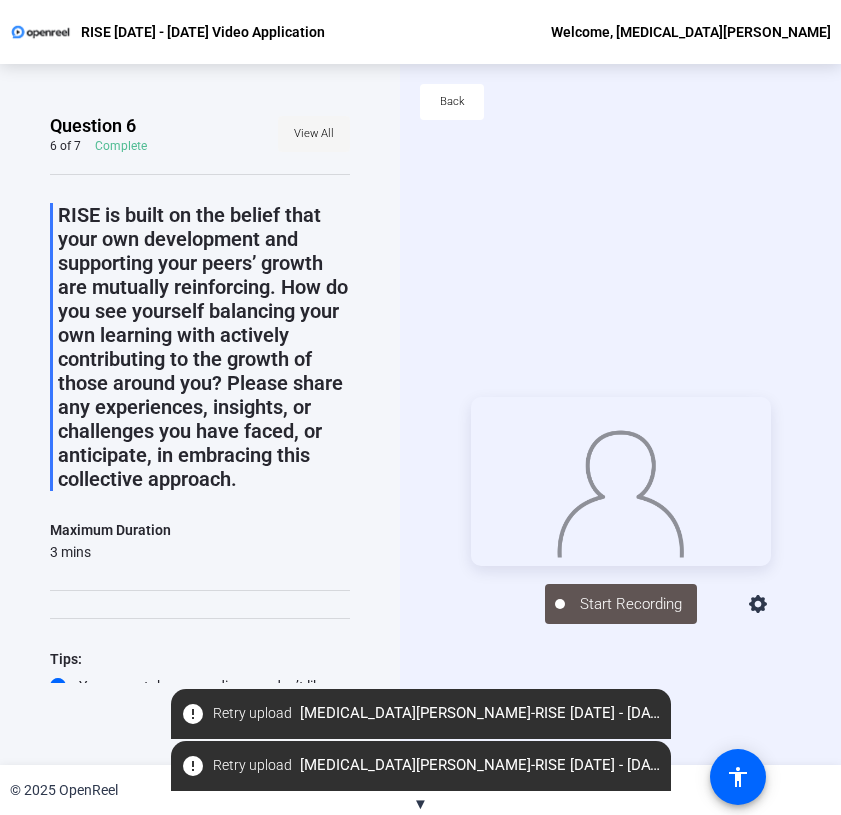 click on "View All" 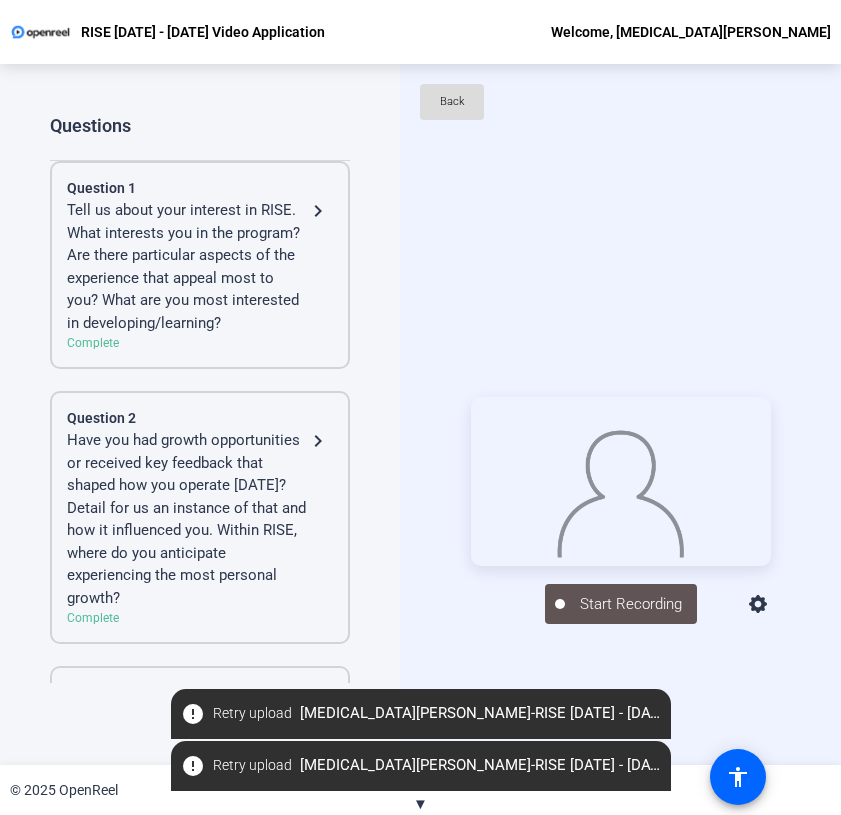 click 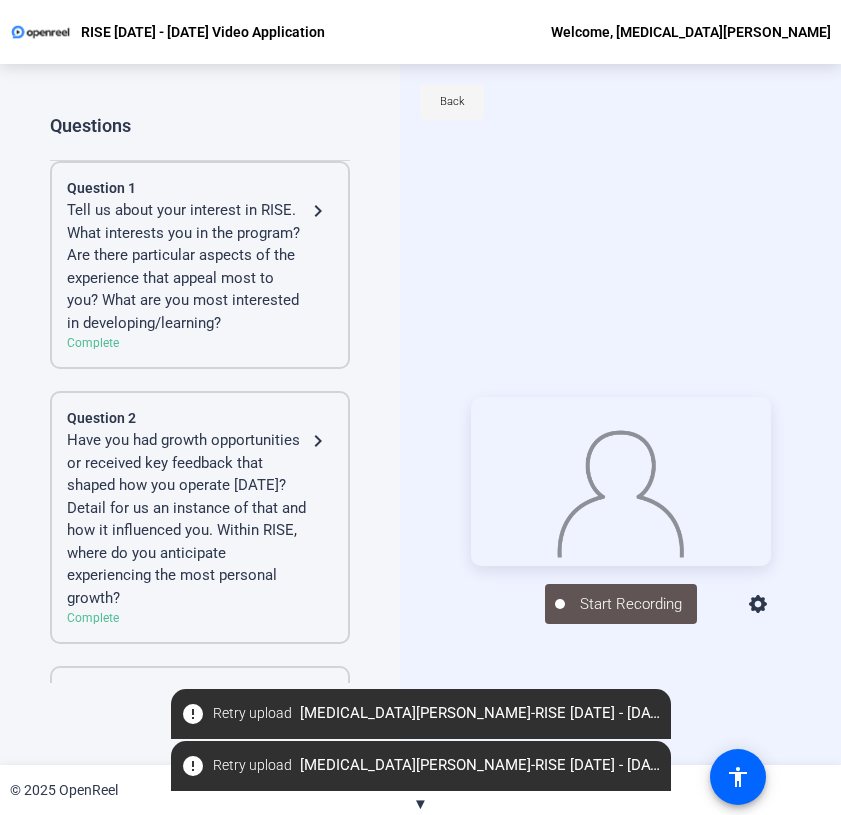 click 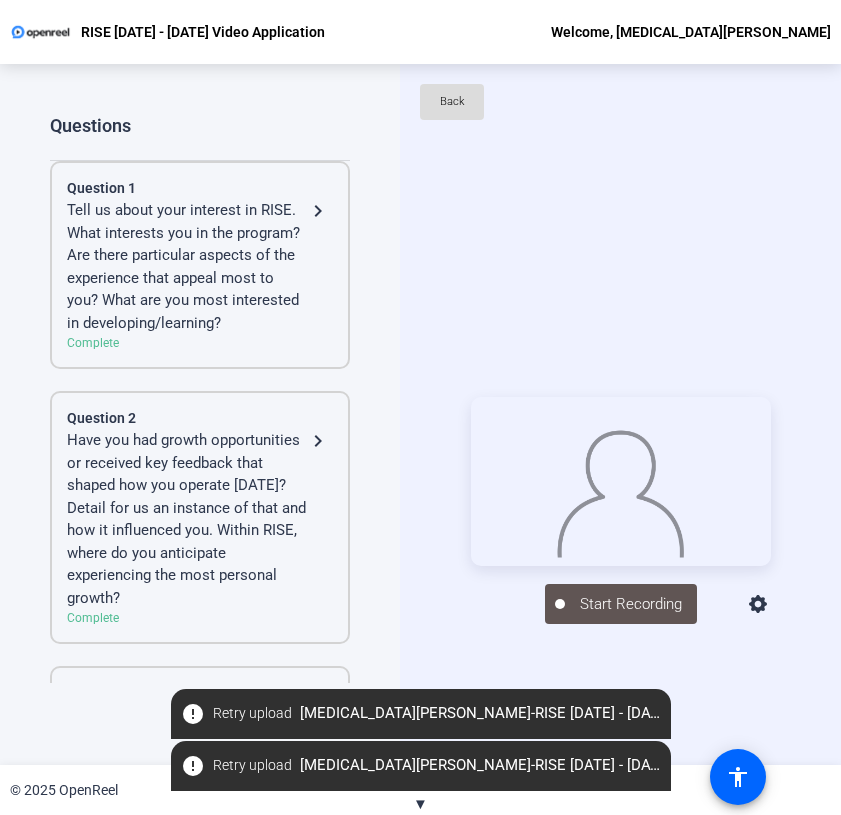 click on "Back" 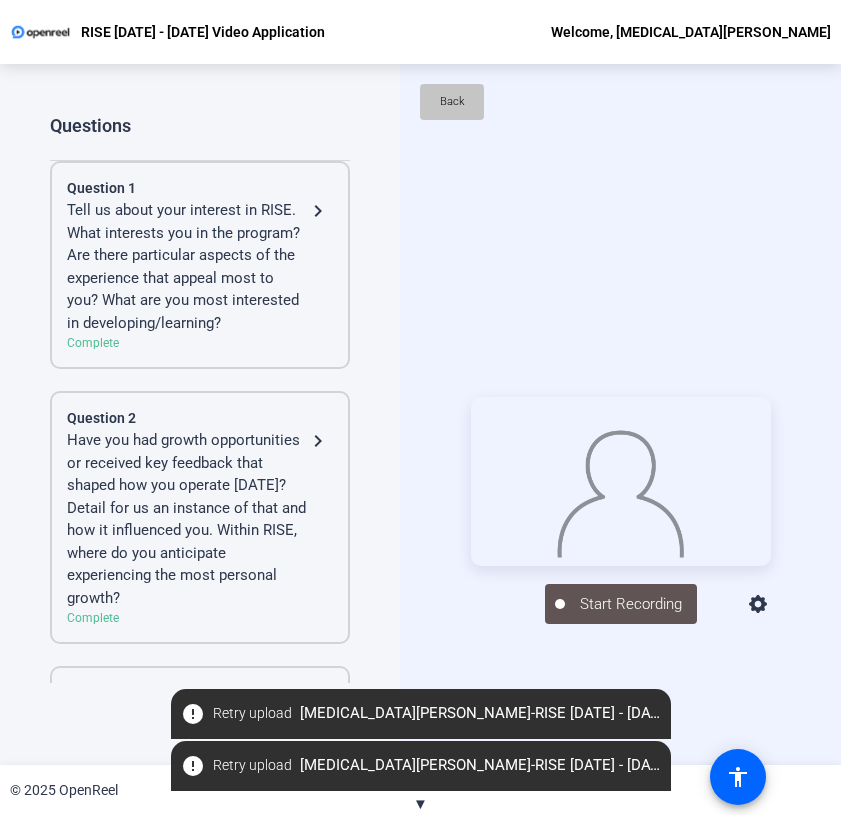 click on "Back" 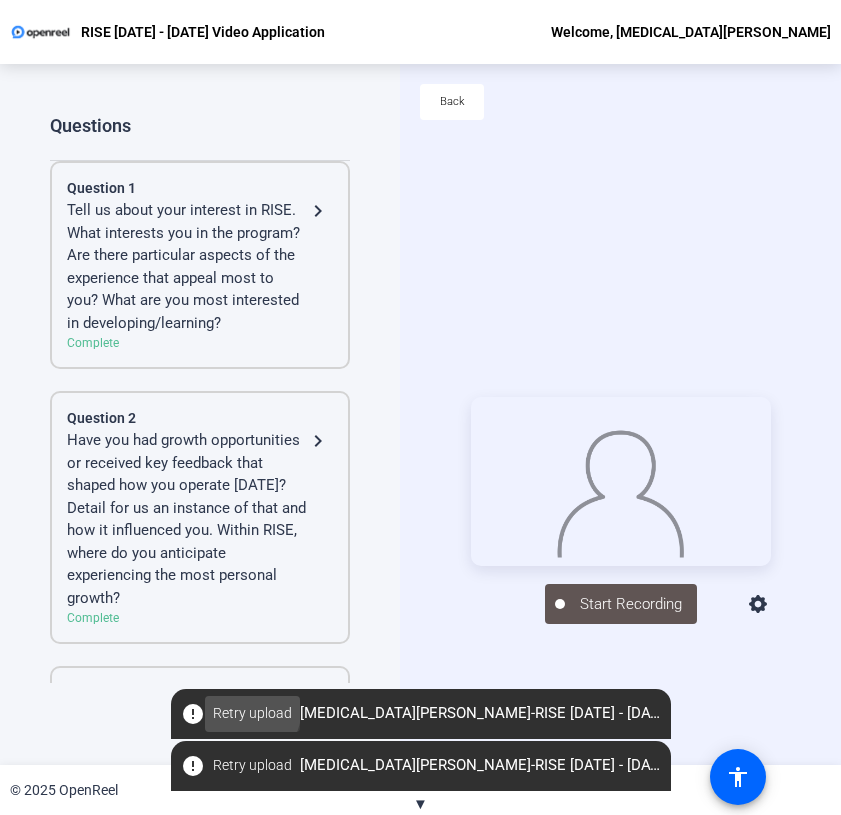 click on "Retry upload" 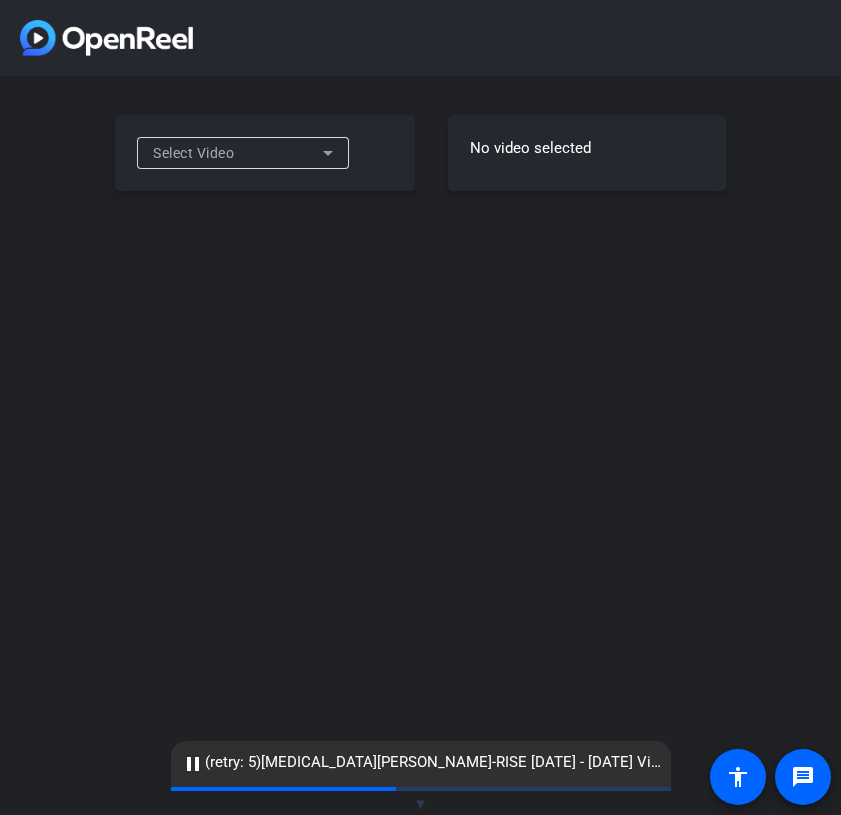 scroll, scrollTop: 0, scrollLeft: 0, axis: both 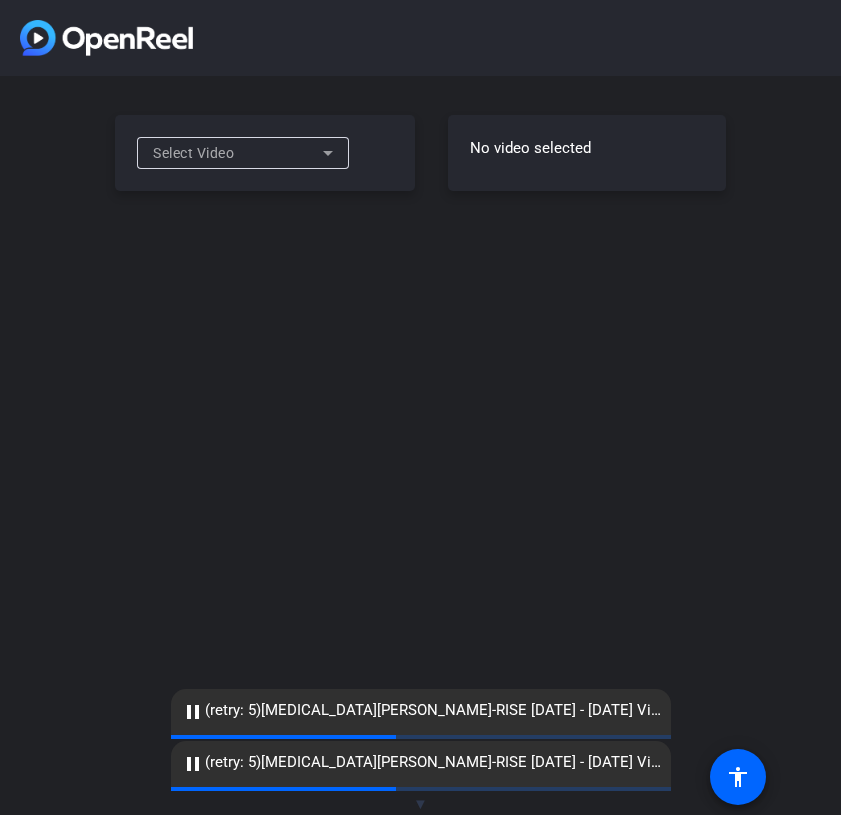 click 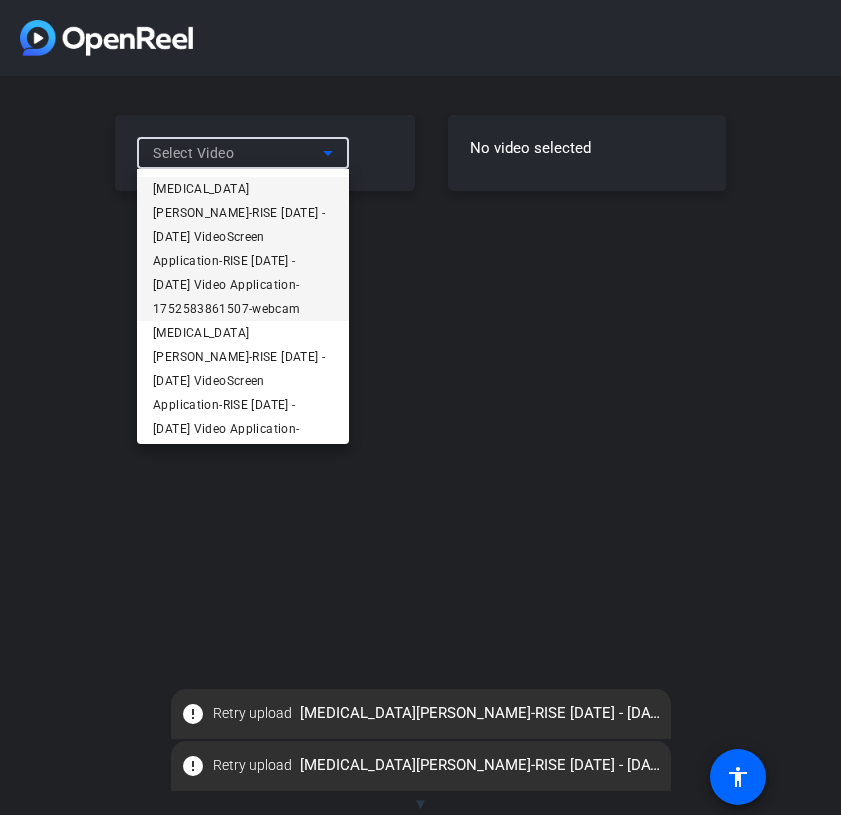 click on "[MEDICAL_DATA][PERSON_NAME]-RISE [DATE] - [DATE] VideoScreen Application-RISE [DATE] - [DATE] Video Application-1752583861507-webcam" at bounding box center [243, 249] 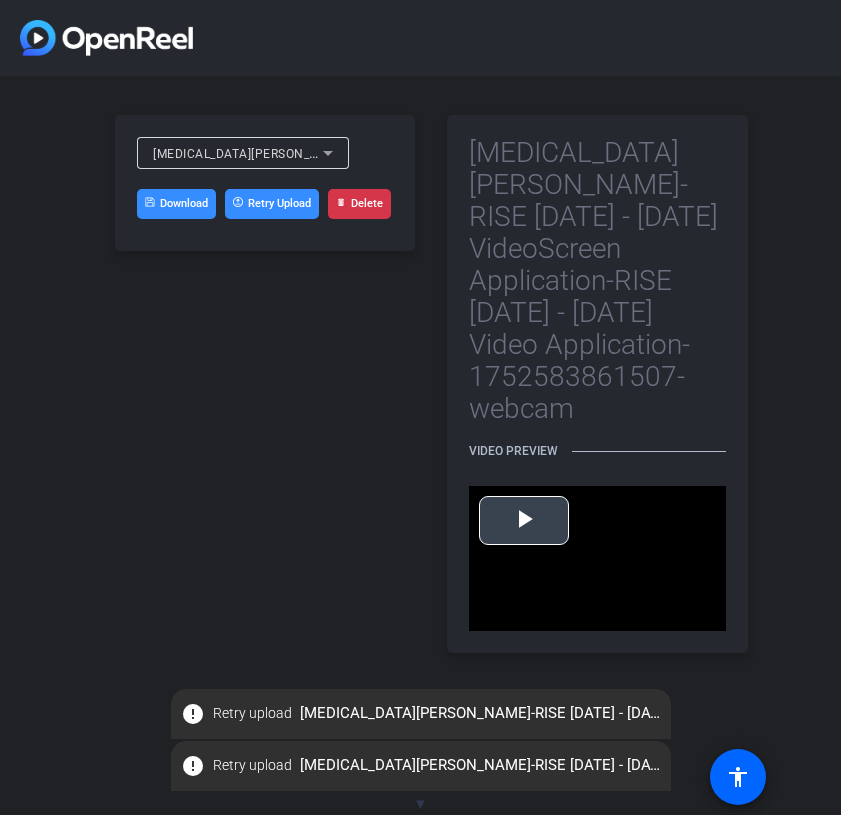 click at bounding box center [524, 520] 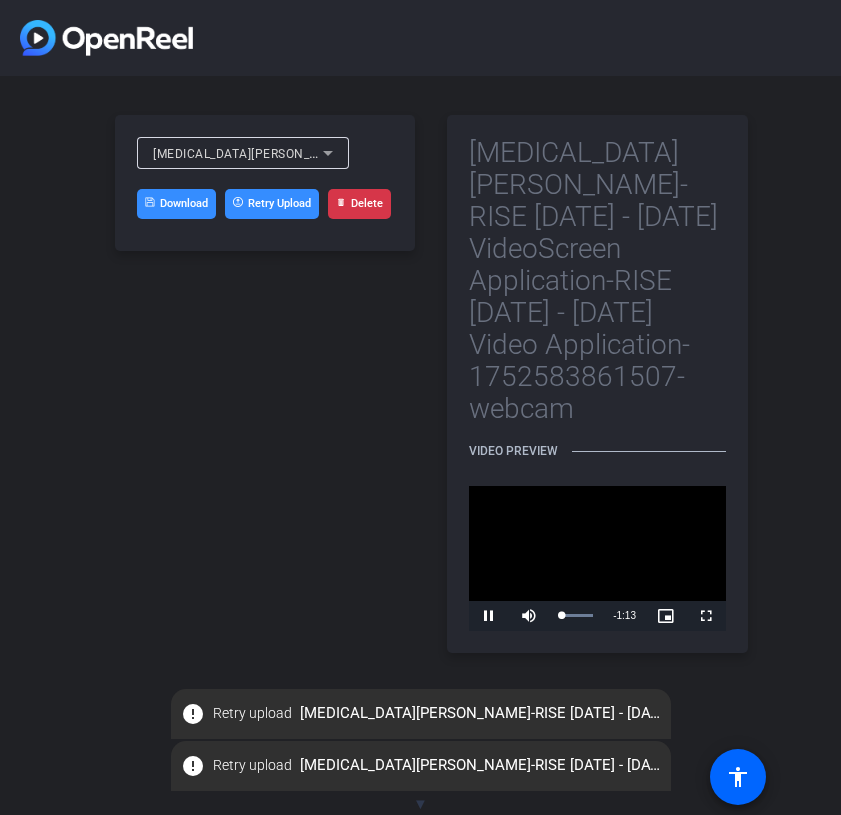 click on "Retry Upload" 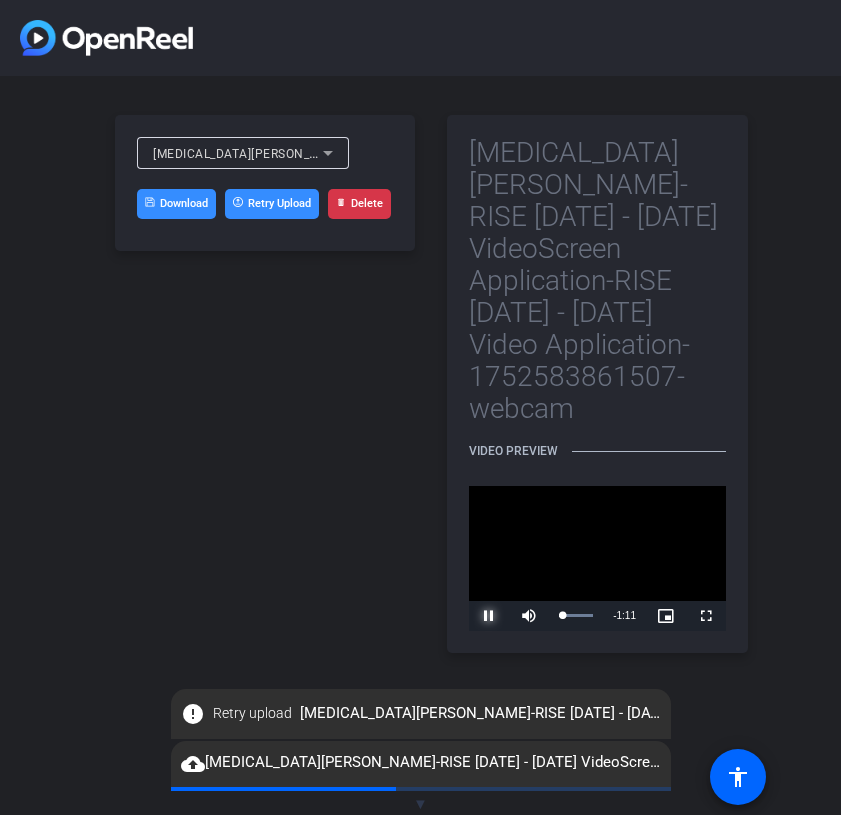 click at bounding box center (489, 616) 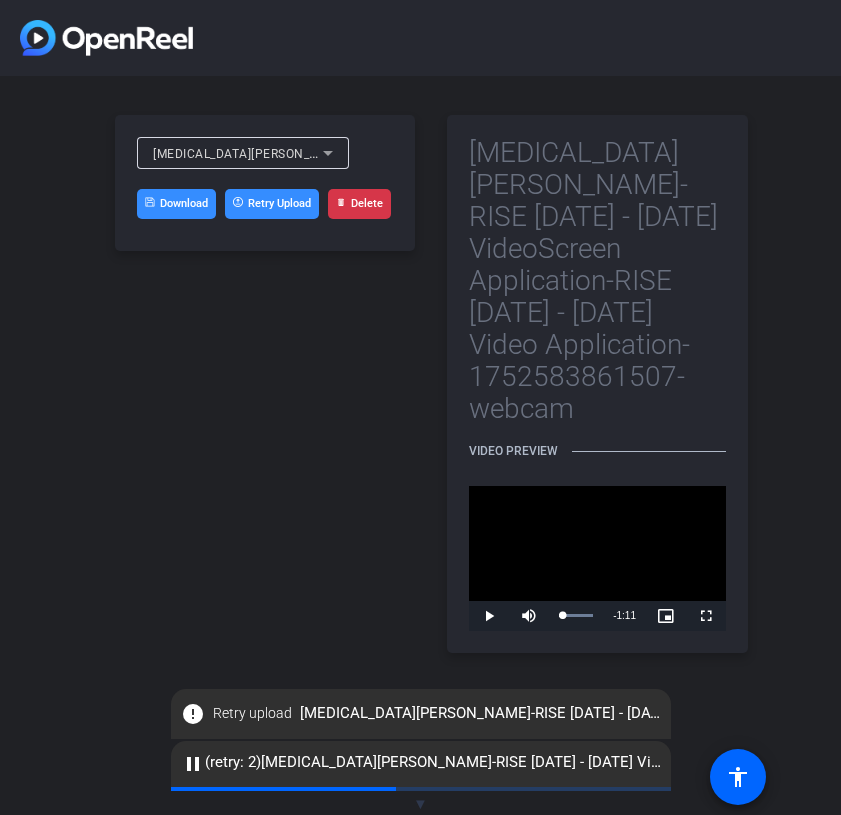 click on "[MEDICAL_DATA][PERSON_NAME]-RISE [DATE] - [DATE] VideoScreen Application-RISE [DATE] - [DATE] Video Application-1752583861507-webcam" at bounding box center (574, 153) 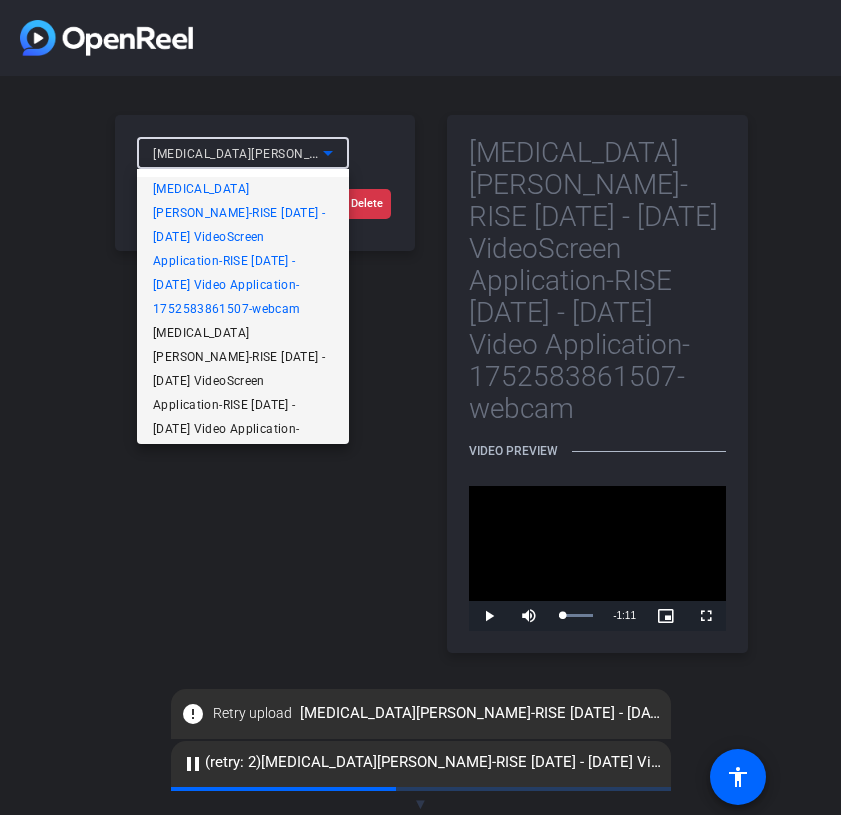 click on "[MEDICAL_DATA][PERSON_NAME]-RISE [DATE] - [DATE] VideoScreen Application-RISE [DATE] - [DATE] Video Application-1752583641090-webcam" at bounding box center [243, 393] 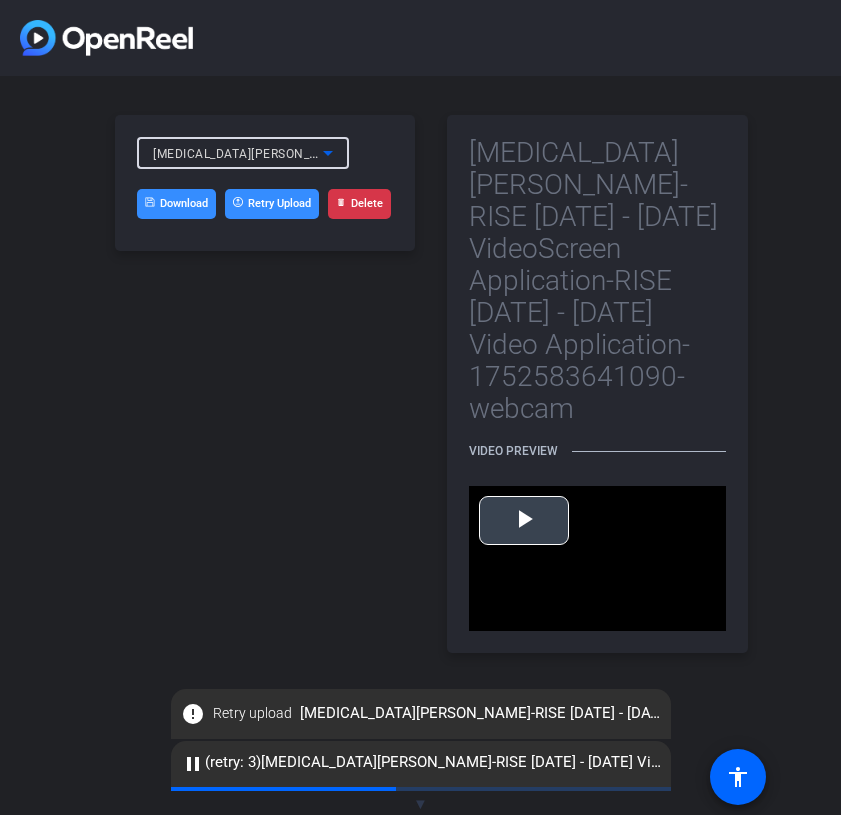 click at bounding box center (524, 520) 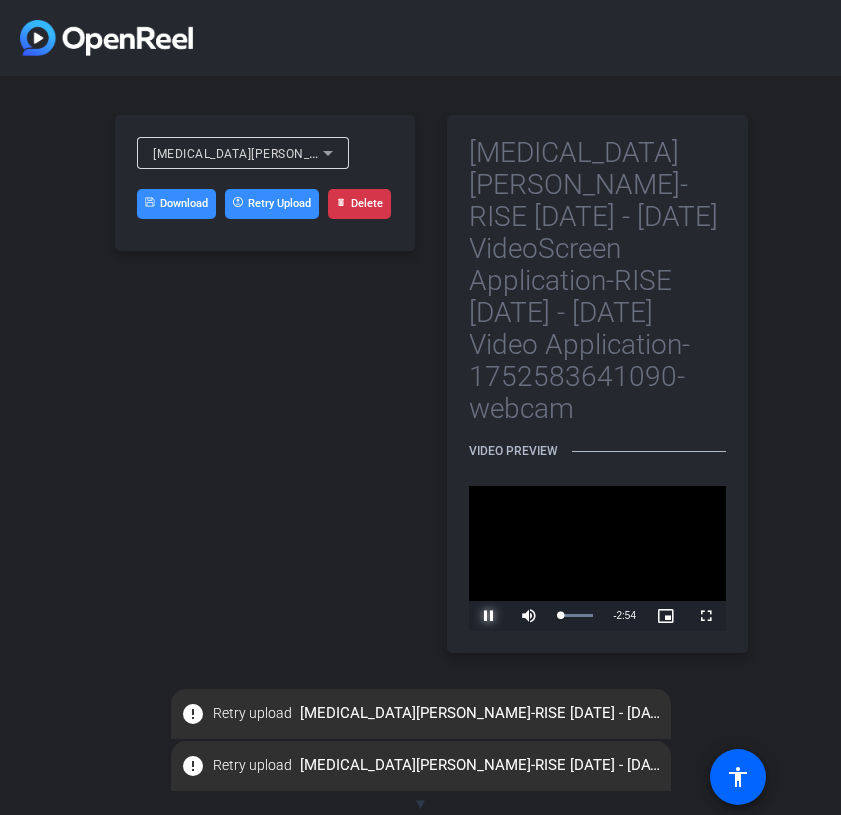 click at bounding box center [489, 616] 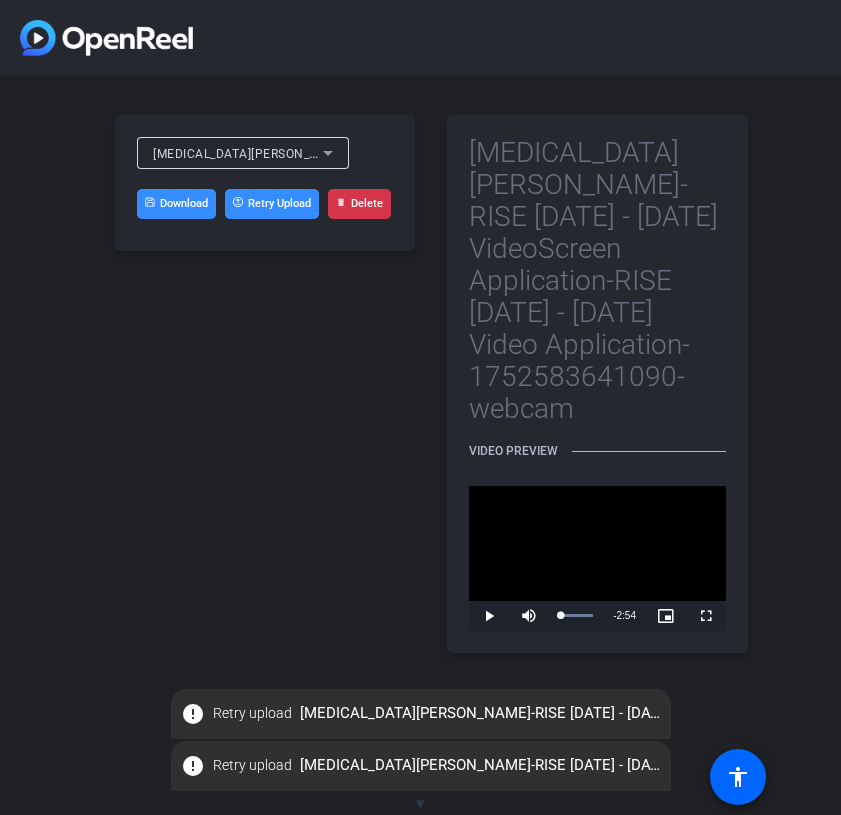 click on "Delete" 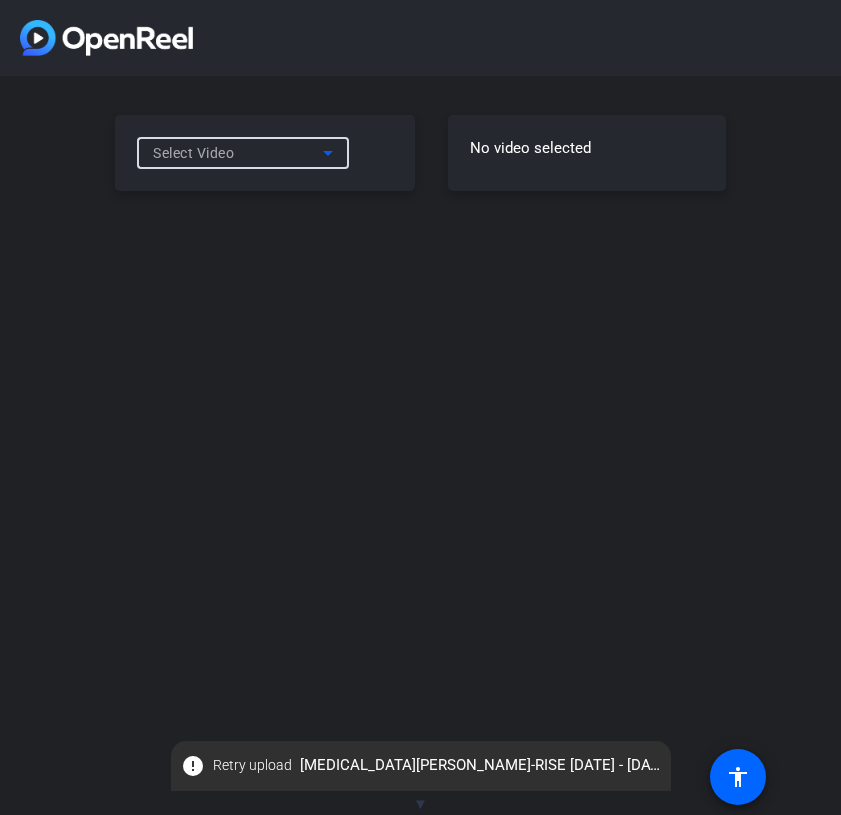 click on "Select Video" at bounding box center [238, 153] 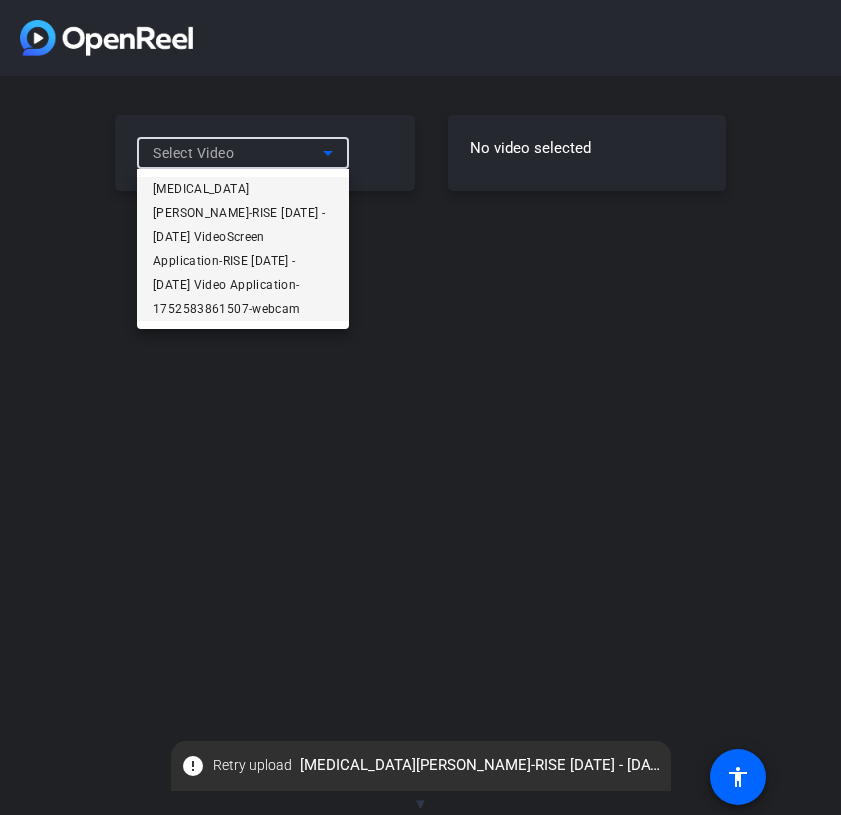 click on "[MEDICAL_DATA][PERSON_NAME]-RISE [DATE] - [DATE] VideoScreen Application-RISE [DATE] - [DATE] Video Application-1752583861507-webcam" at bounding box center [243, 249] 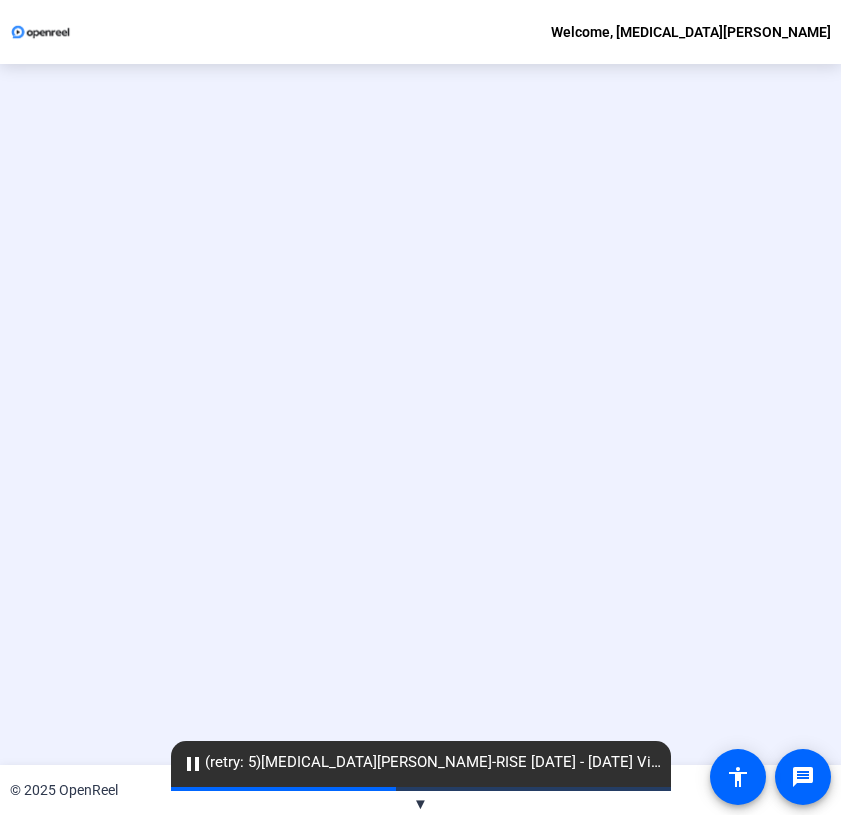 scroll, scrollTop: 0, scrollLeft: 0, axis: both 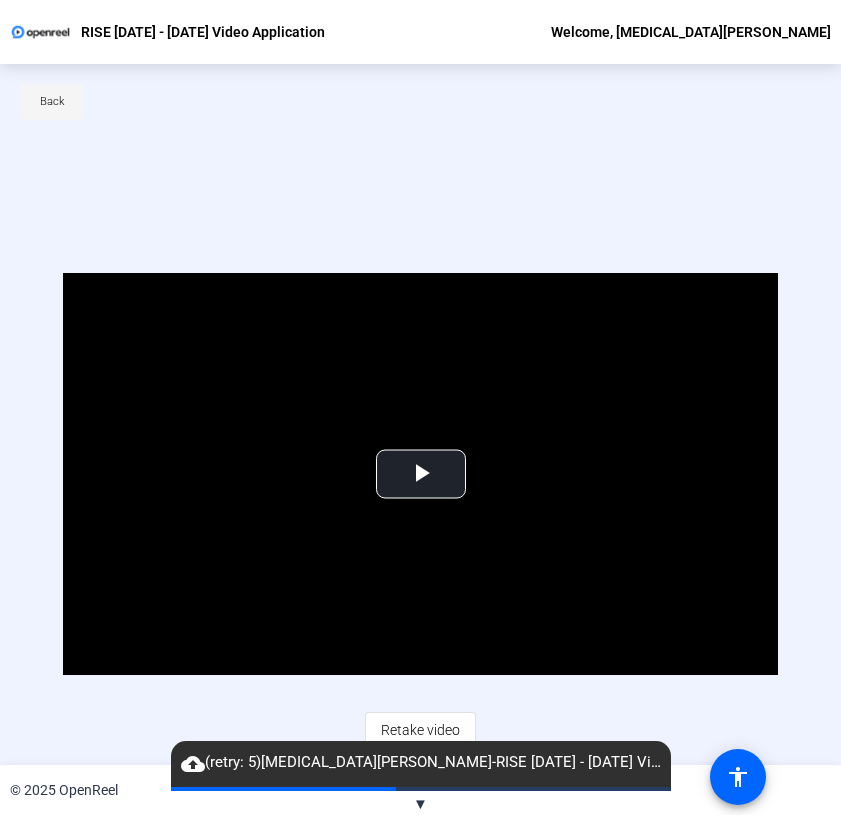 click 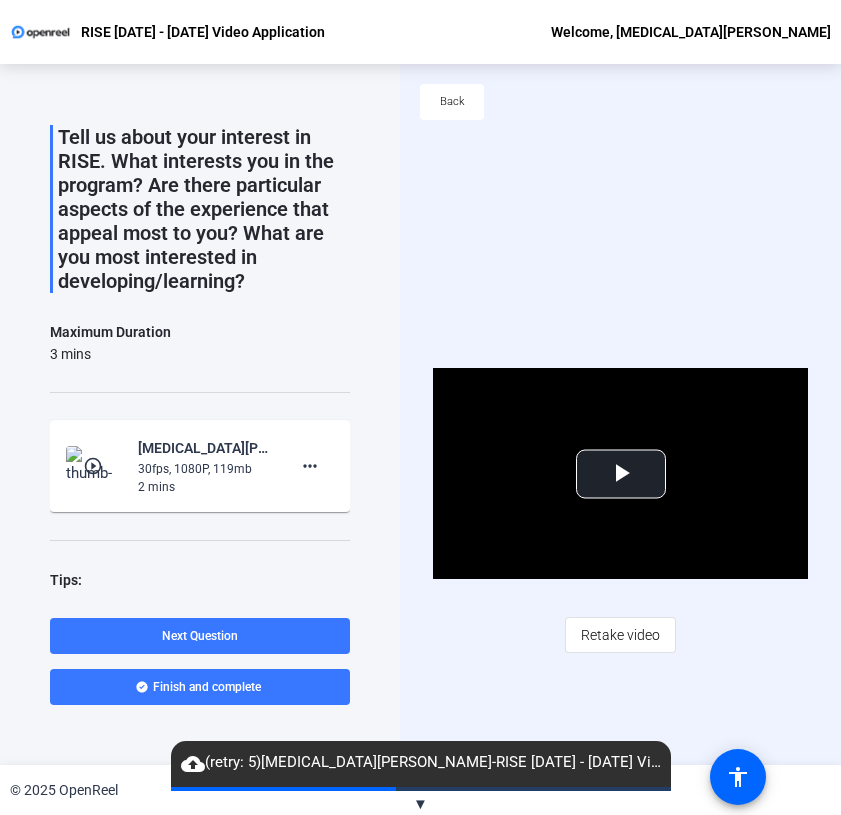 scroll, scrollTop: 0, scrollLeft: 0, axis: both 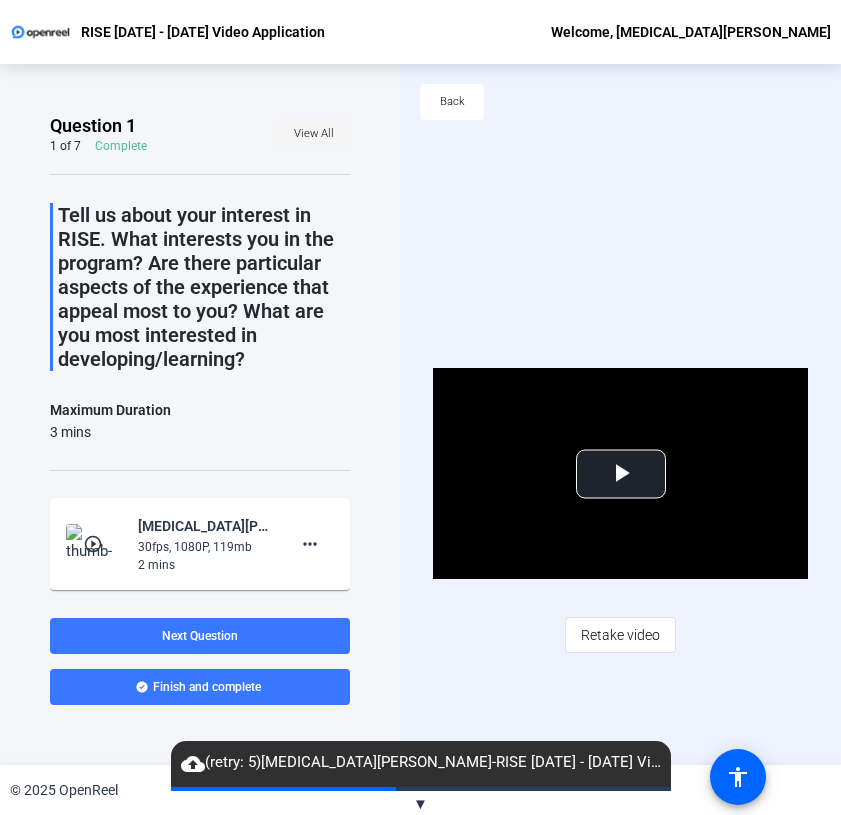 click on "View All" 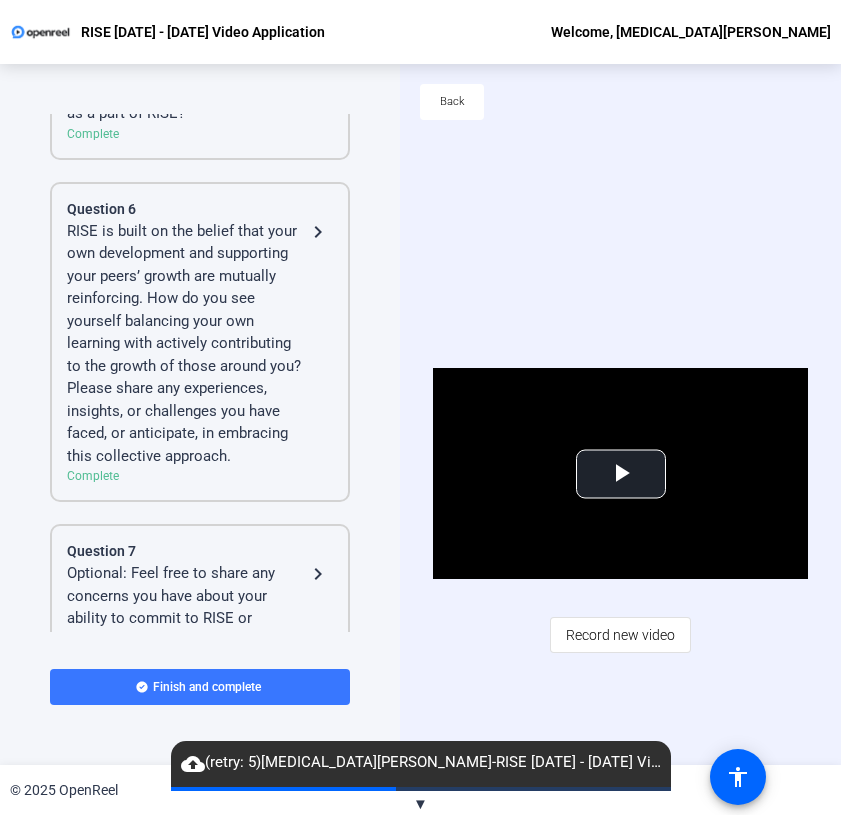 scroll, scrollTop: 1184, scrollLeft: 0, axis: vertical 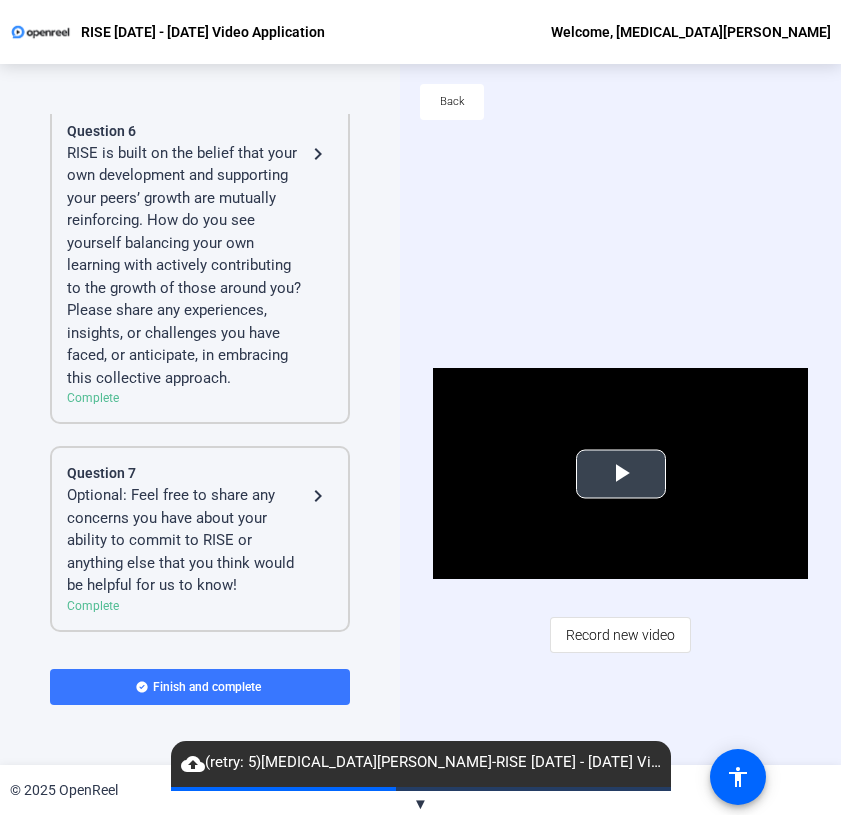 click on "Optional: Feel free to share any concerns you have about your ability to commit to RISE or anything else that you think would be helpful for us to know!" 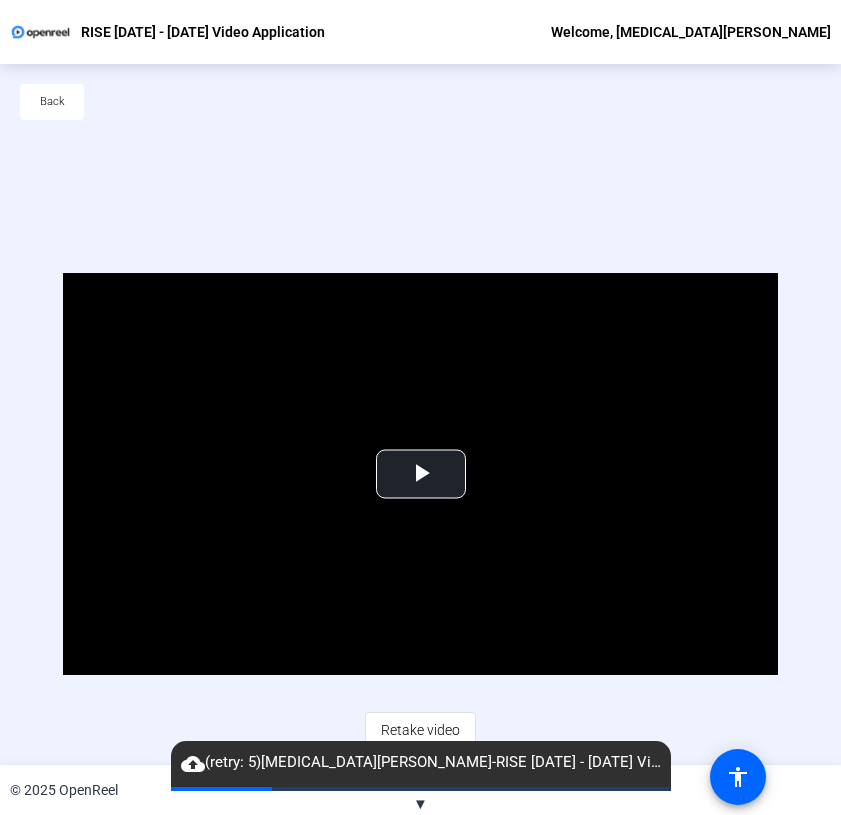 click on "Back" 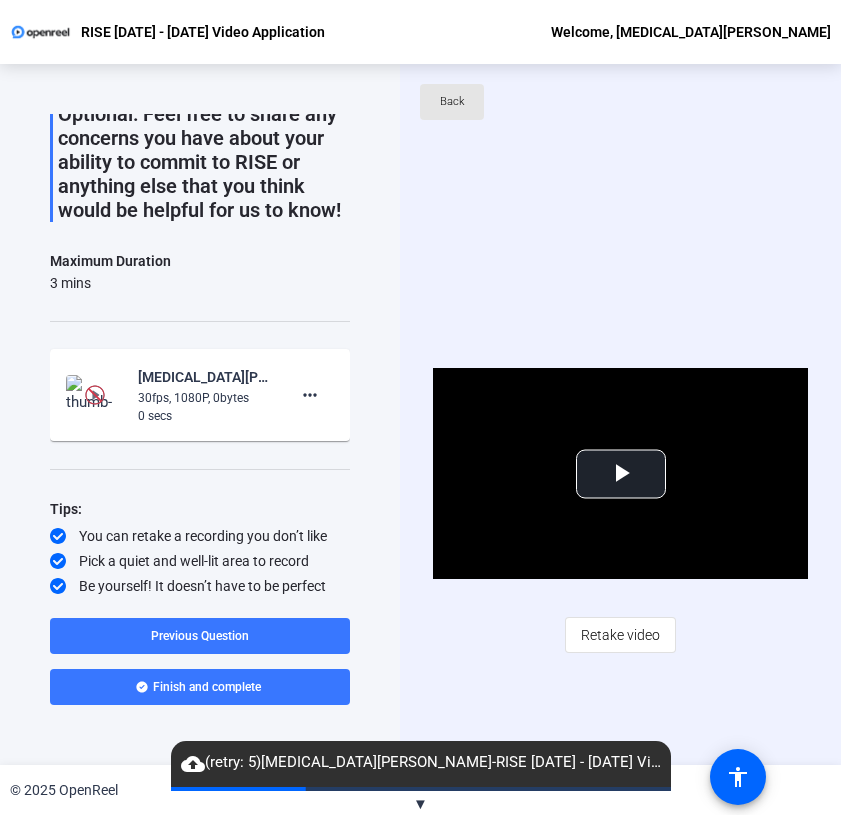 scroll, scrollTop: 125, scrollLeft: 0, axis: vertical 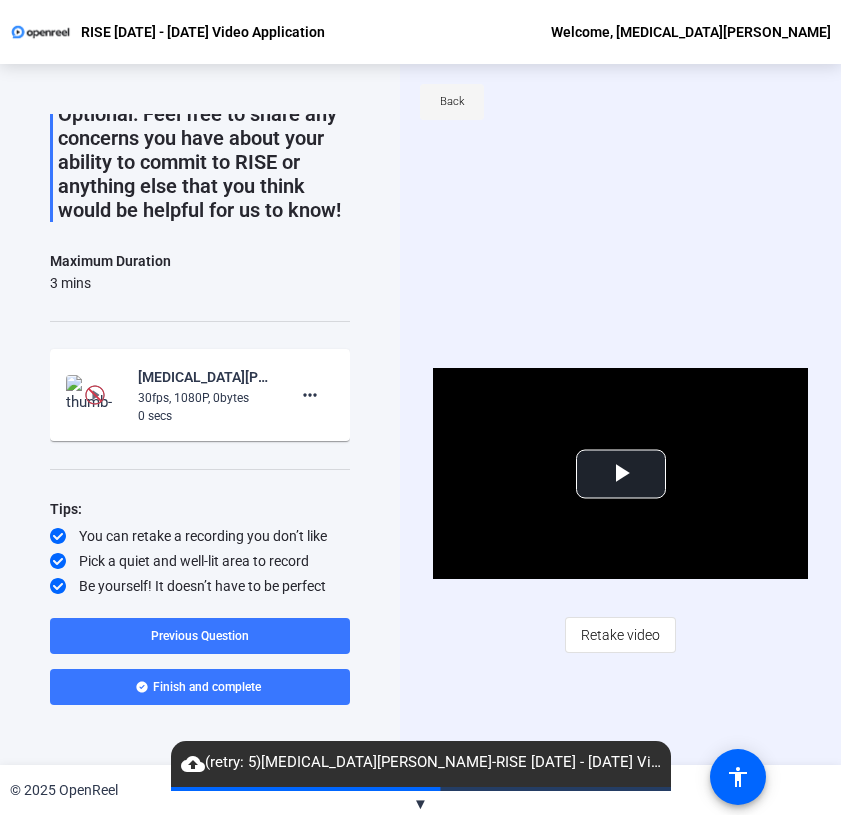click on "Back" 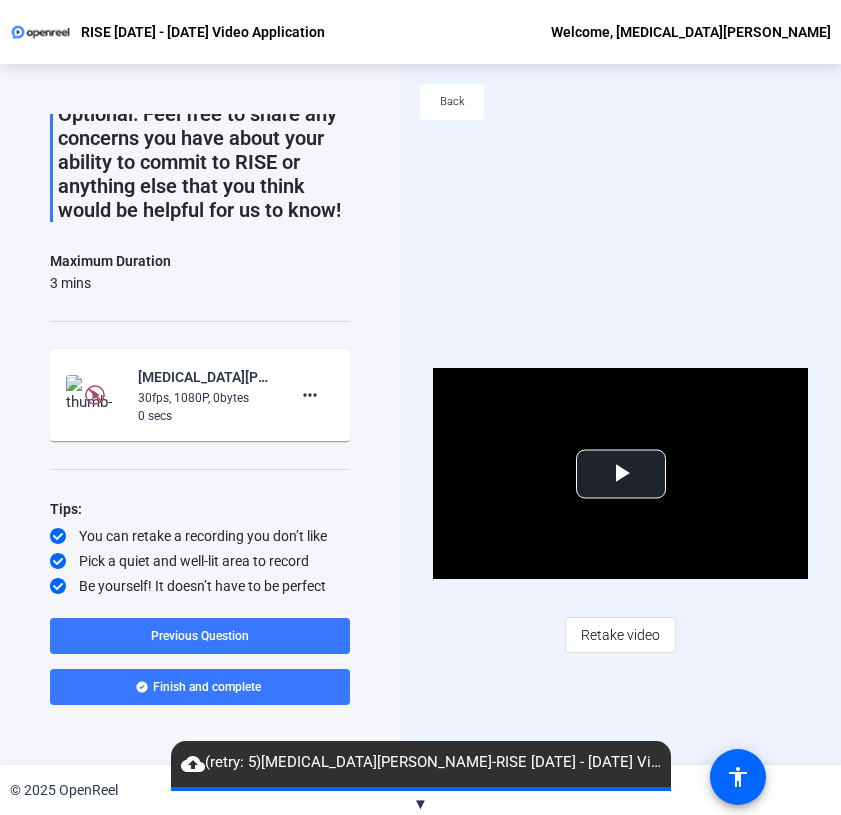 scroll, scrollTop: 0, scrollLeft: 0, axis: both 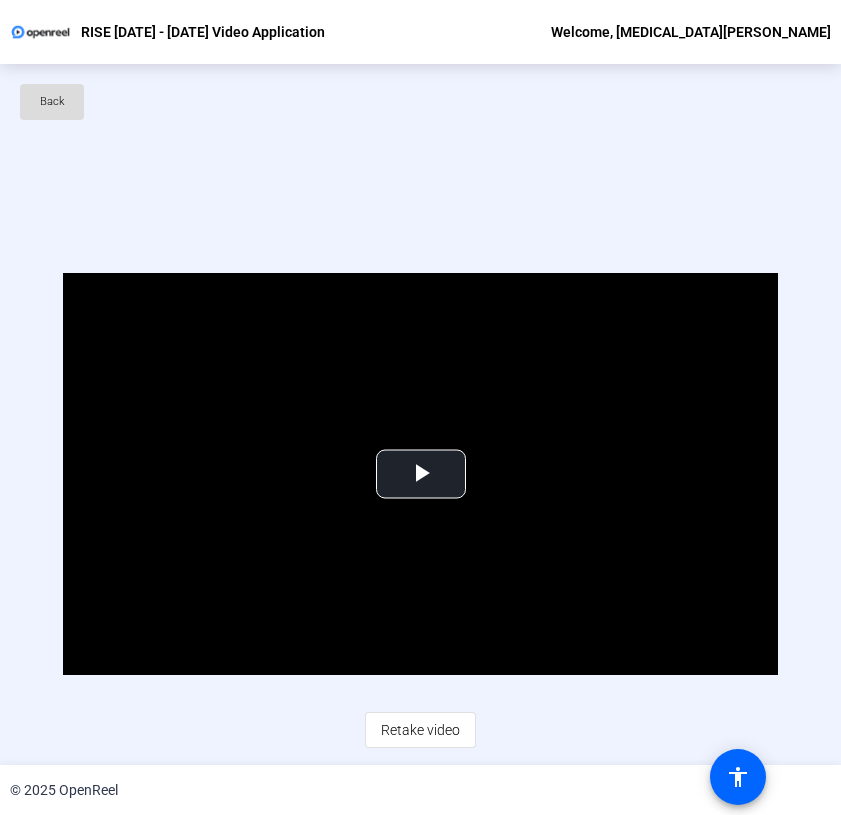 click on "Back" 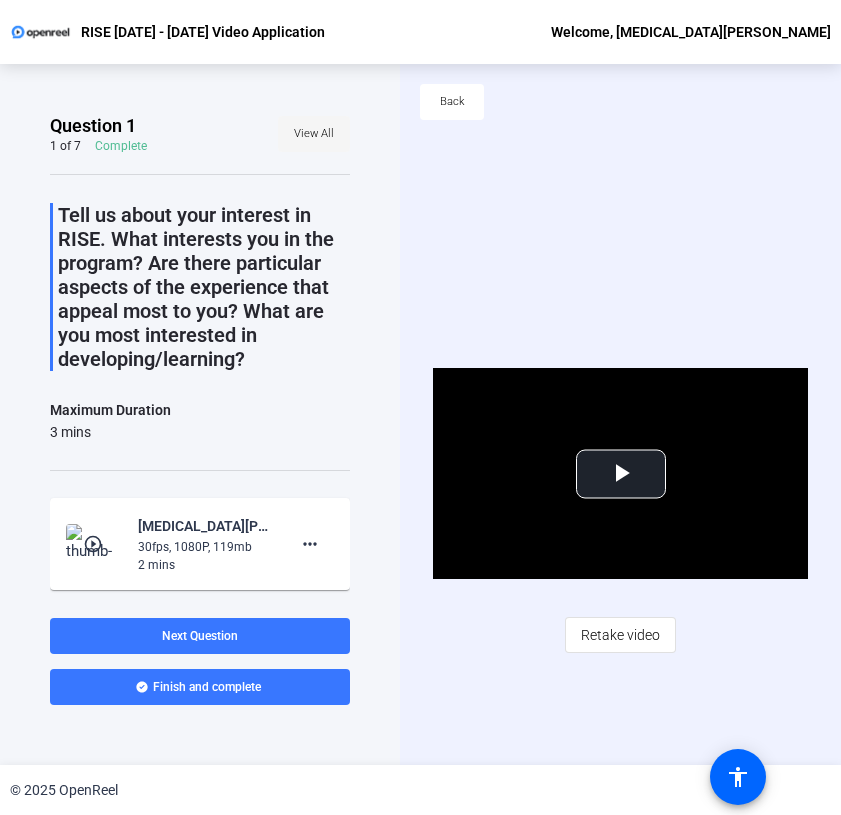 click on "View All" 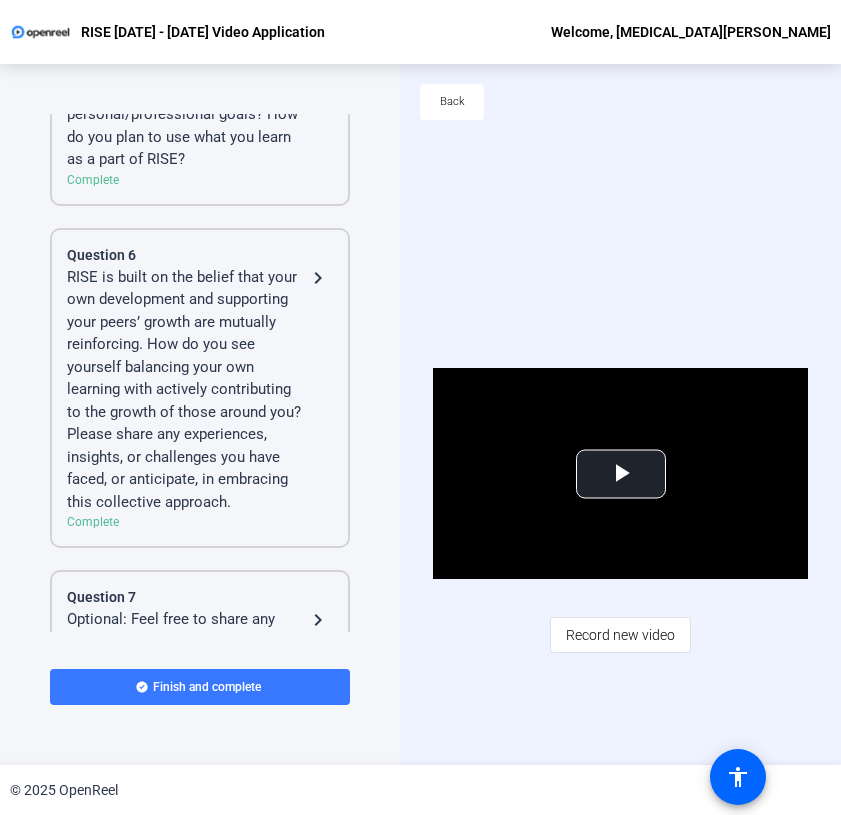 scroll, scrollTop: 1184, scrollLeft: 0, axis: vertical 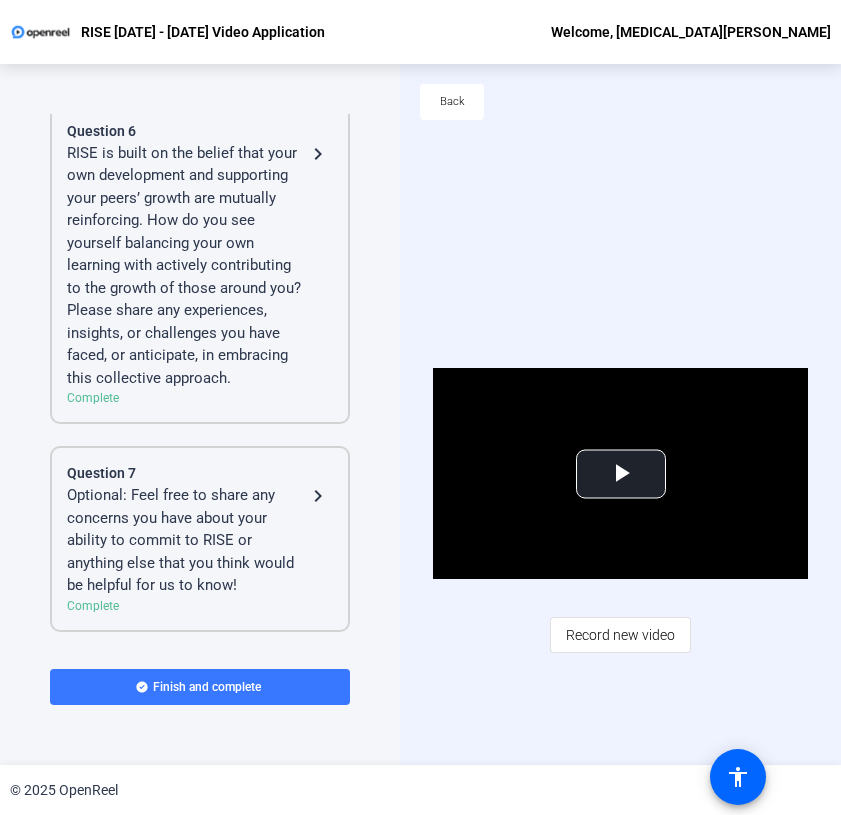 click on "Optional: Feel free to share any concerns you have about your ability to commit to RISE or anything else that you think would be helpful for us to know!" 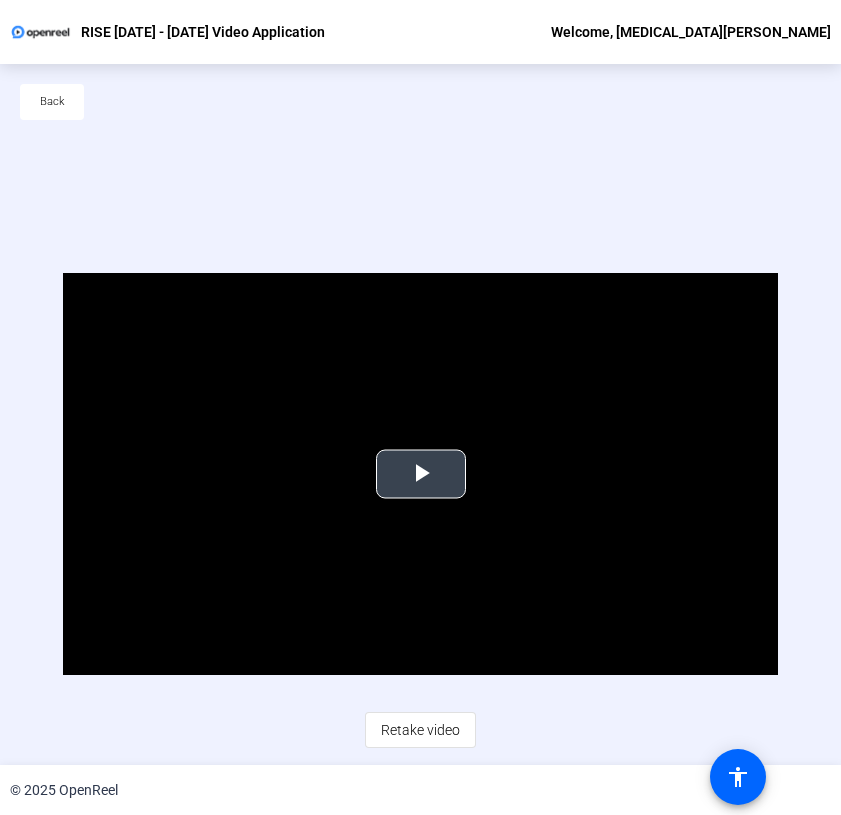 click at bounding box center [421, 474] 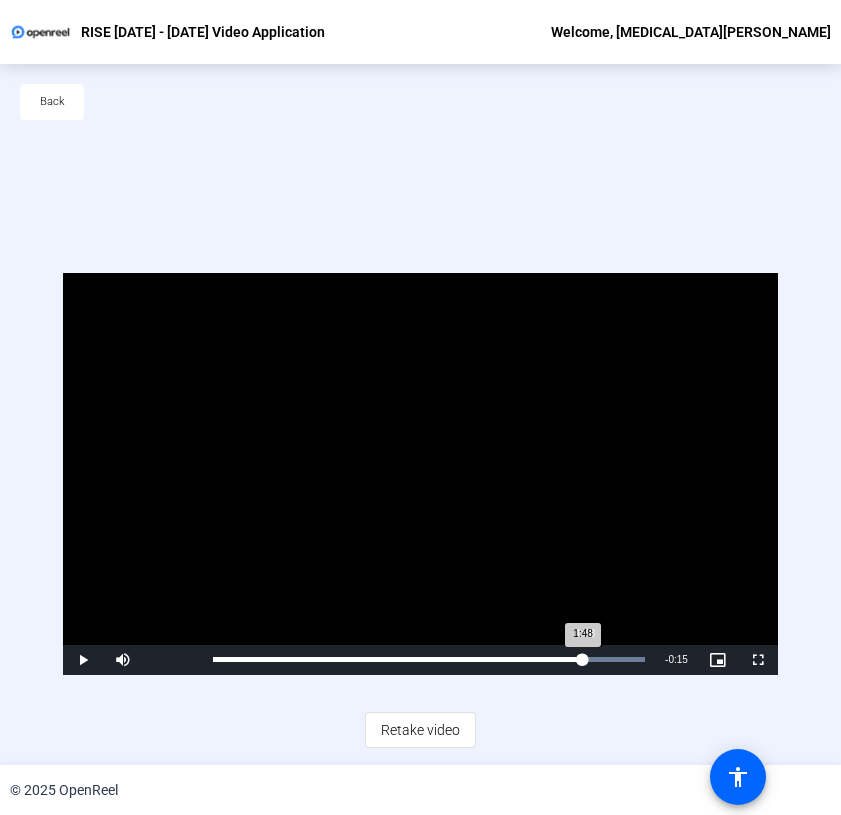 drag, startPoint x: 220, startPoint y: 658, endPoint x: 583, endPoint y: 657, distance: 363.00137 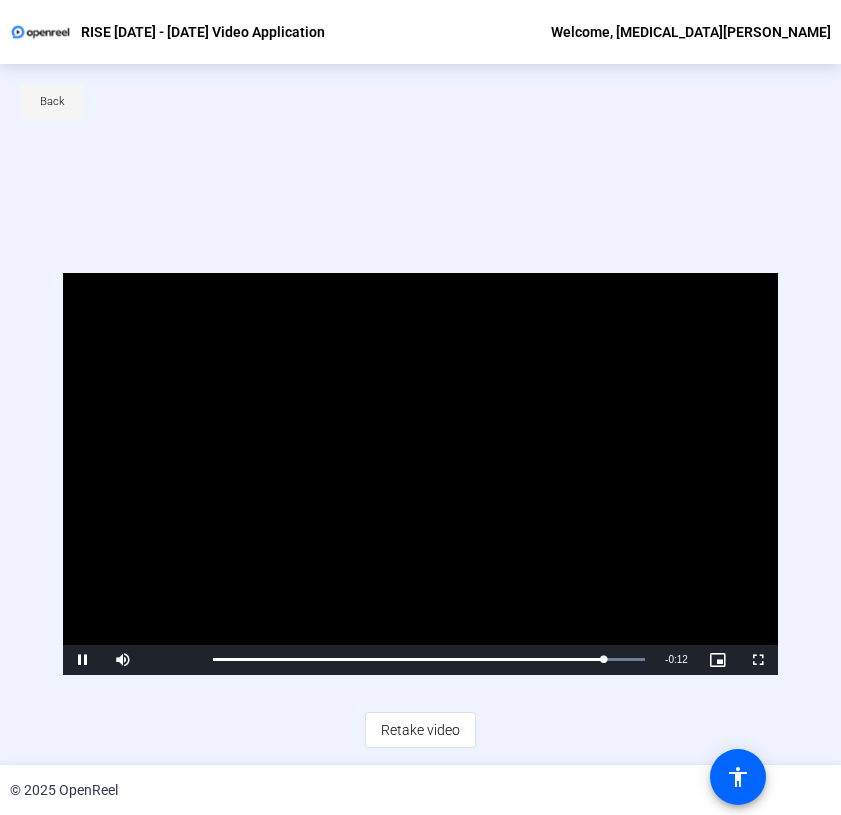 click on "Back" 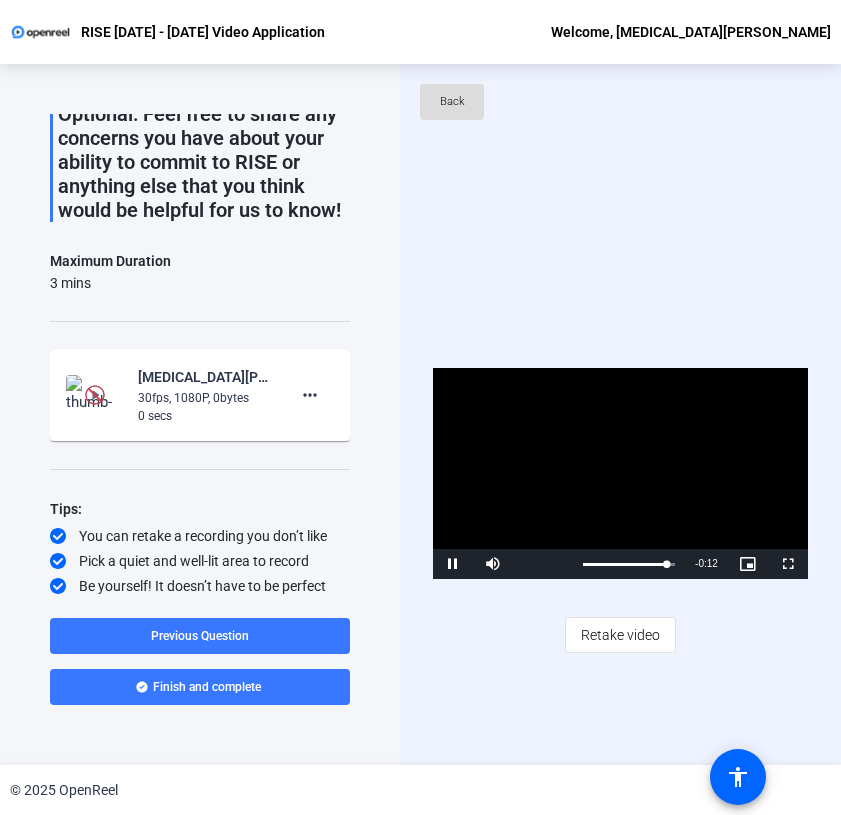 scroll, scrollTop: 125, scrollLeft: 0, axis: vertical 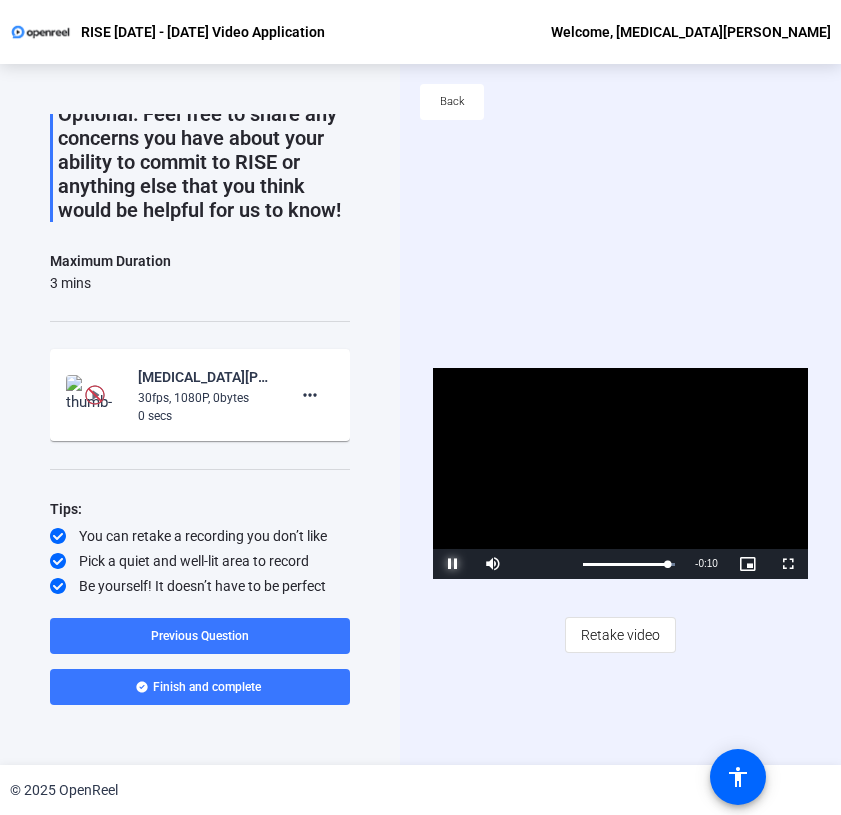 click at bounding box center [453, 564] 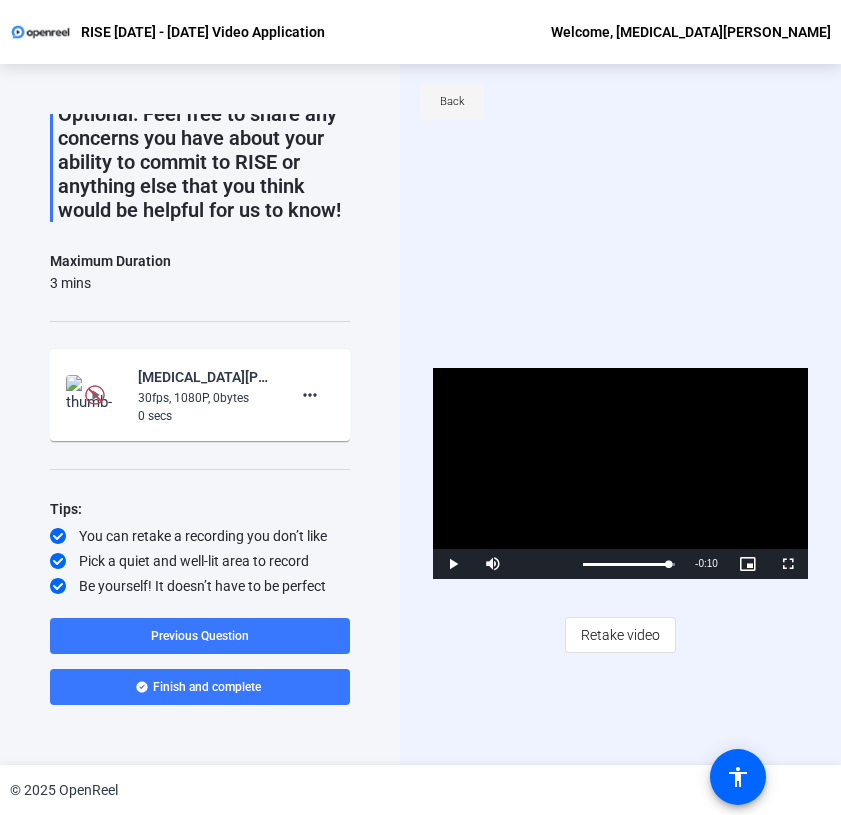 click on "Back" 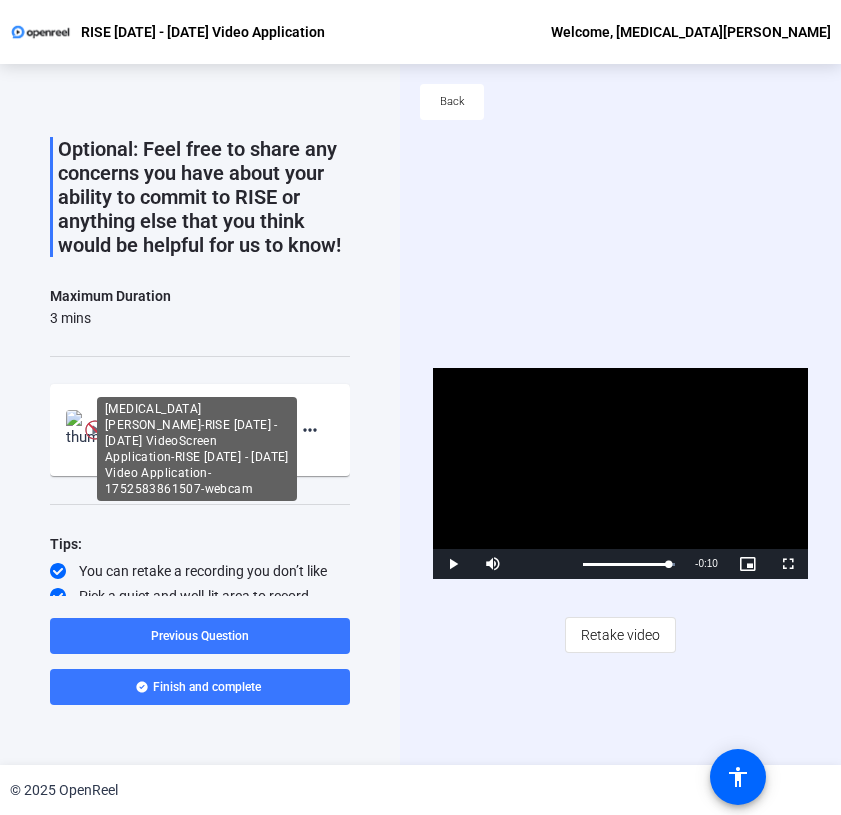scroll, scrollTop: 0, scrollLeft: 0, axis: both 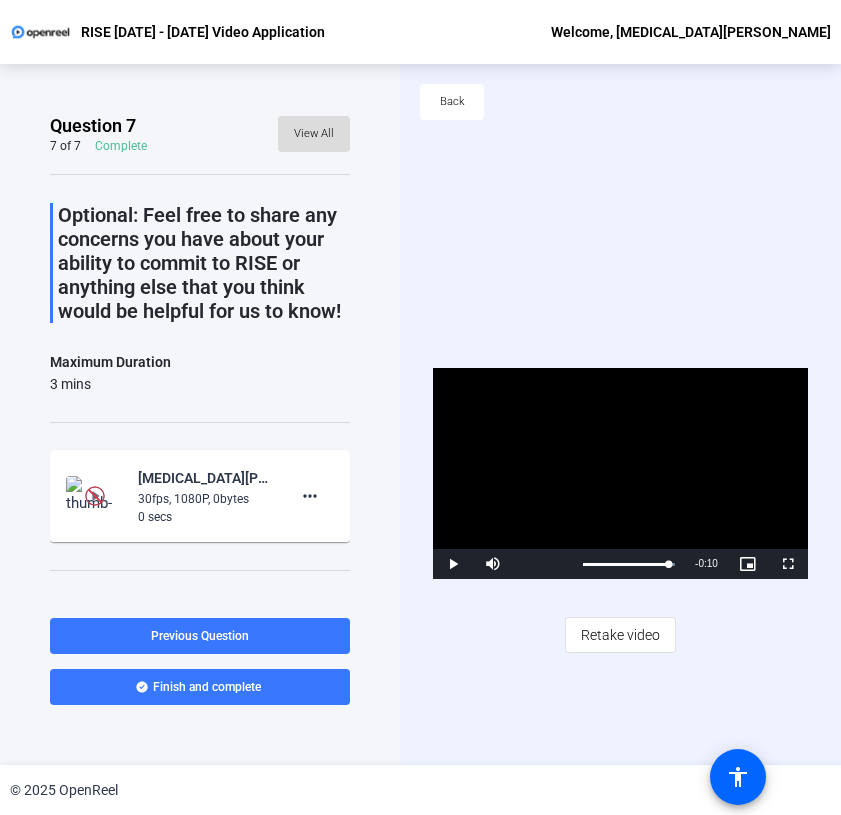 click on "View All" 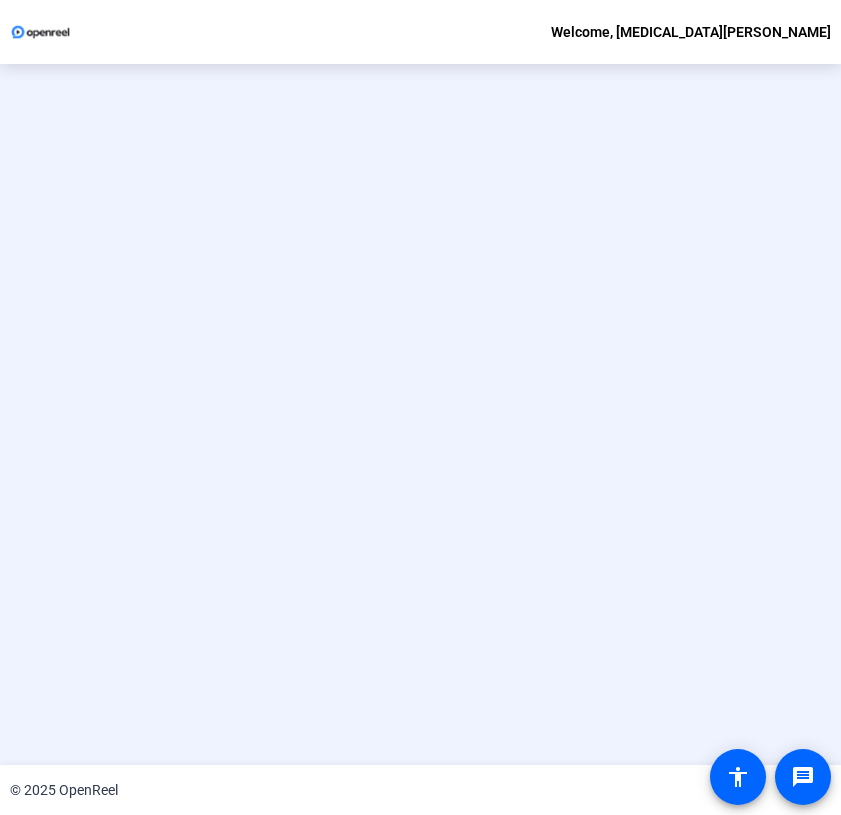 scroll, scrollTop: 0, scrollLeft: 0, axis: both 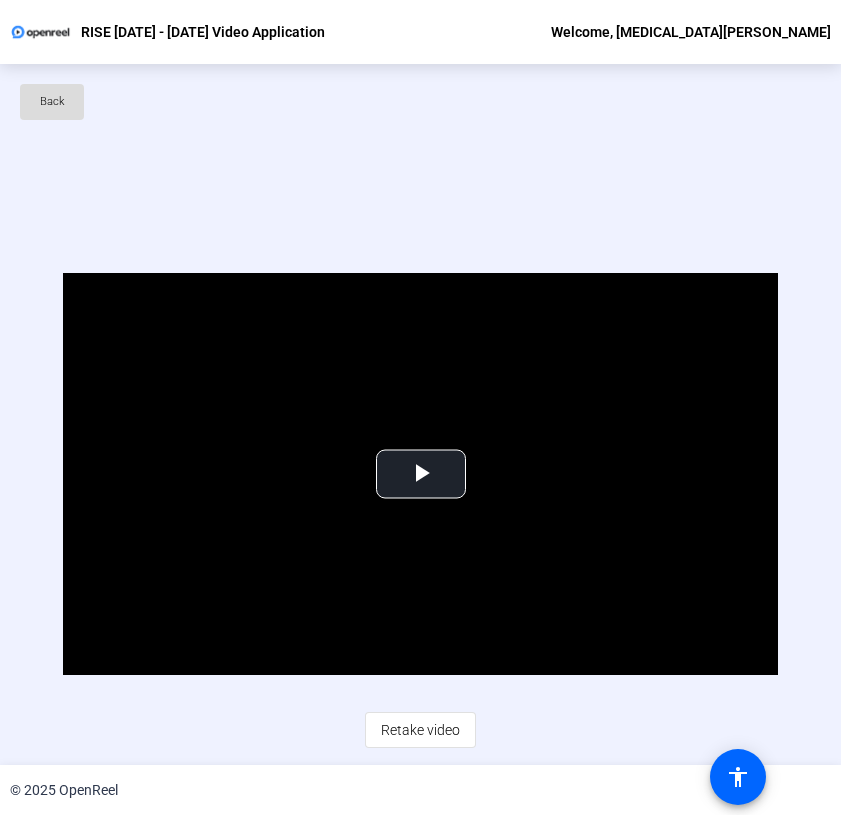 click 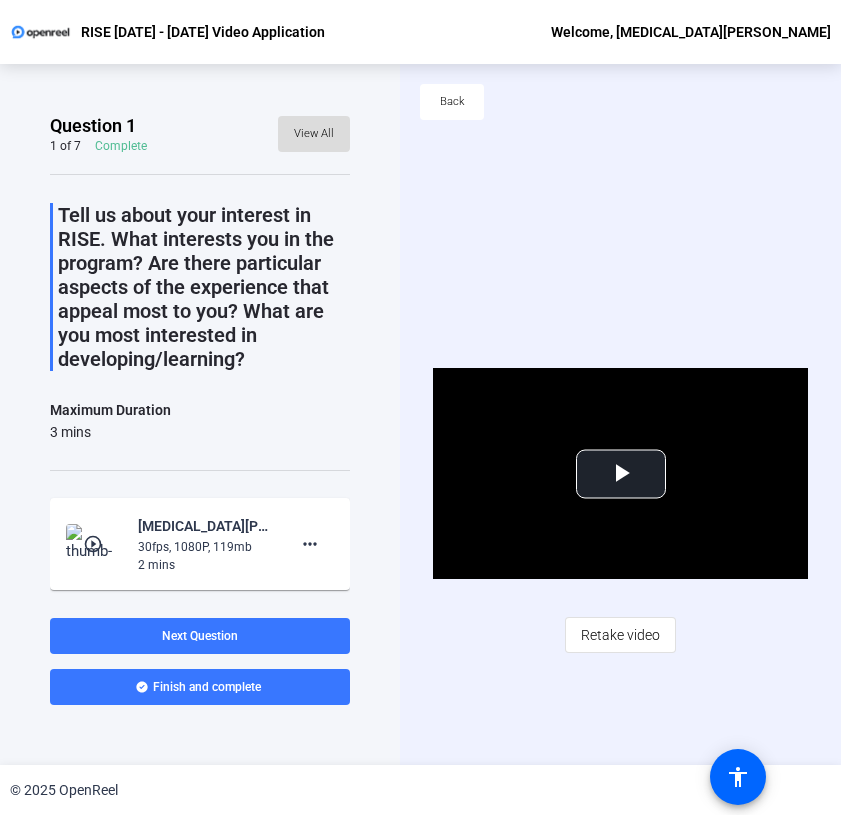 click on "View All" 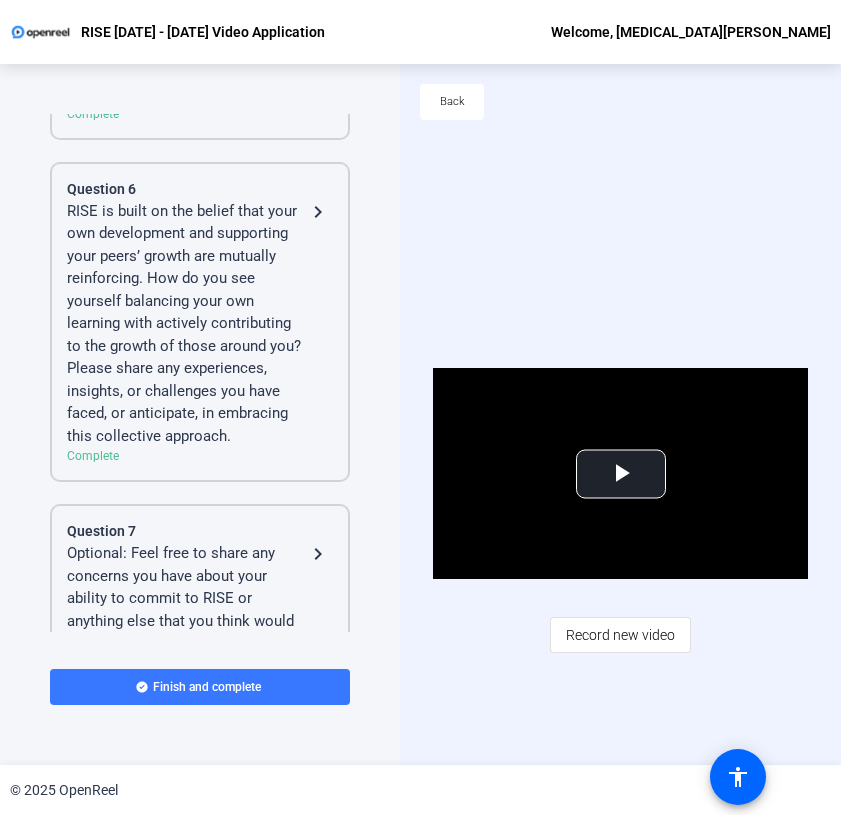 scroll, scrollTop: 1184, scrollLeft: 0, axis: vertical 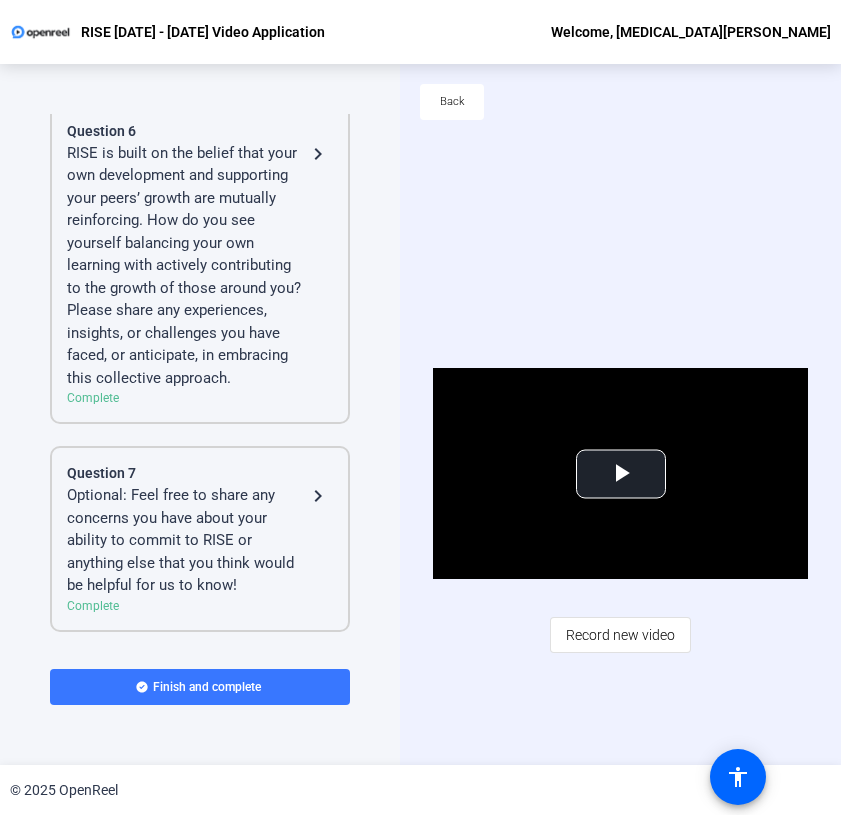 click on "Optional: Feel free to share any concerns you have about your ability to commit to RISE or anything else that you think would be helpful for us to know!" 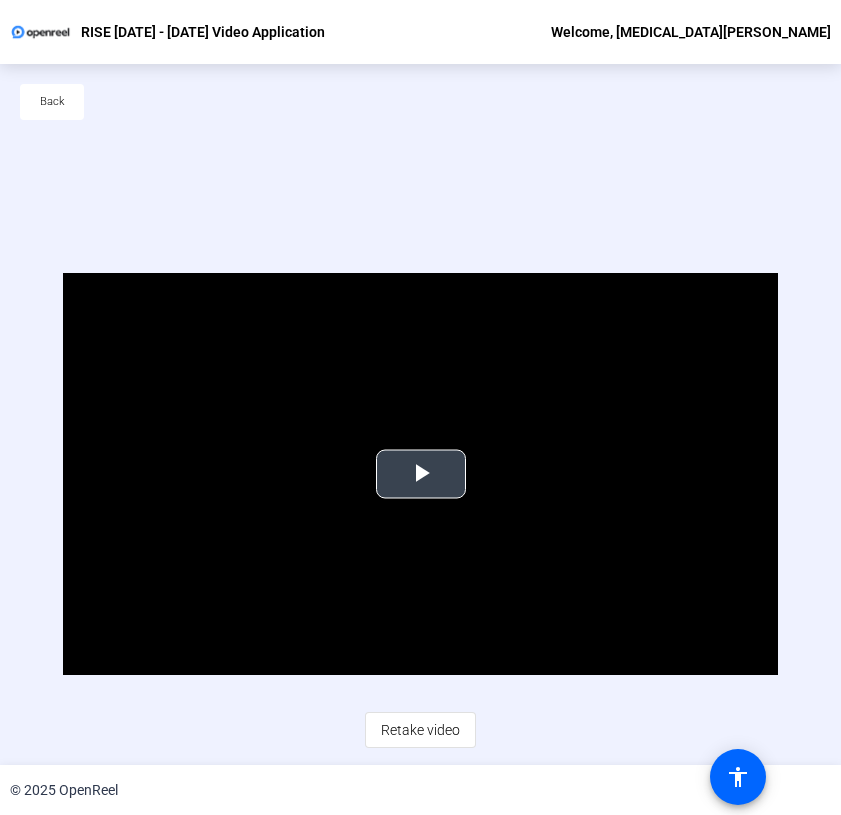 click at bounding box center [421, 474] 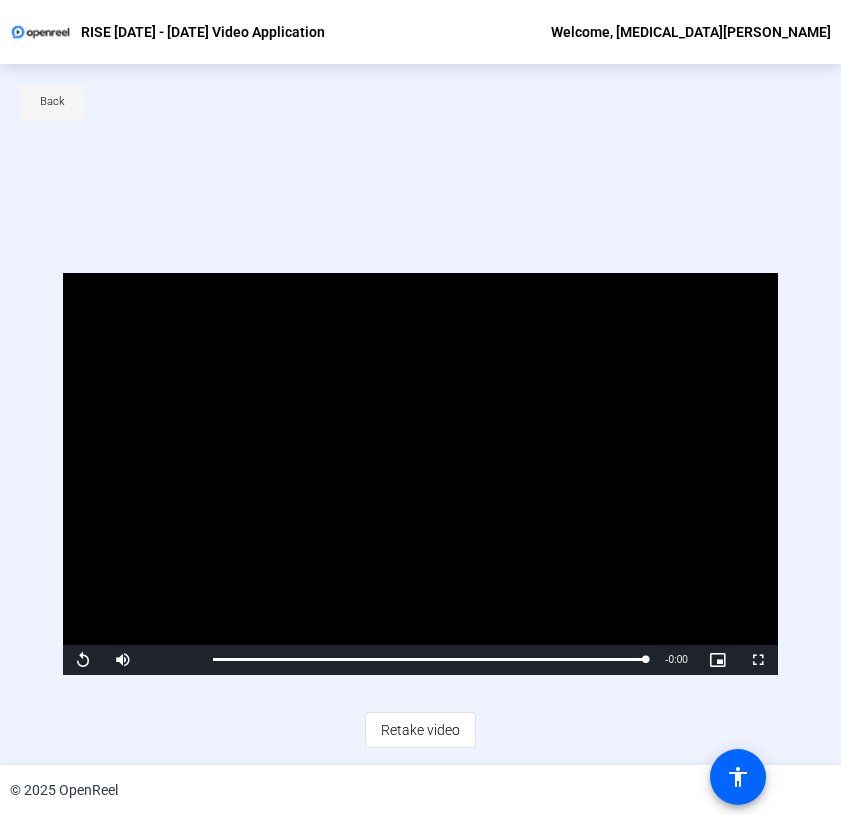 click on "Back" 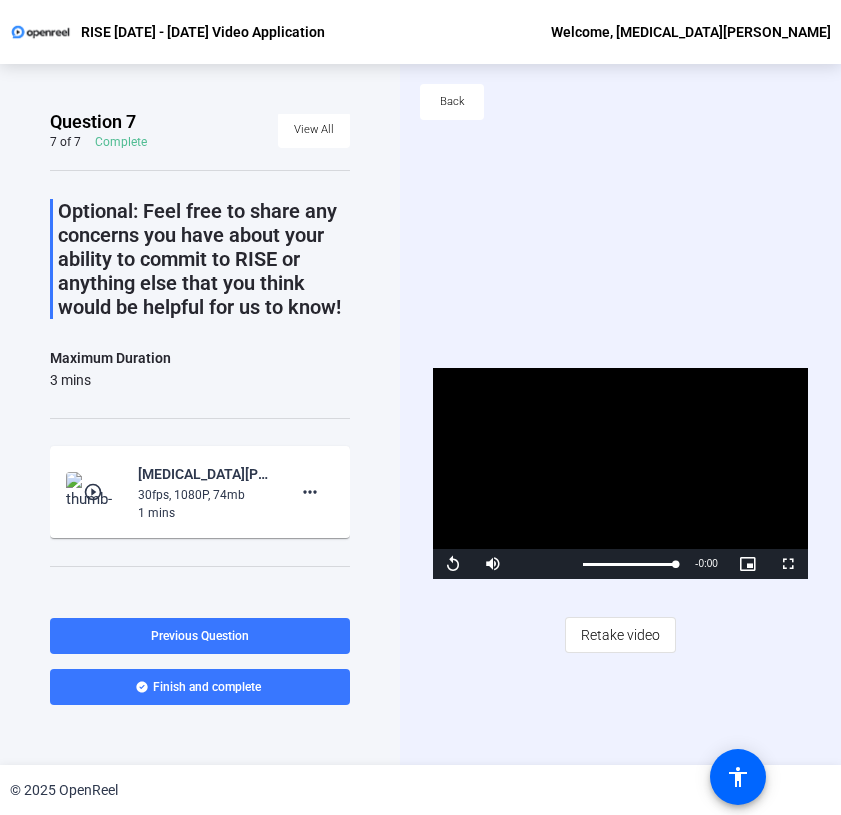 scroll, scrollTop: 0, scrollLeft: 0, axis: both 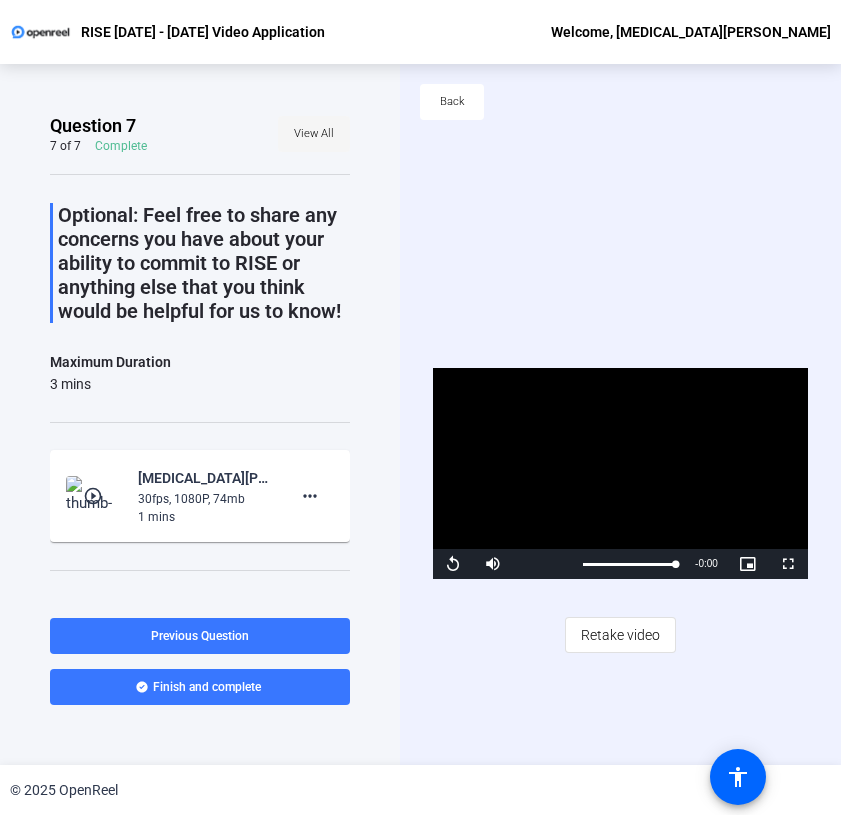 click on "View All" 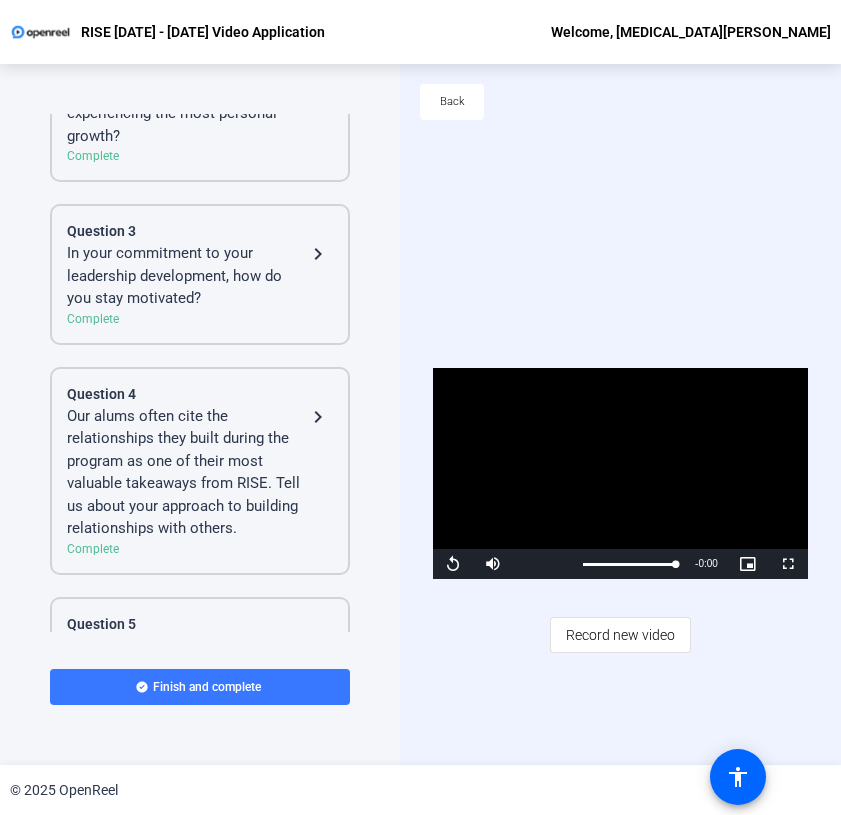 scroll, scrollTop: 1184, scrollLeft: 0, axis: vertical 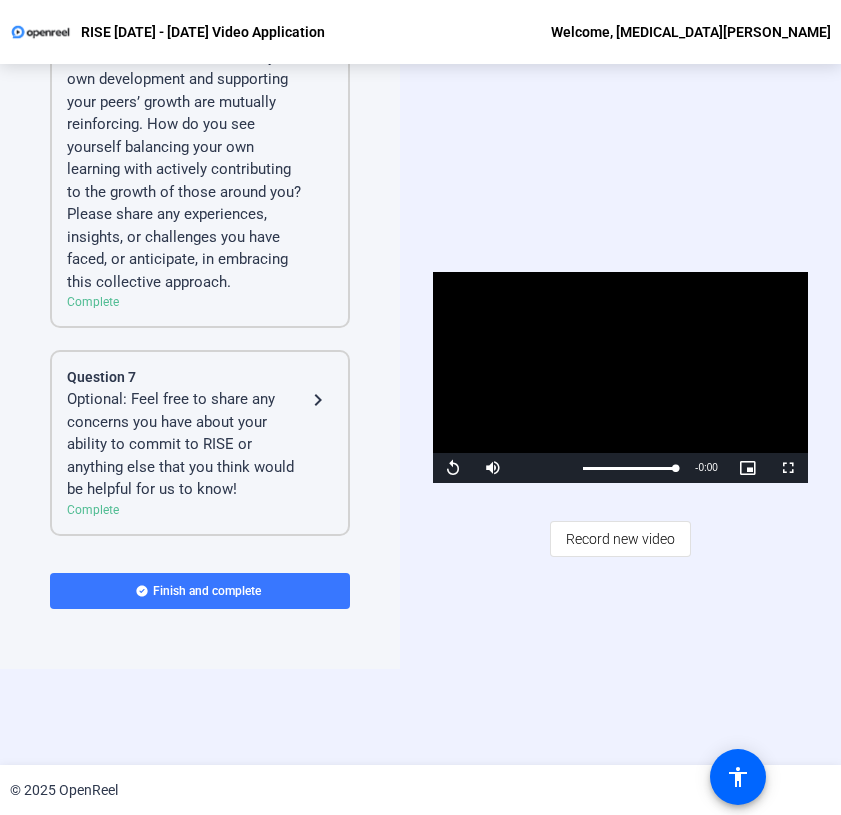 click on "RISE is built on the belief that your own development and supporting your peers’ growth are mutually reinforcing. How do you see yourself balancing your own learning with actively contributing to the growth of those around you? Please share any experiences, insights, or challenges you have faced, or anticipate, in embracing this collective approach." 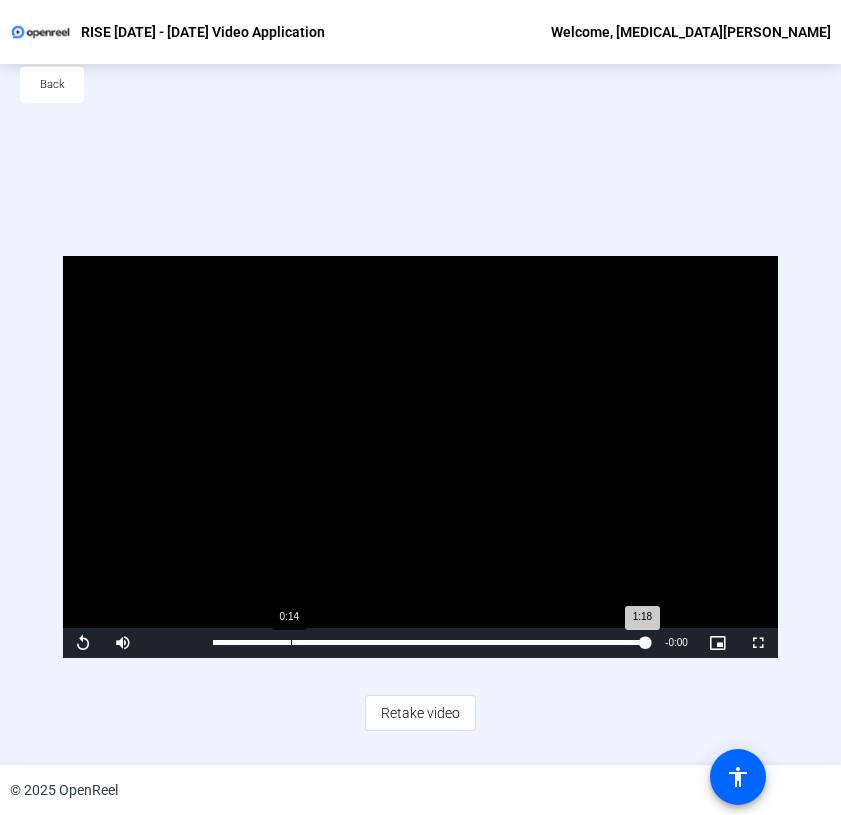 scroll, scrollTop: 0, scrollLeft: 0, axis: both 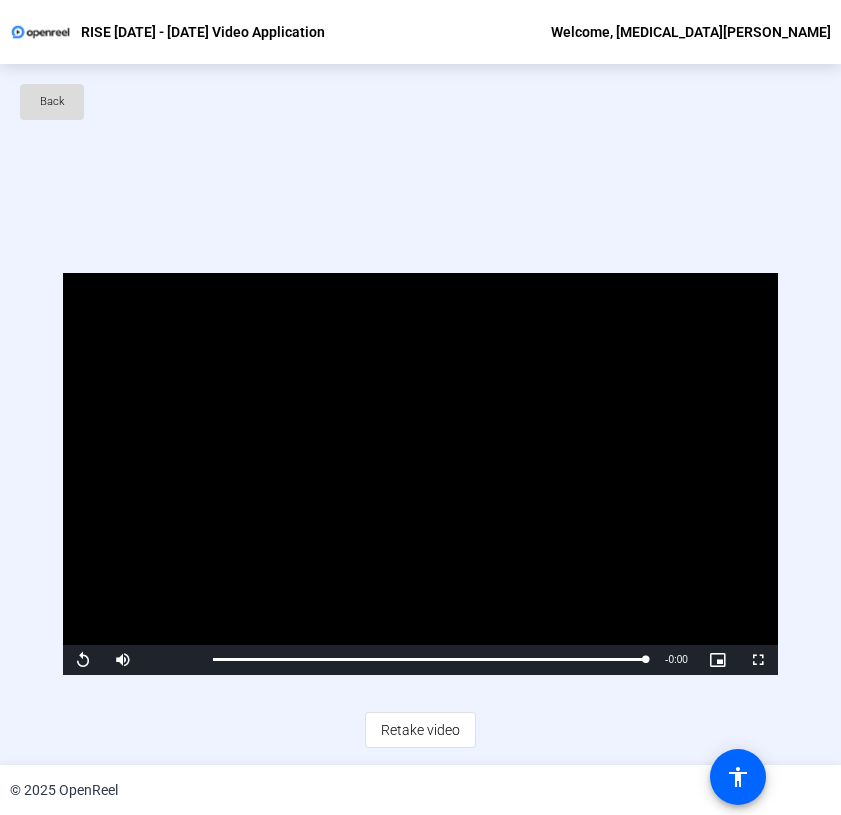 click on "Back" 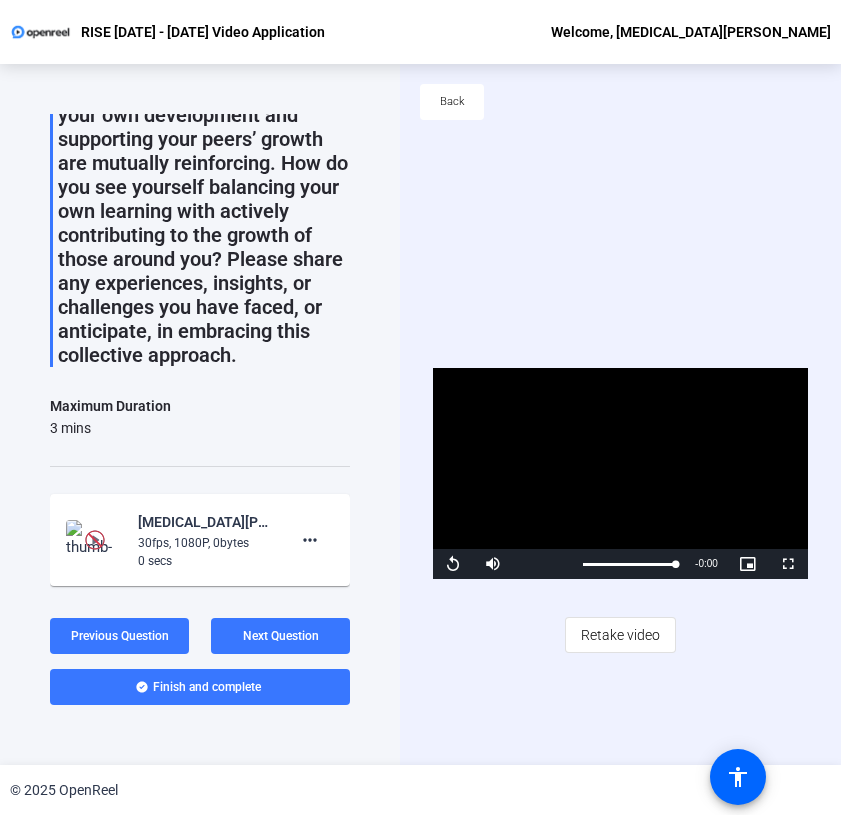 scroll, scrollTop: 293, scrollLeft: 0, axis: vertical 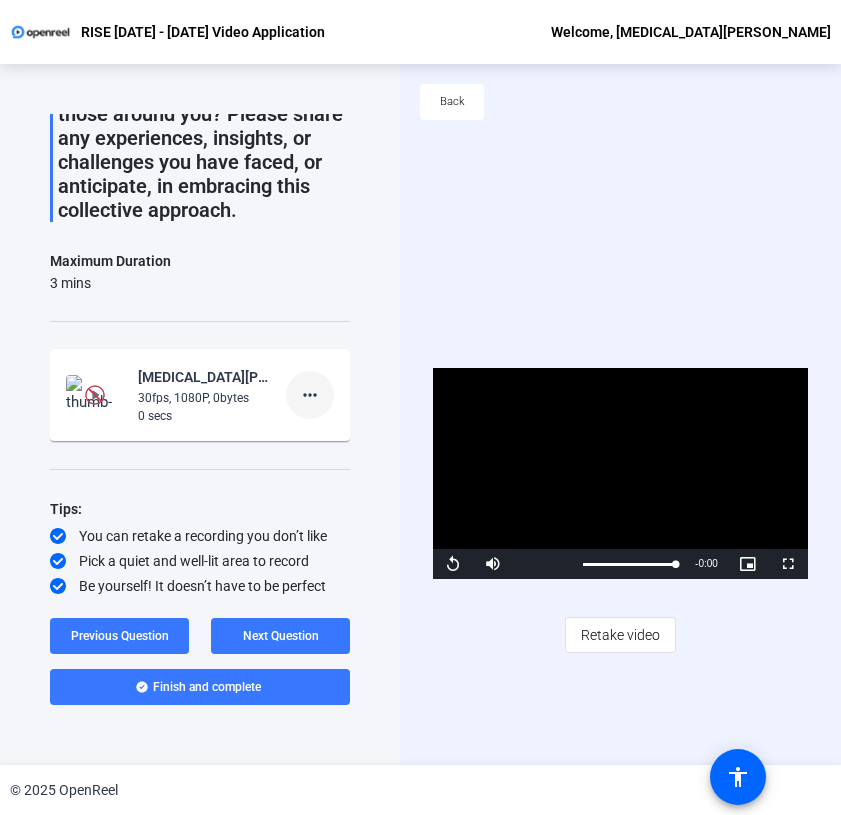 click on "more_horiz" 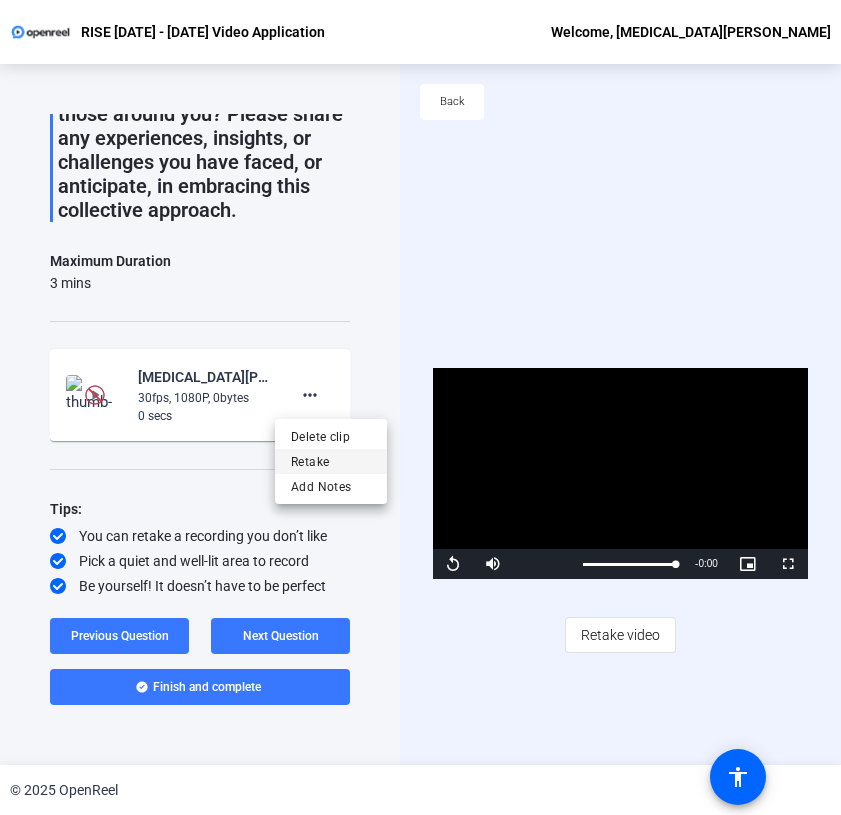 click on "Retake" at bounding box center (331, 462) 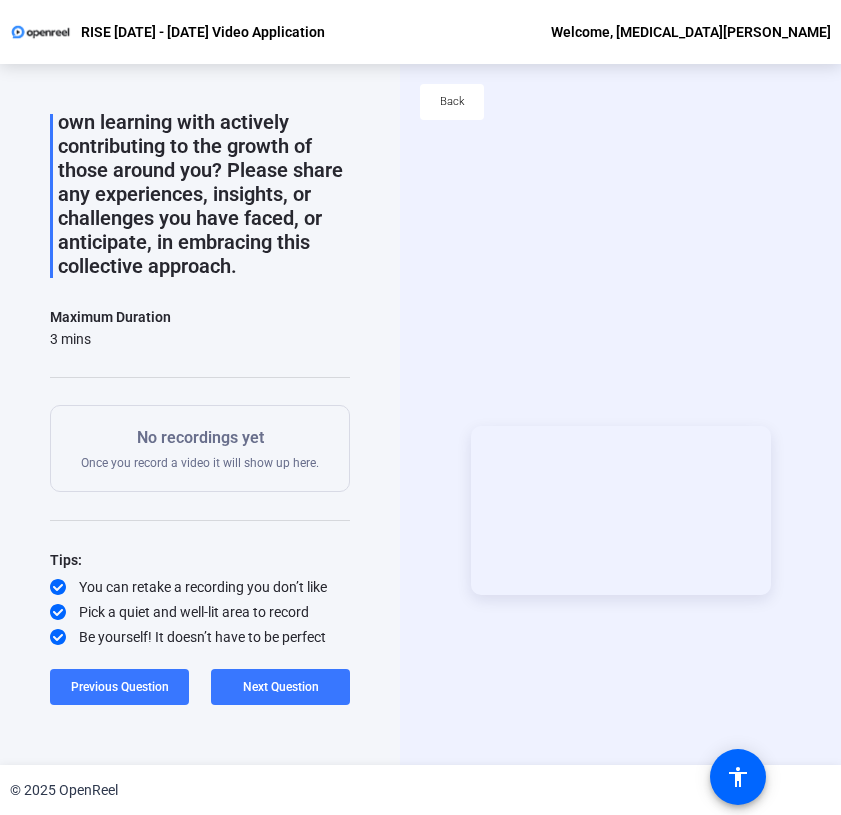 scroll, scrollTop: 237, scrollLeft: 0, axis: vertical 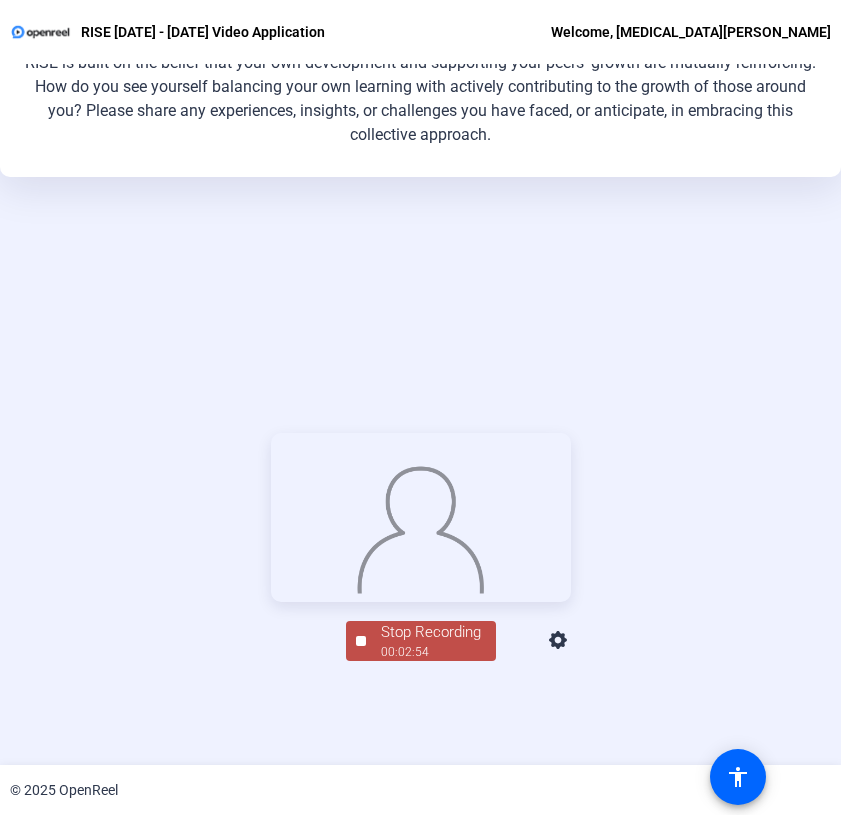click on "Stop Recording" 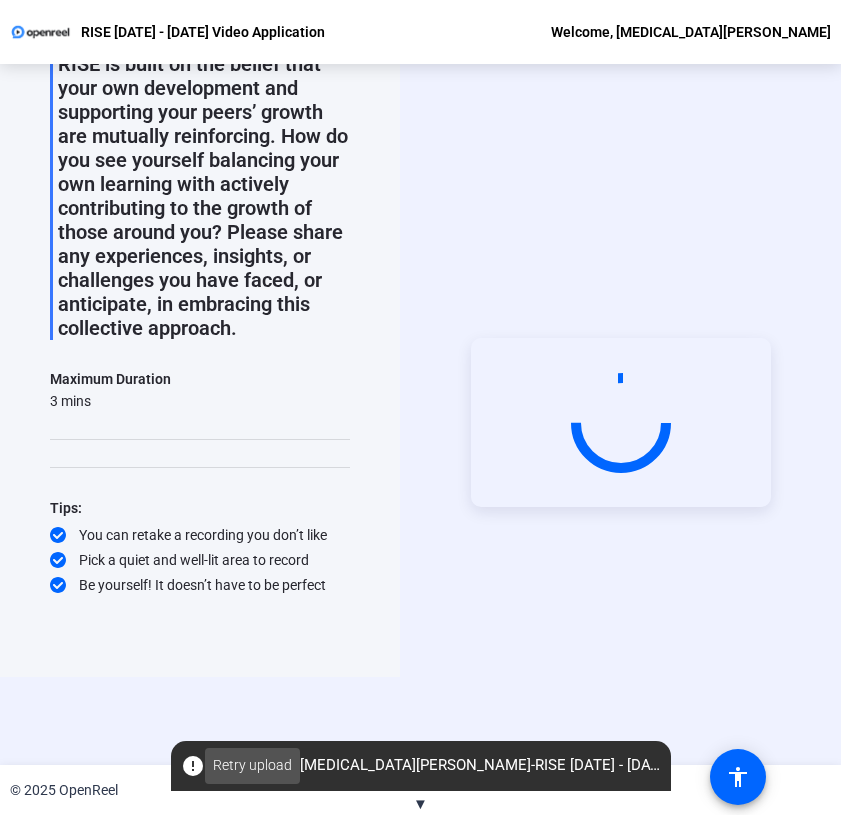 click on "Retry upload" 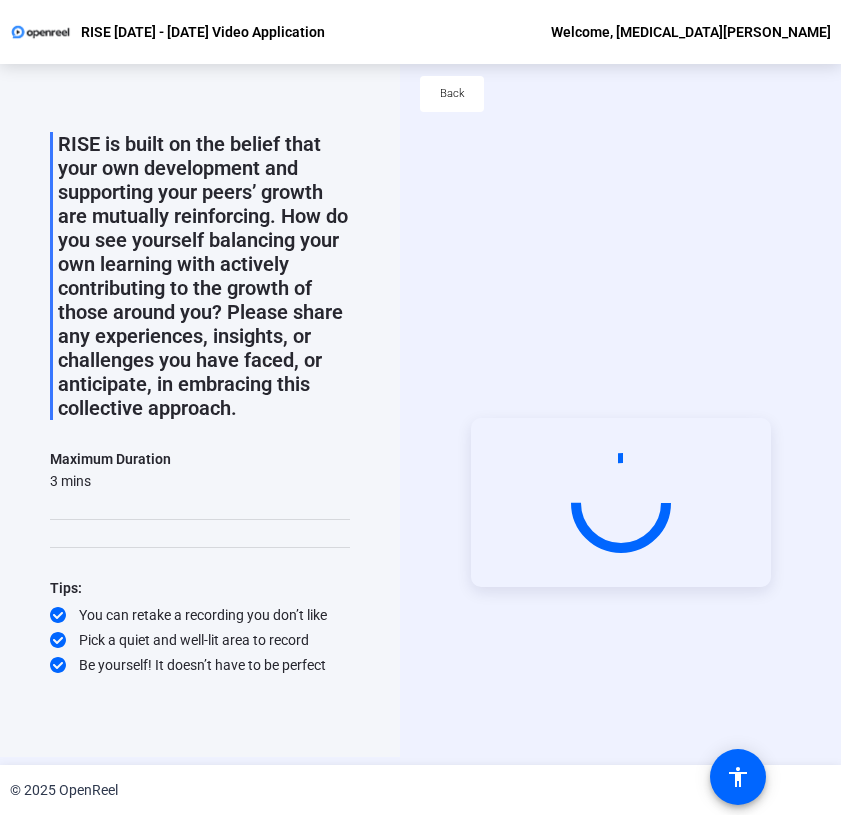 scroll, scrollTop: 0, scrollLeft: 0, axis: both 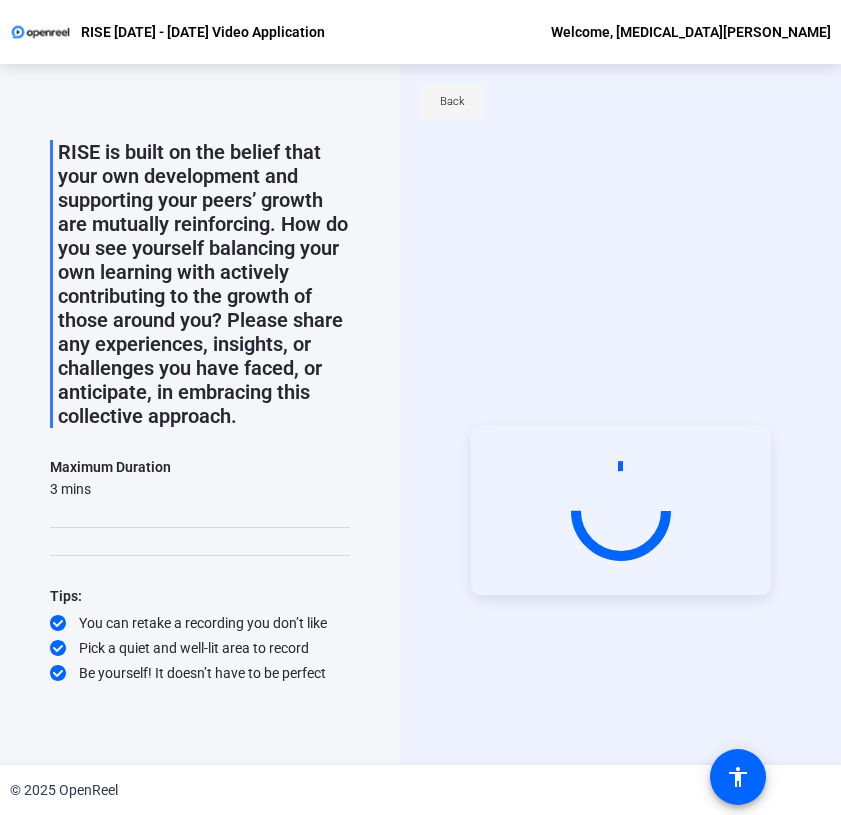 click on "Back" 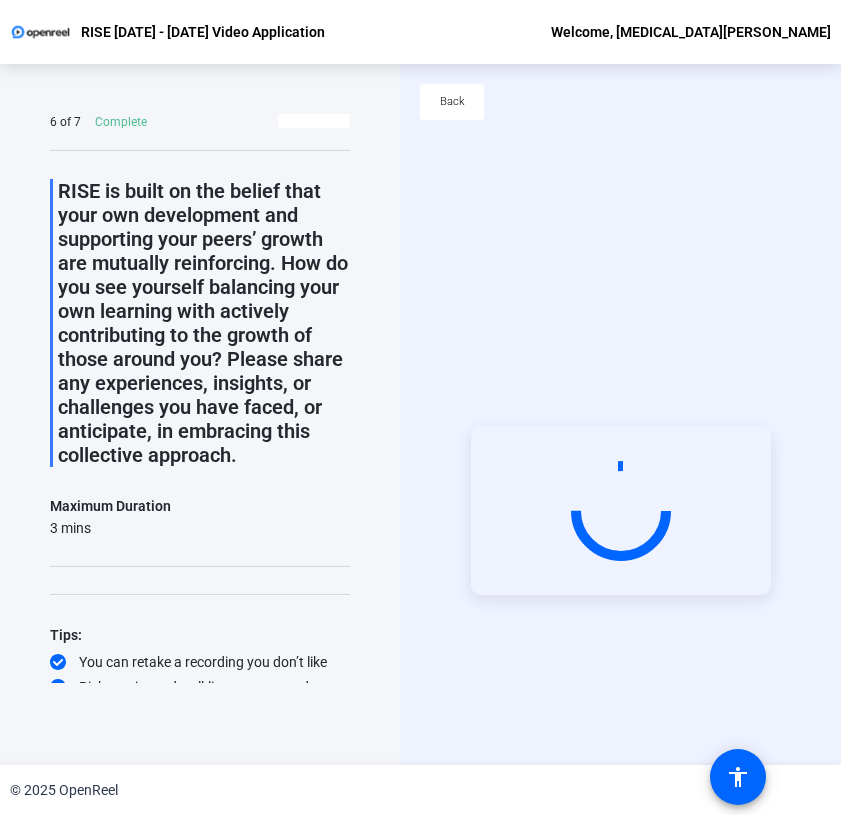 scroll, scrollTop: 0, scrollLeft: 0, axis: both 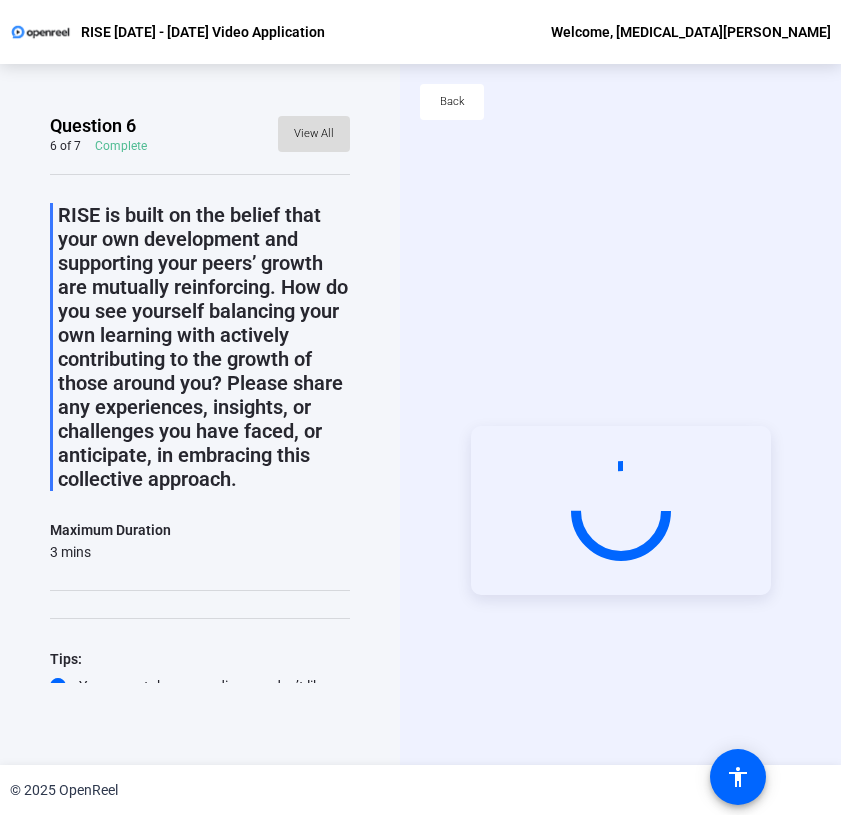 click on "View All" 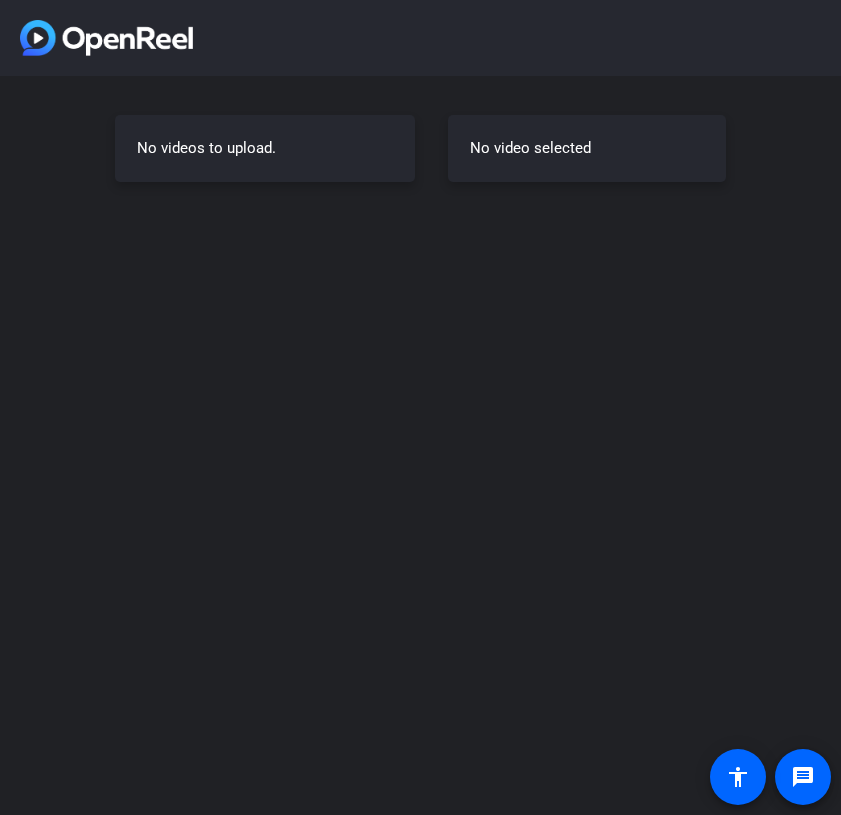 scroll, scrollTop: 0, scrollLeft: 0, axis: both 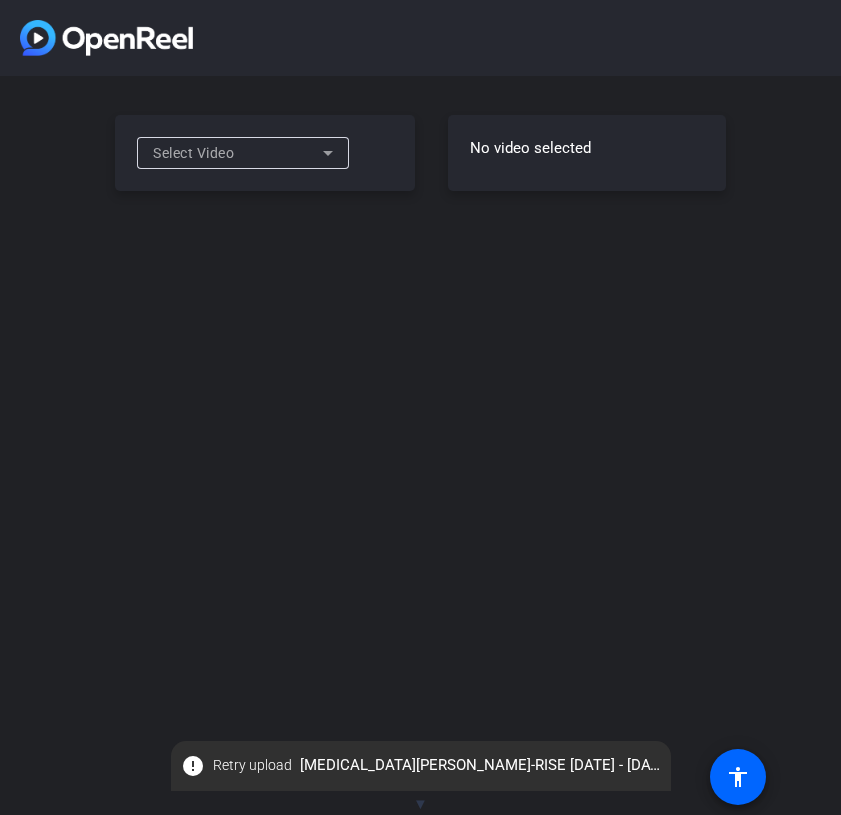 click on "Select Video" at bounding box center [193, 153] 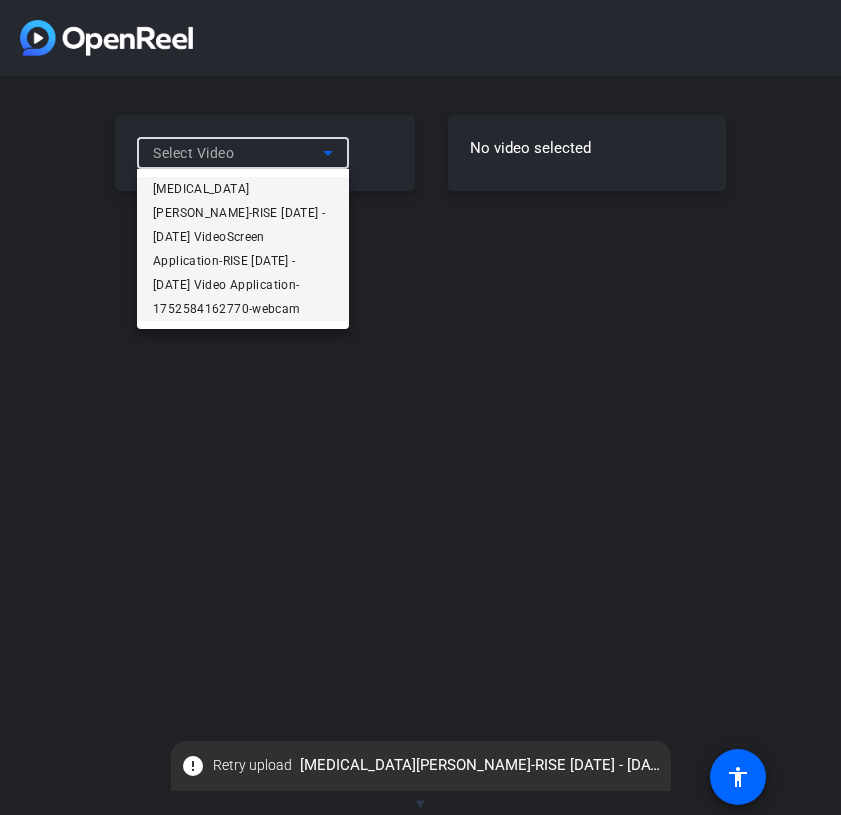 click on "[MEDICAL_DATA][PERSON_NAME]-RISE [DATE] - [DATE] VideoScreen Application-RISE [DATE] - [DATE] Video Application-1752584162770-webcam" at bounding box center (243, 249) 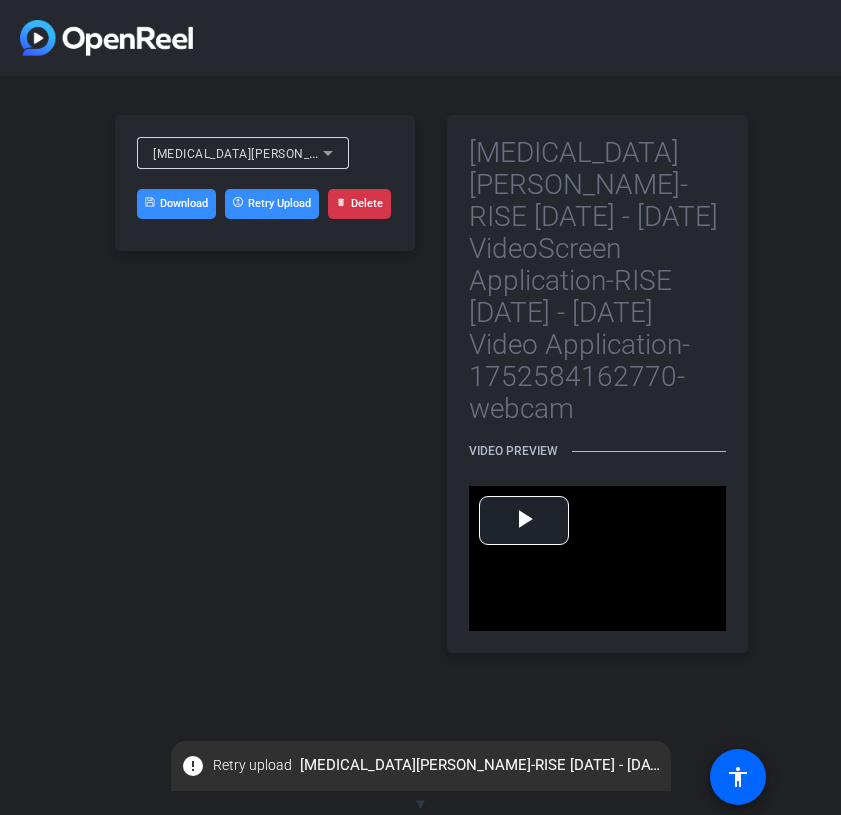 click on "Retry Upload" 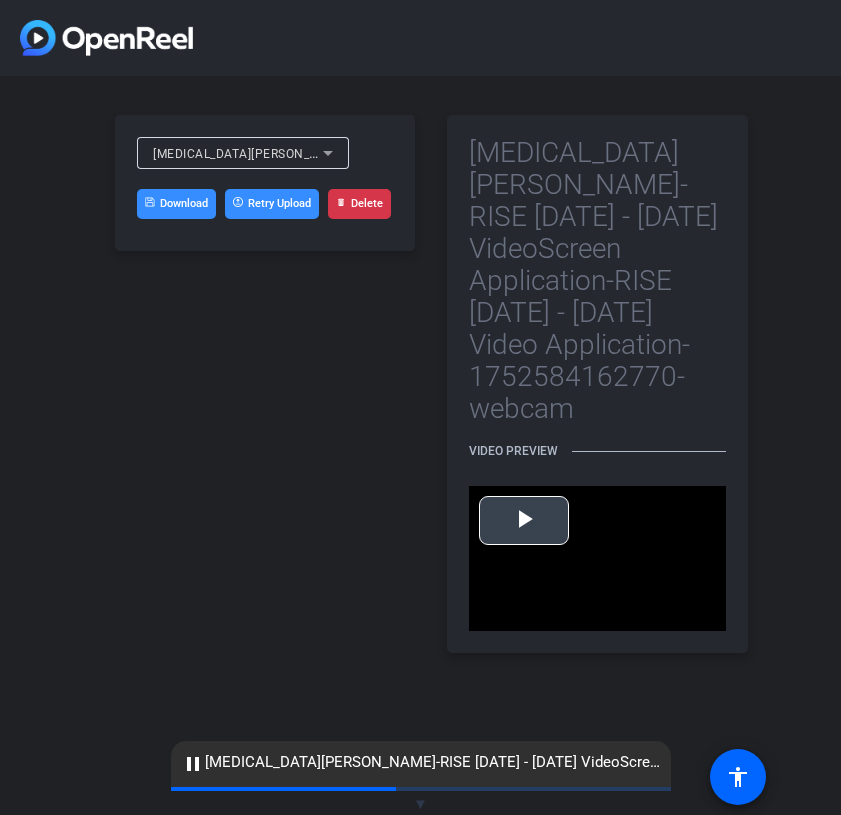 click on "Play Video" at bounding box center (524, 520) 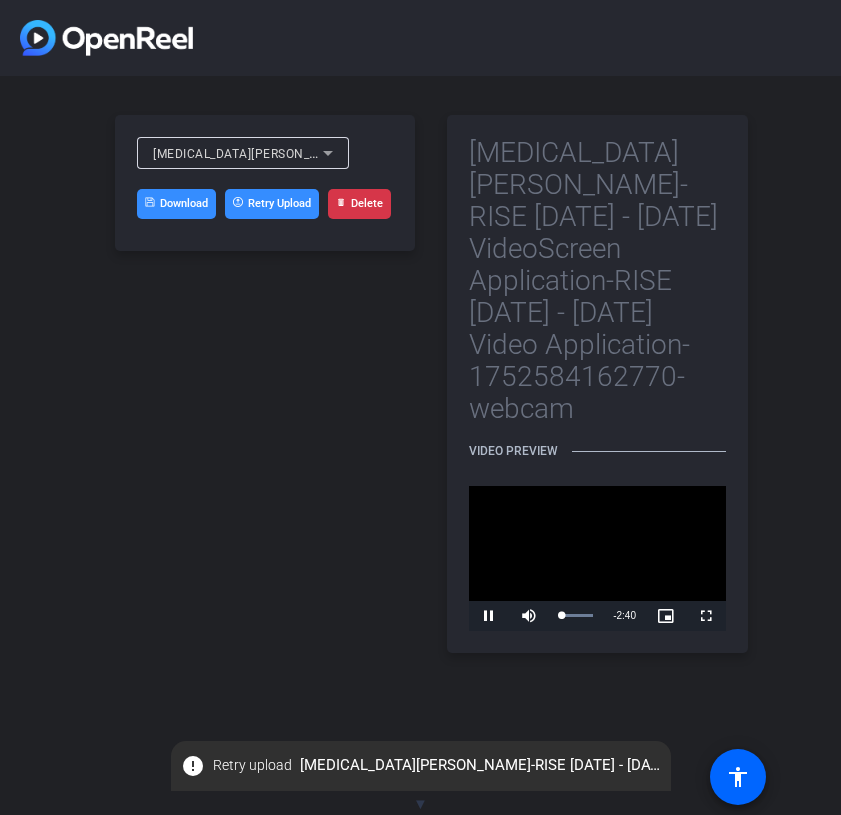 click on "Retry Upload" 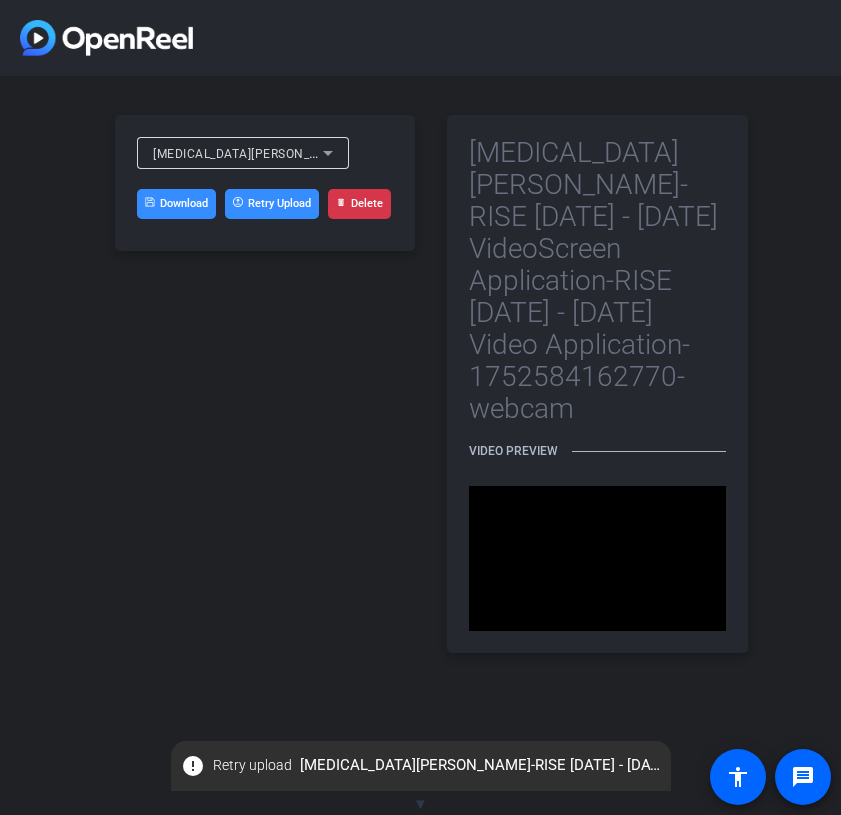 click on "Retry Upload" 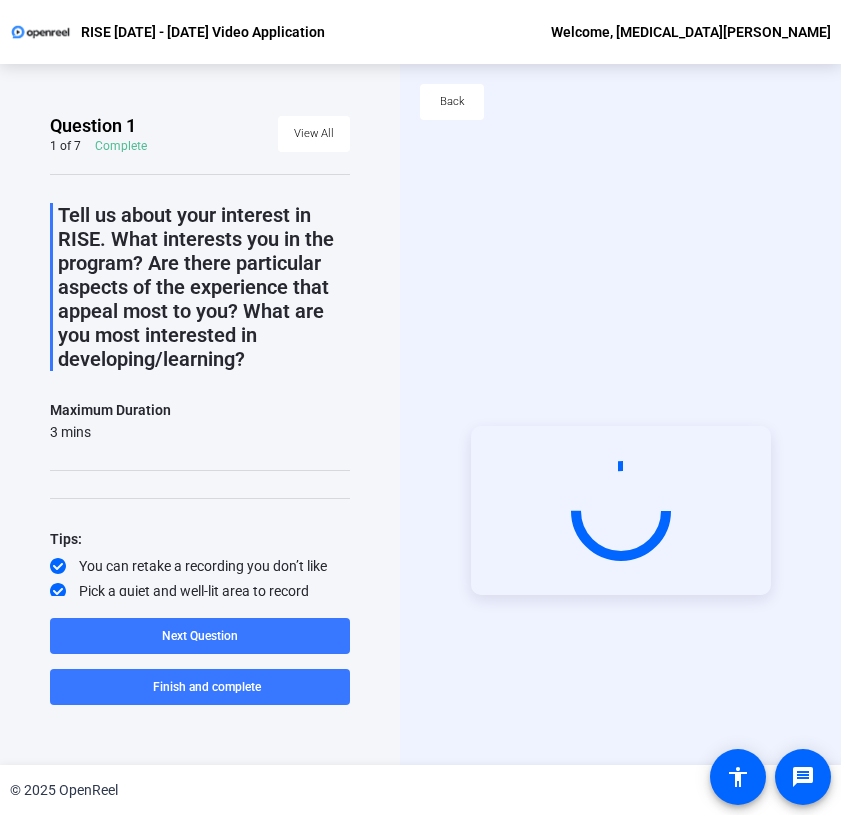 scroll, scrollTop: 0, scrollLeft: 0, axis: both 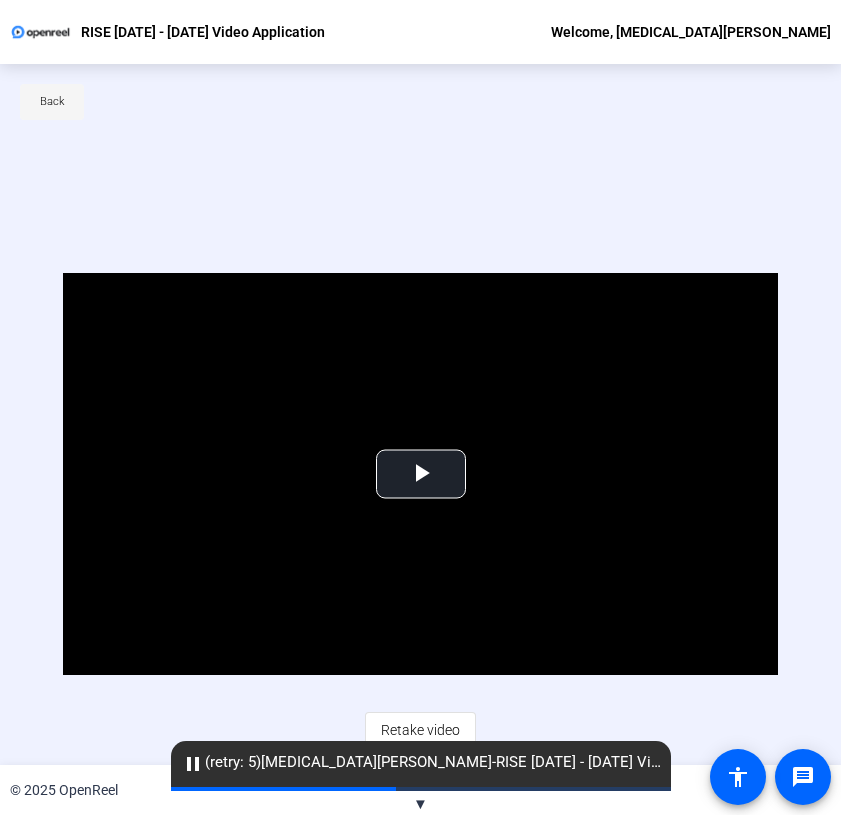 click on "Back" 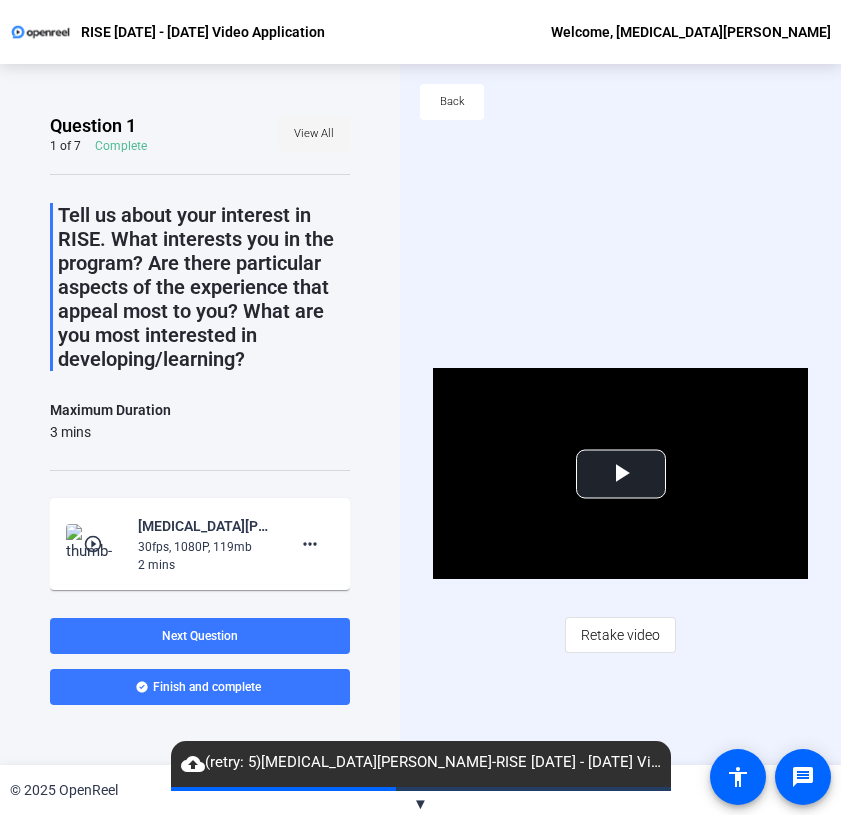 click on "View All" 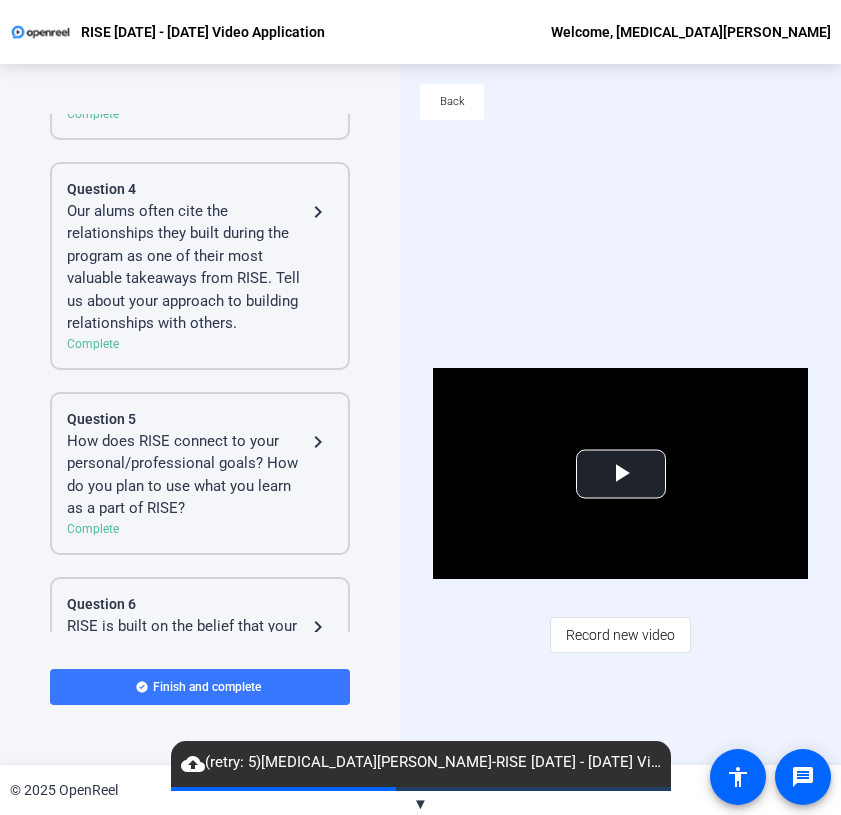 scroll, scrollTop: 1184, scrollLeft: 0, axis: vertical 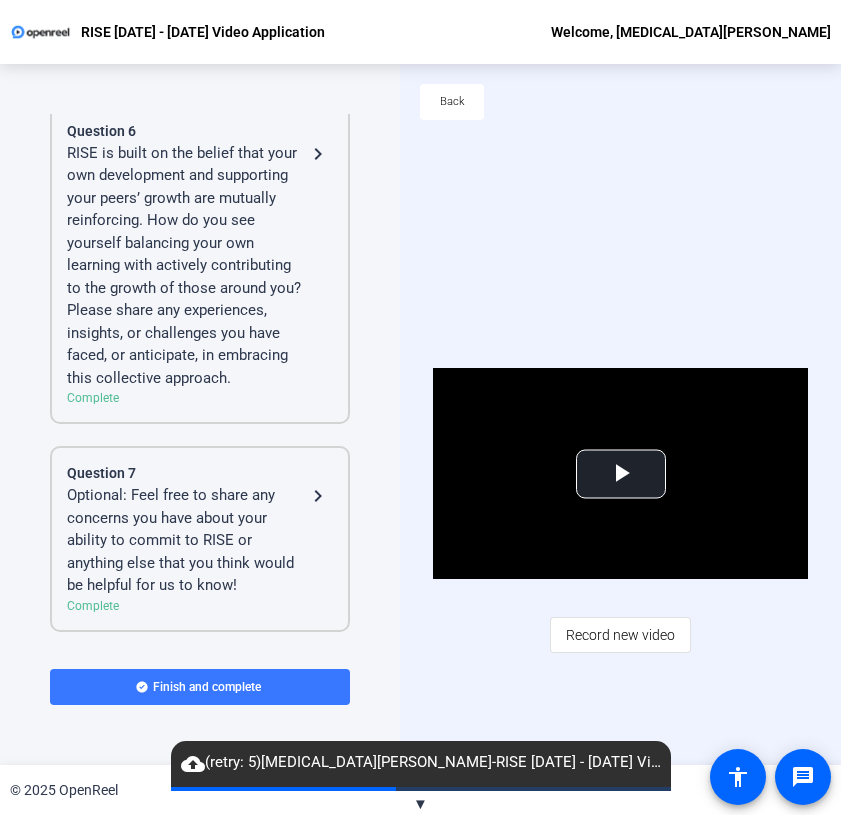 click on "RISE is built on the belief that your own development and supporting your peers’ growth are mutually reinforcing. How do you see yourself balancing your own learning with actively contributing to the growth of those around you? Please share any experiences, insights, or challenges you have faced, or anticipate, in embracing this collective approach." 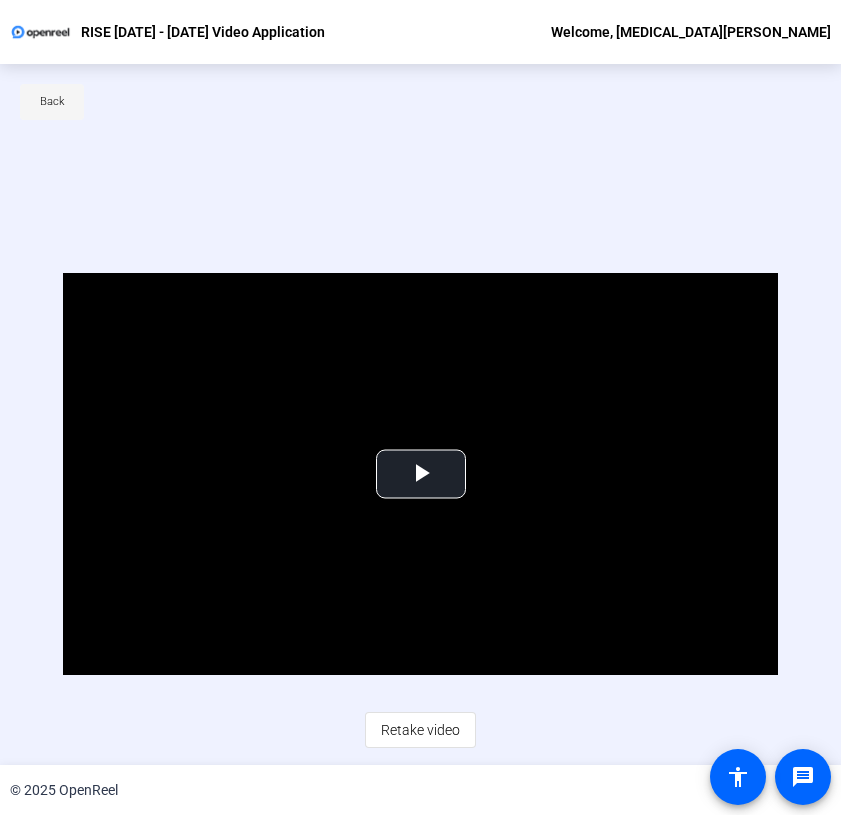 click 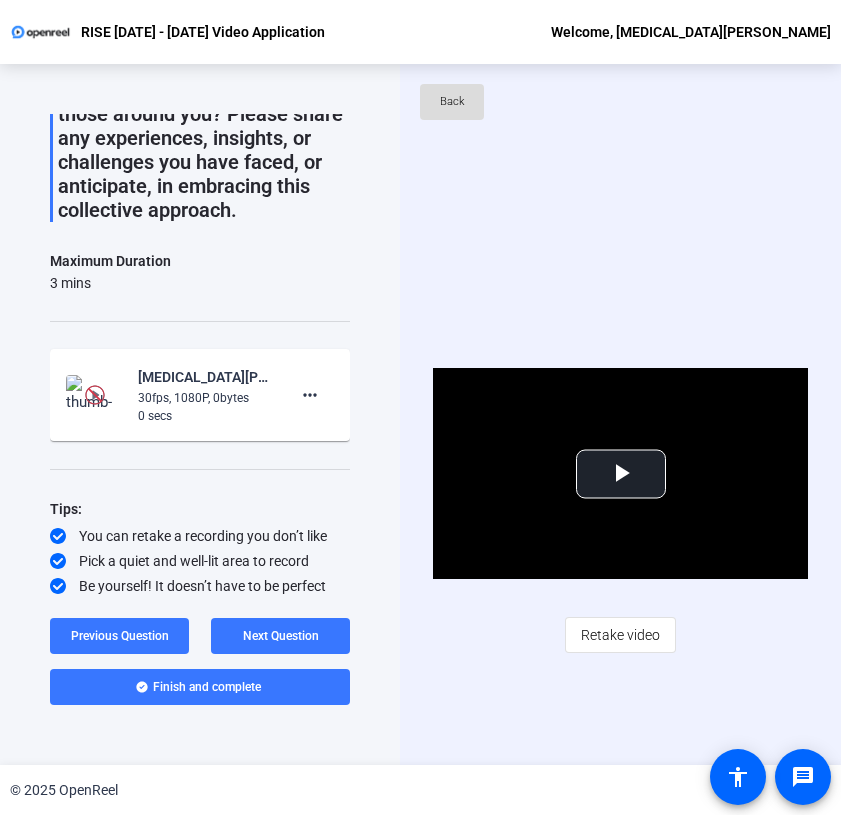 scroll, scrollTop: 293, scrollLeft: 0, axis: vertical 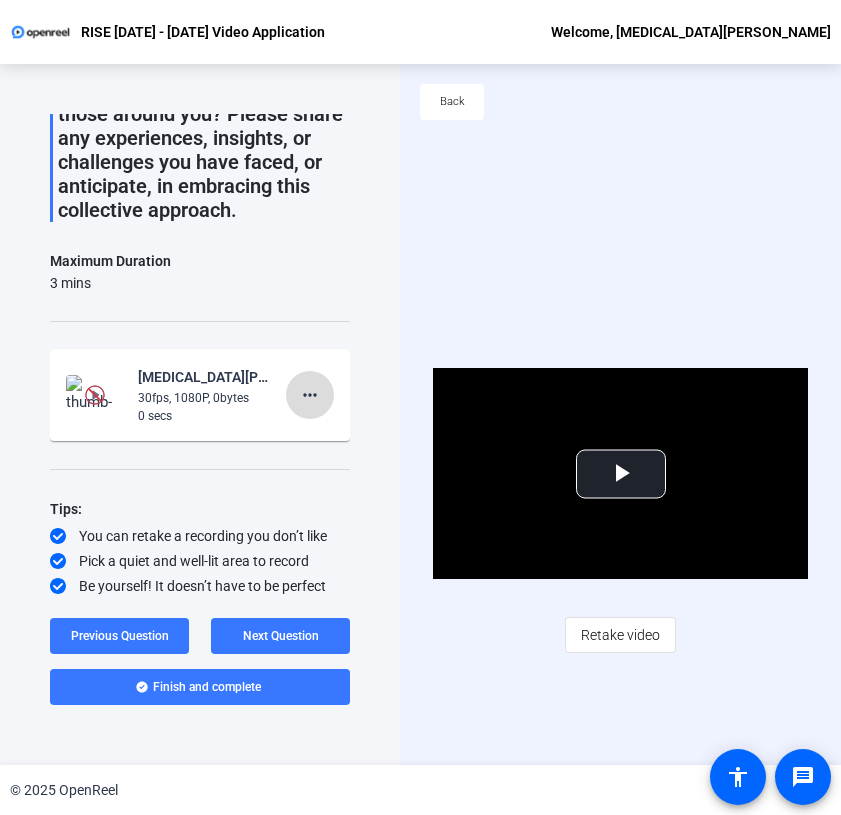 click on "more_horiz" 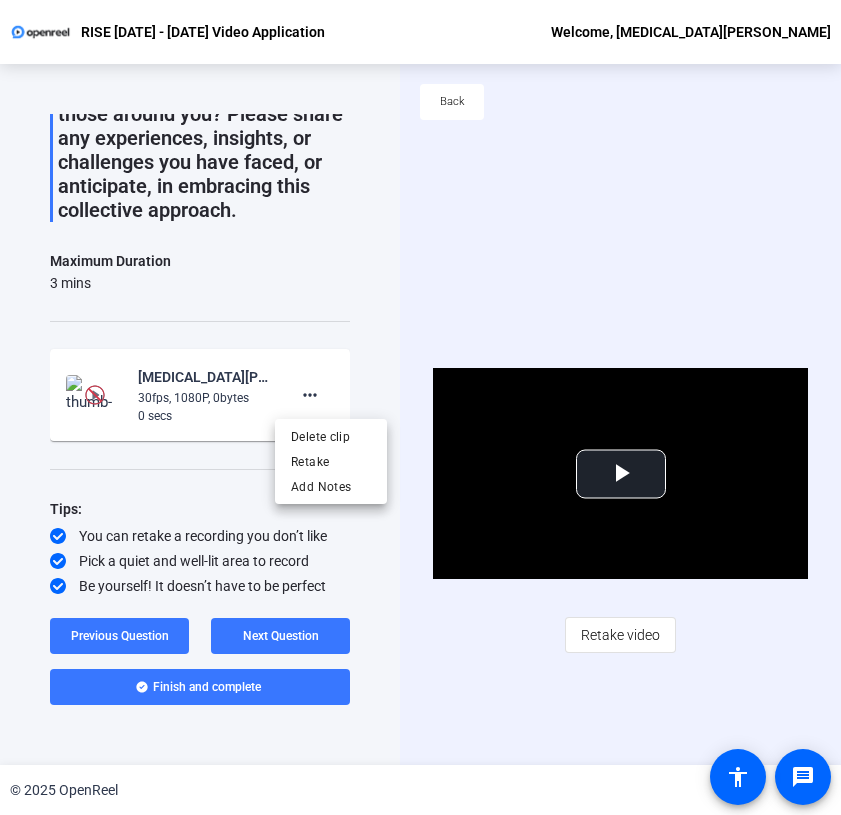 click at bounding box center [420, 407] 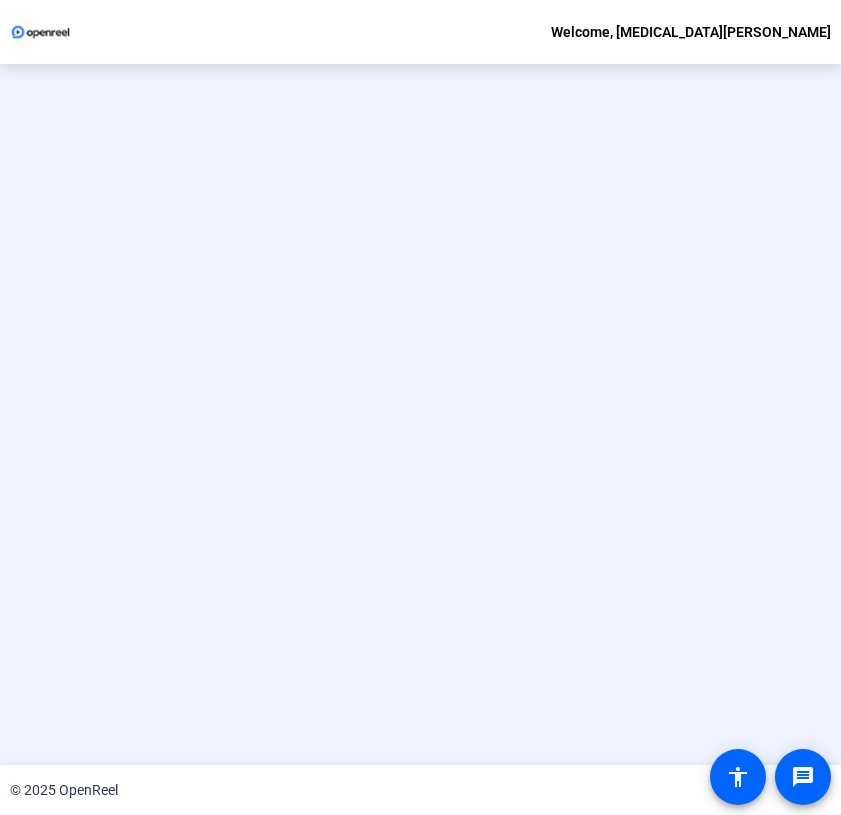 scroll, scrollTop: 0, scrollLeft: 0, axis: both 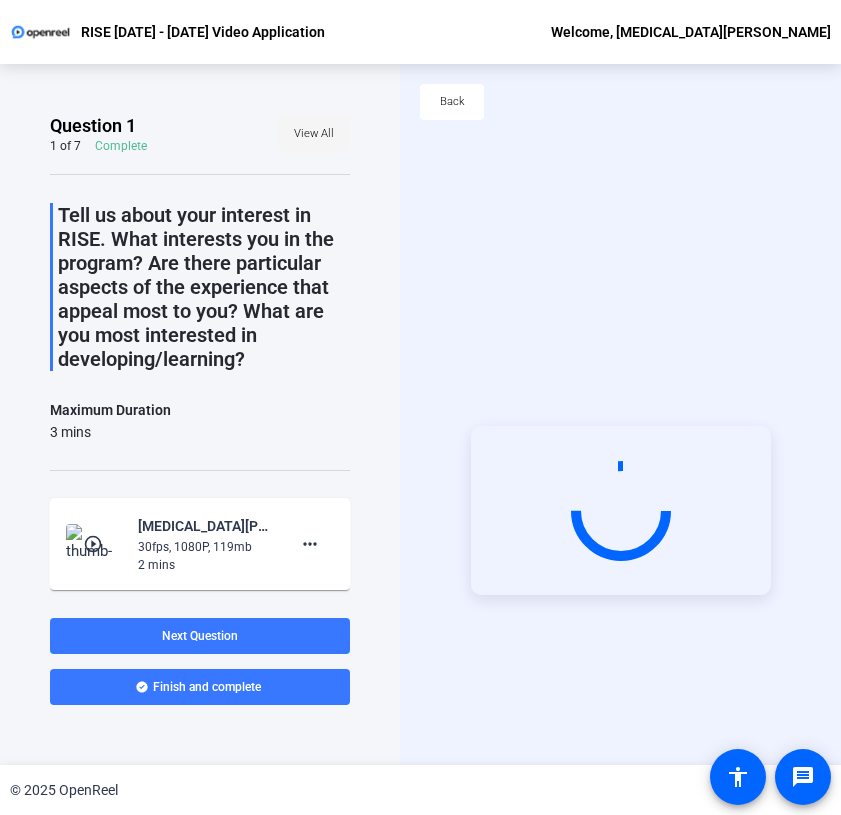 click on "Back" 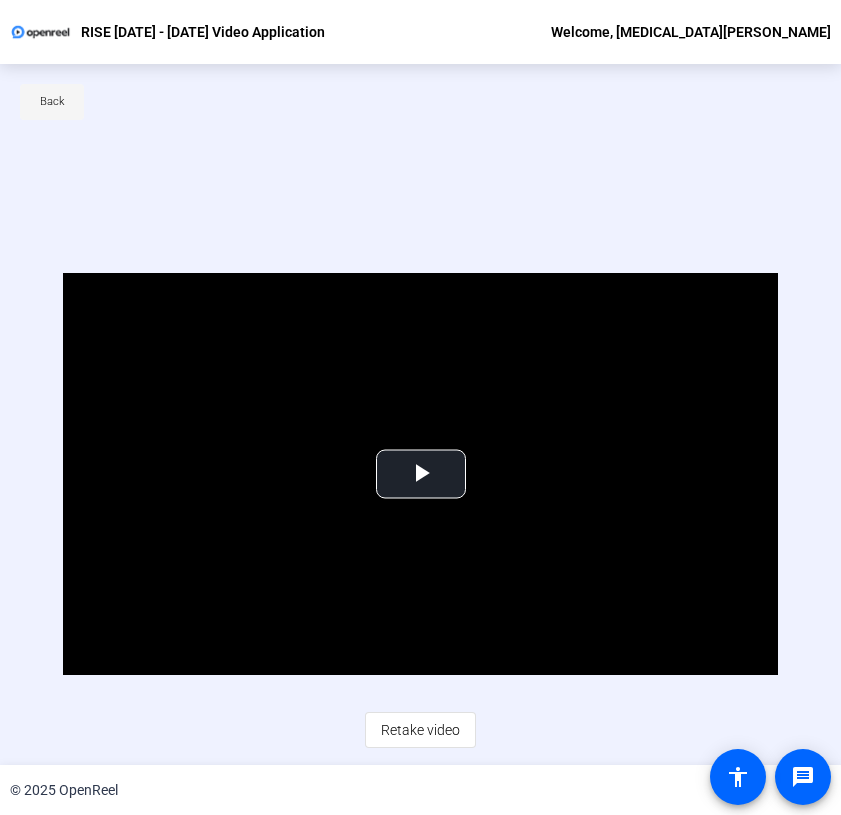 click 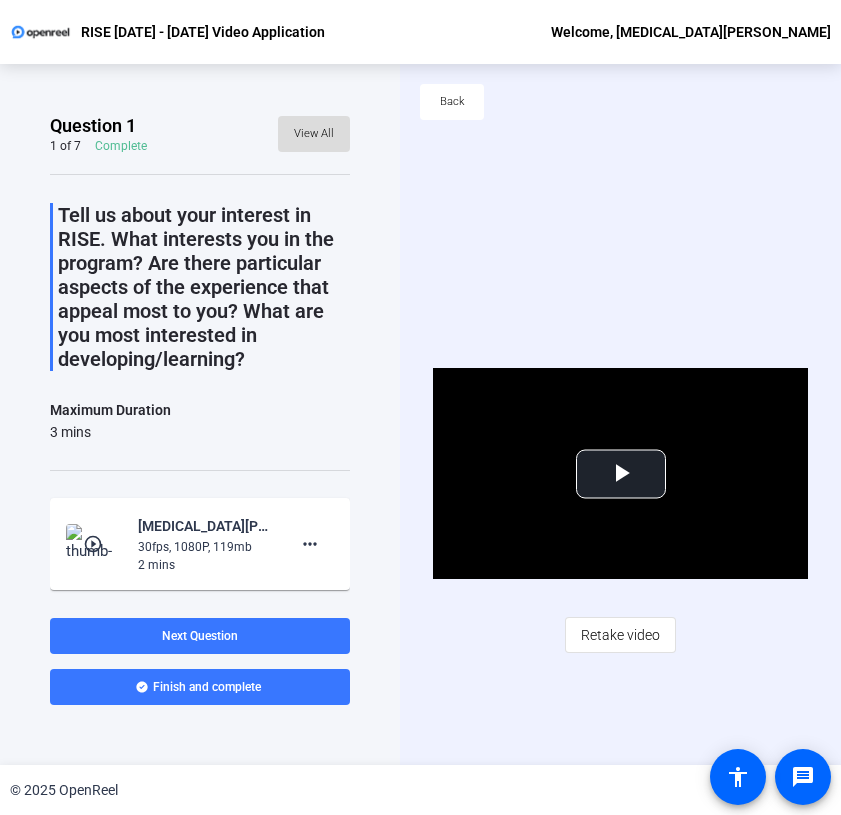 click on "View All" 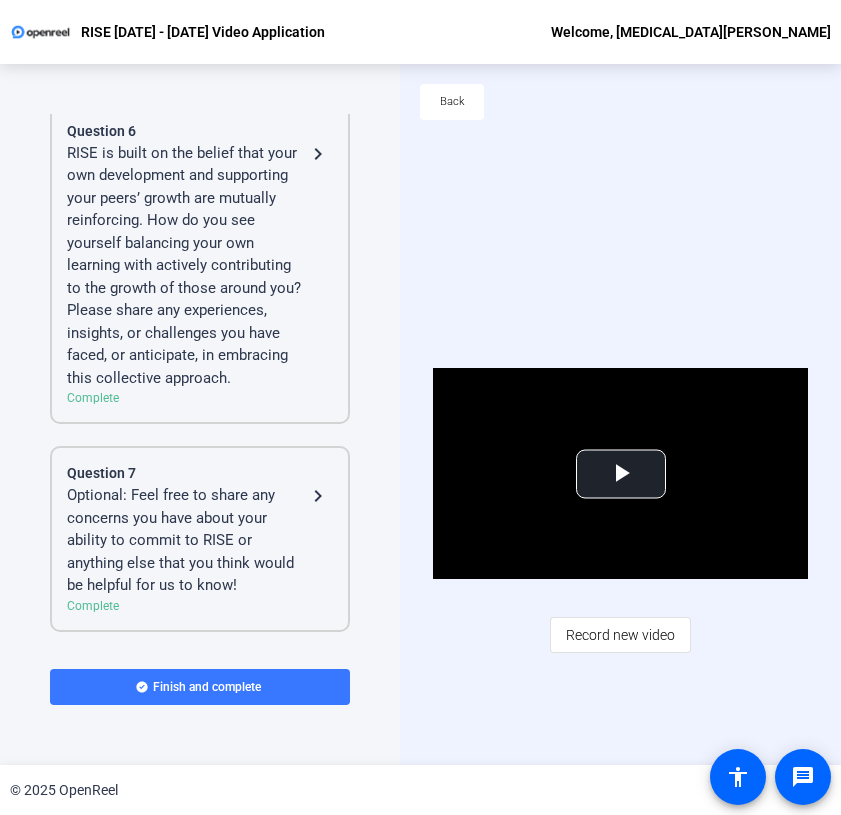 scroll, scrollTop: 1184, scrollLeft: 0, axis: vertical 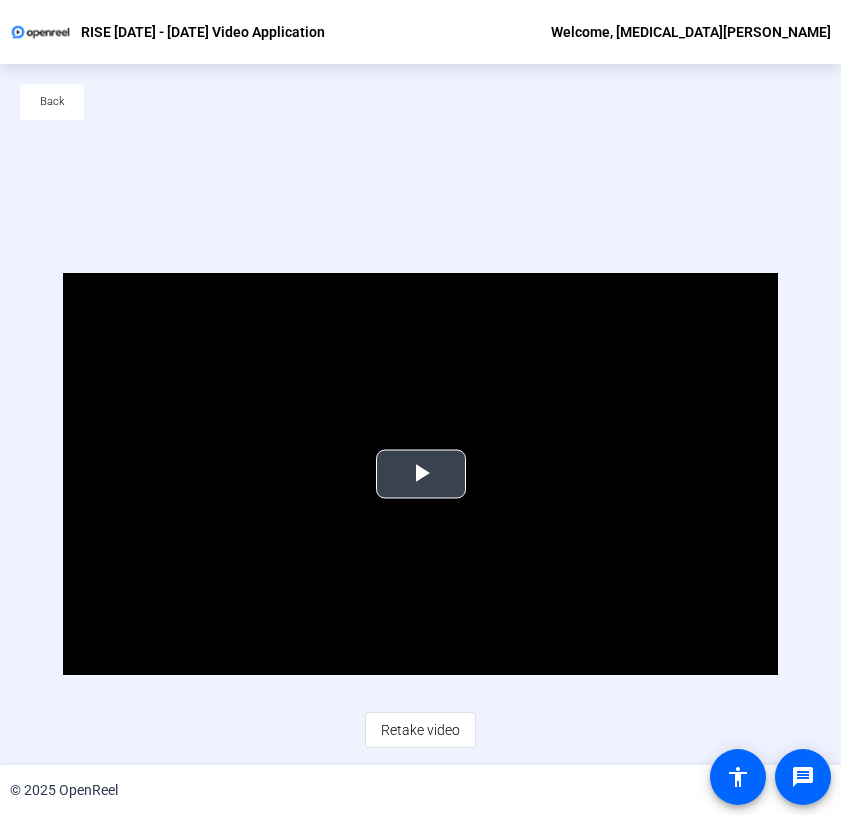 click at bounding box center (421, 474) 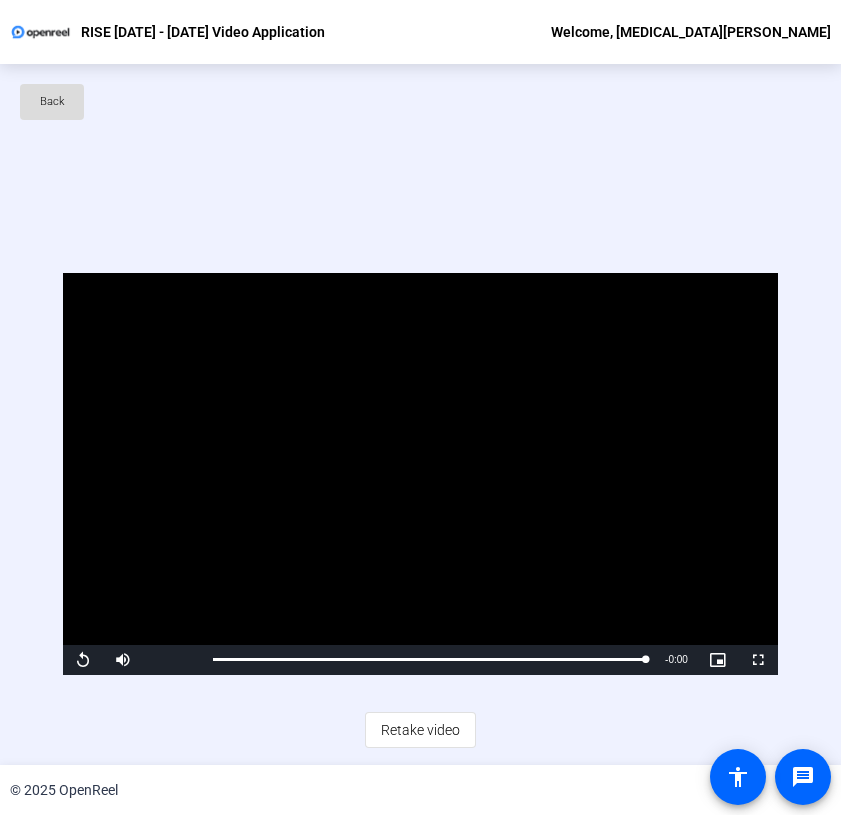 click 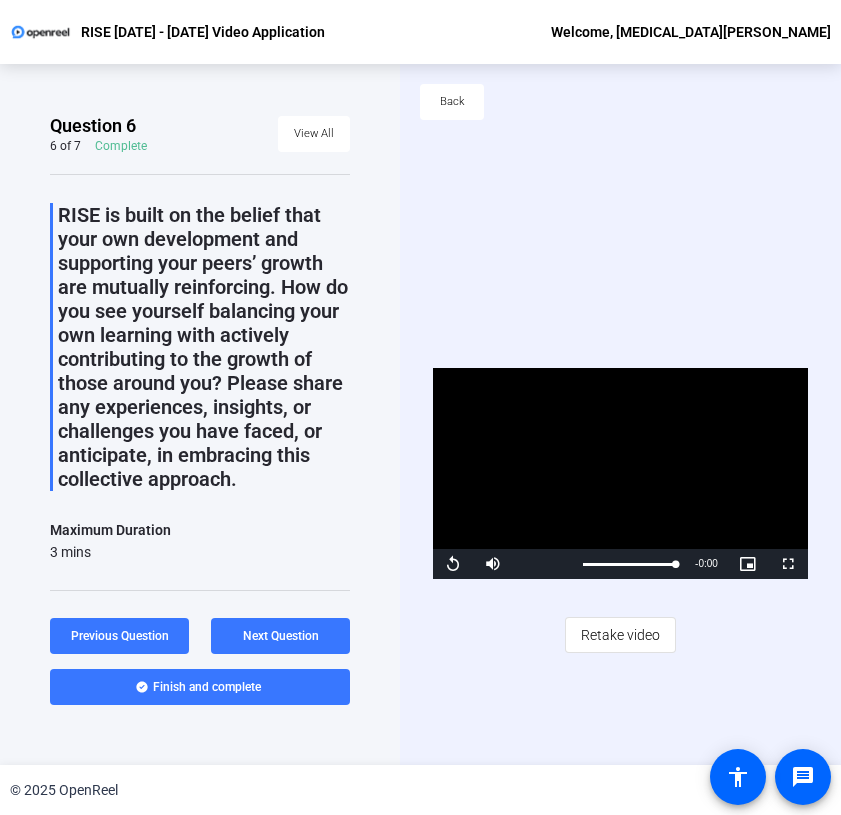scroll, scrollTop: 184, scrollLeft: 0, axis: vertical 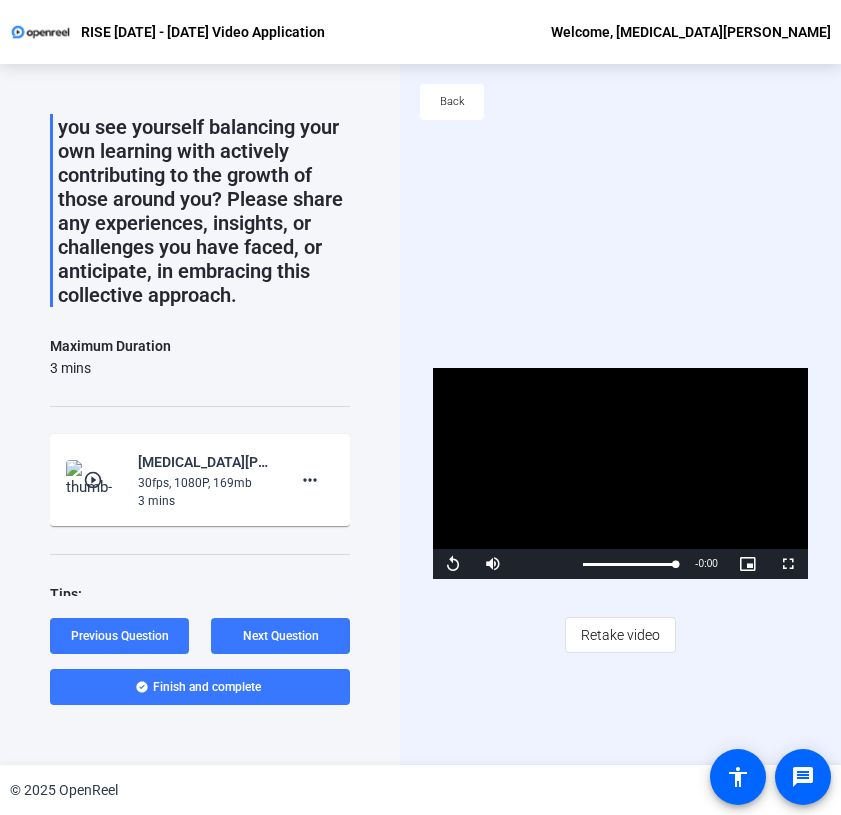 click on "play_circle_outline" 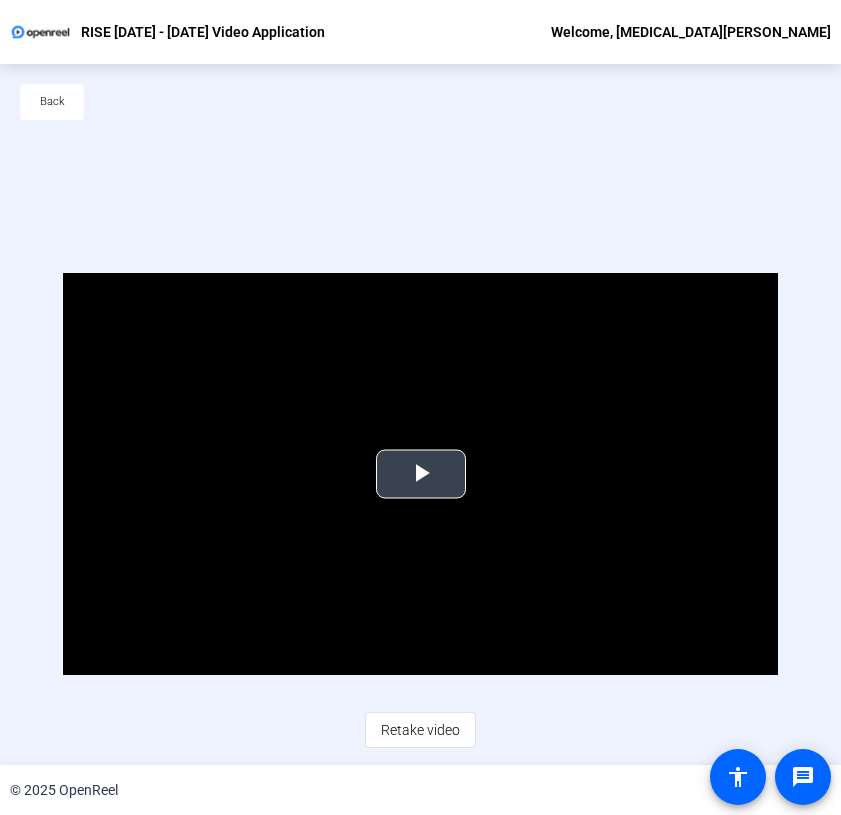 click at bounding box center [421, 474] 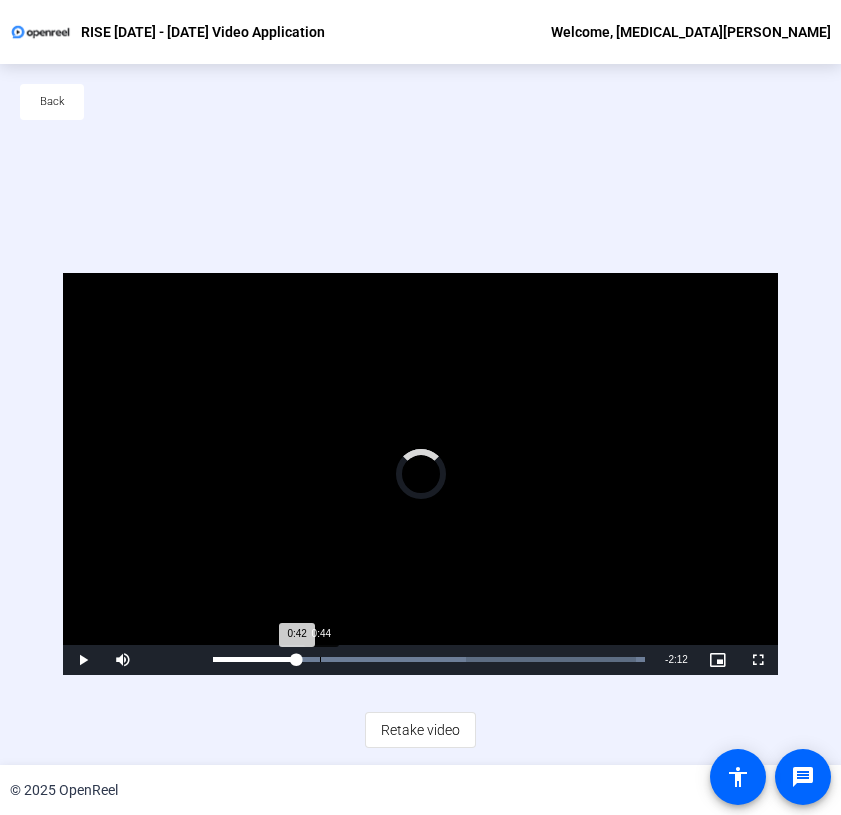 drag, startPoint x: 237, startPoint y: 663, endPoint x: 323, endPoint y: 666, distance: 86.05231 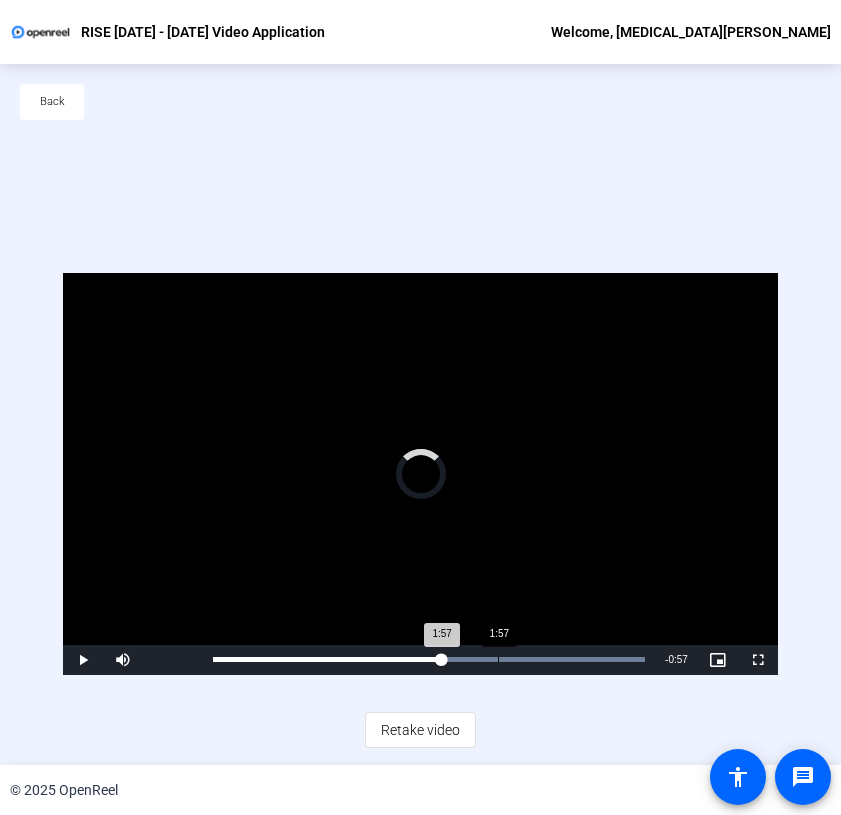 drag, startPoint x: 328, startPoint y: 659, endPoint x: 497, endPoint y: 659, distance: 169 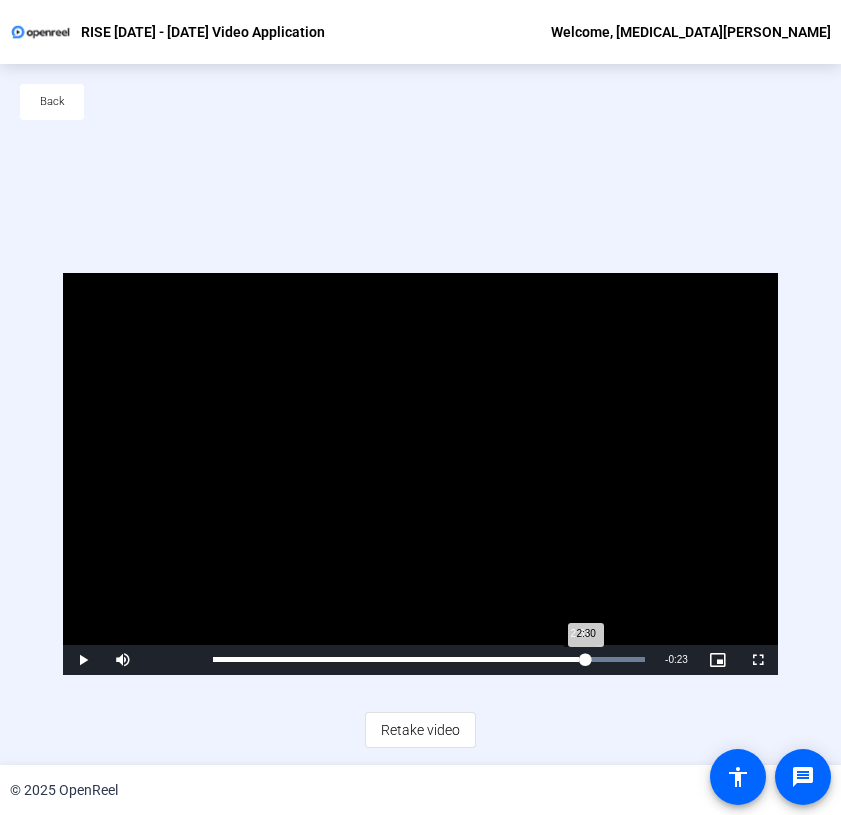 drag, startPoint x: 497, startPoint y: 658, endPoint x: 578, endPoint y: 653, distance: 81.154175 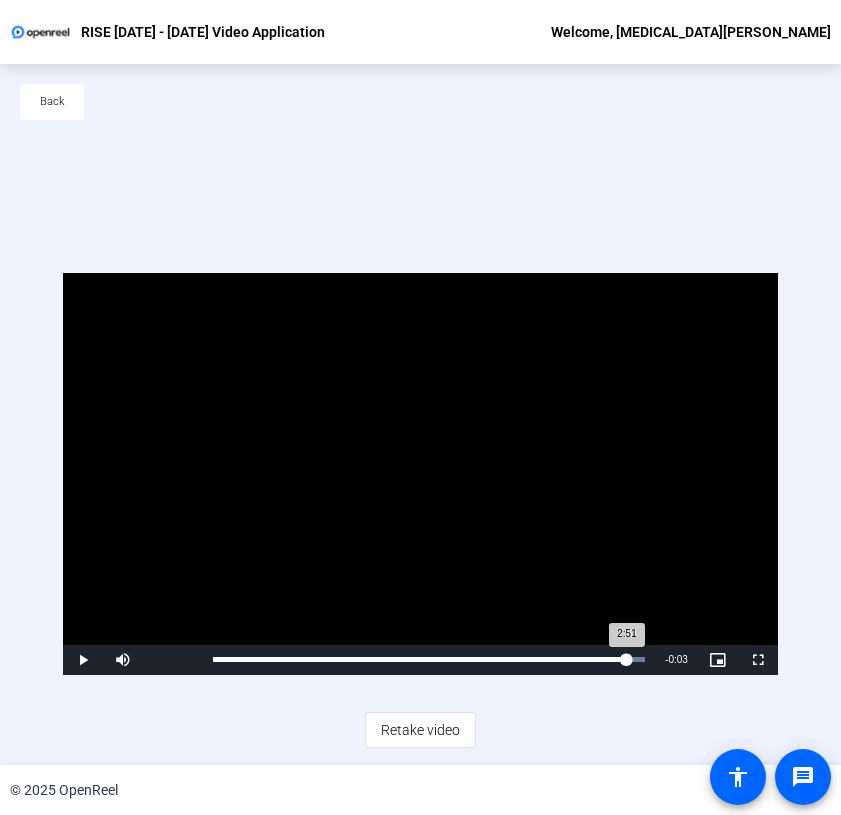drag, startPoint x: 584, startPoint y: 657, endPoint x: 625, endPoint y: 648, distance: 41.976185 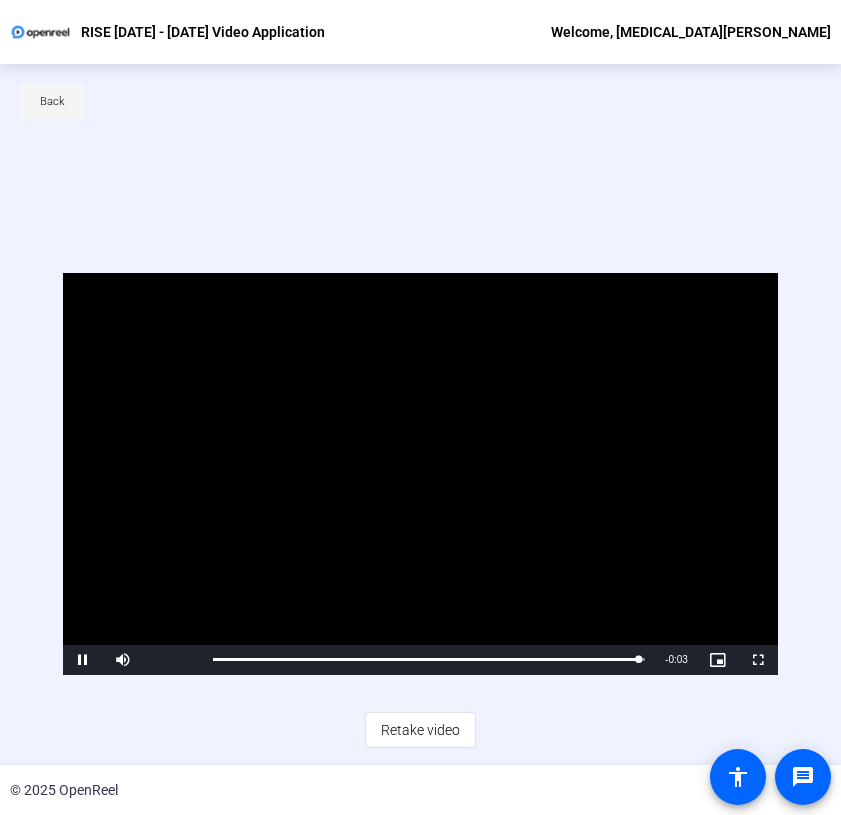 click on "Back" 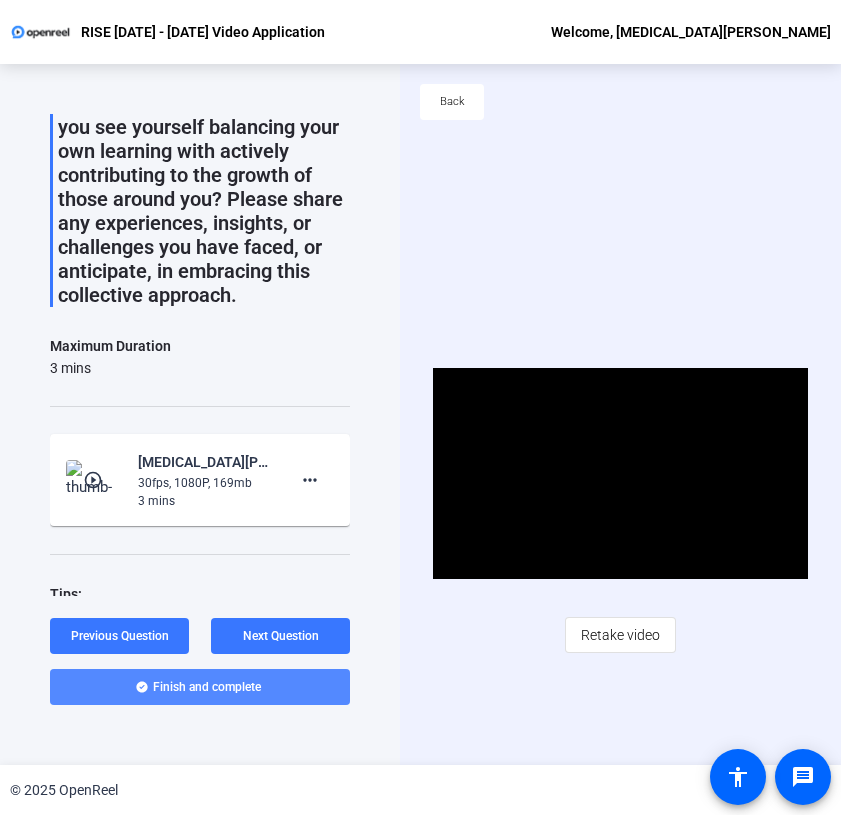 click 